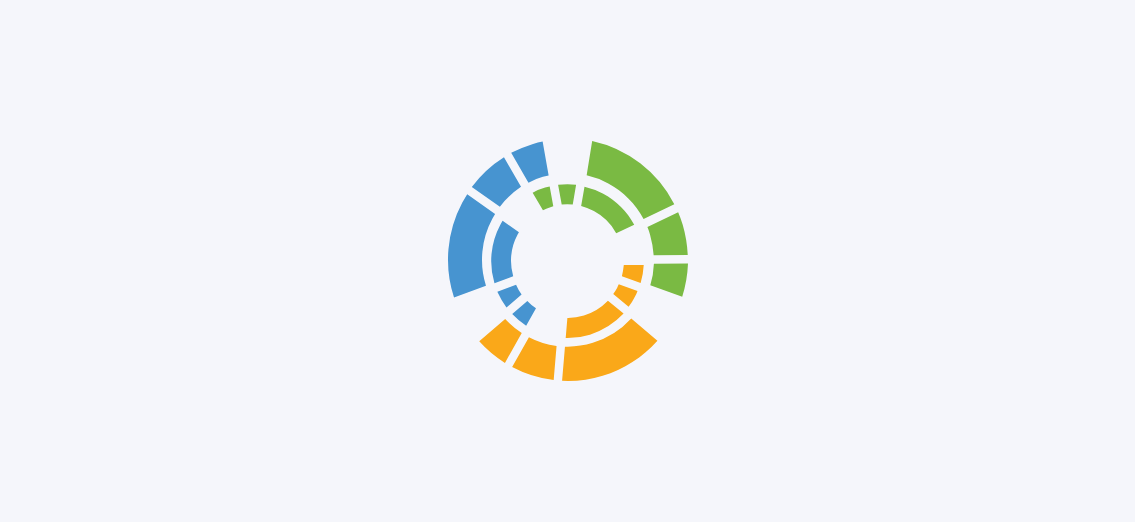 scroll, scrollTop: 0, scrollLeft: 0, axis: both 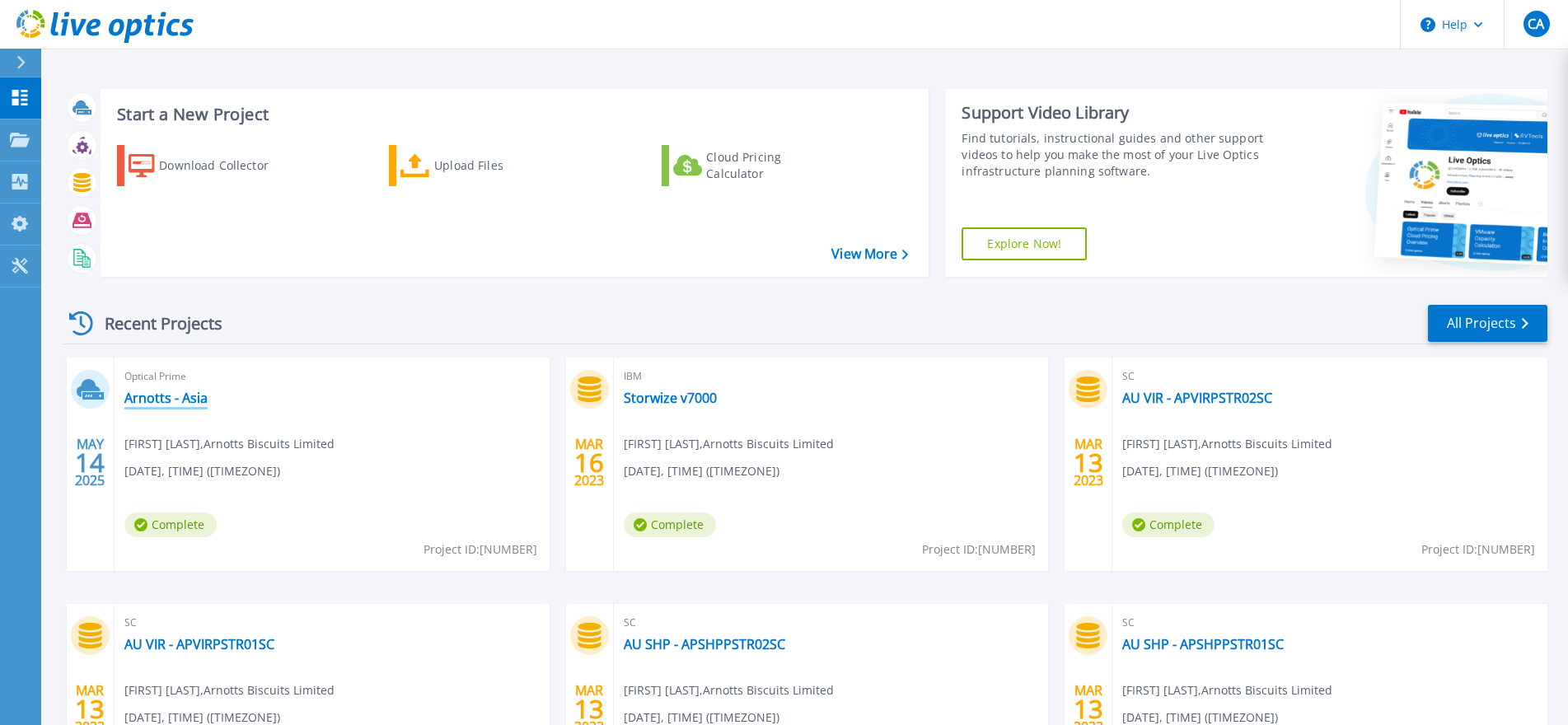 click on "Arnotts - Asia" at bounding box center (166, 398) 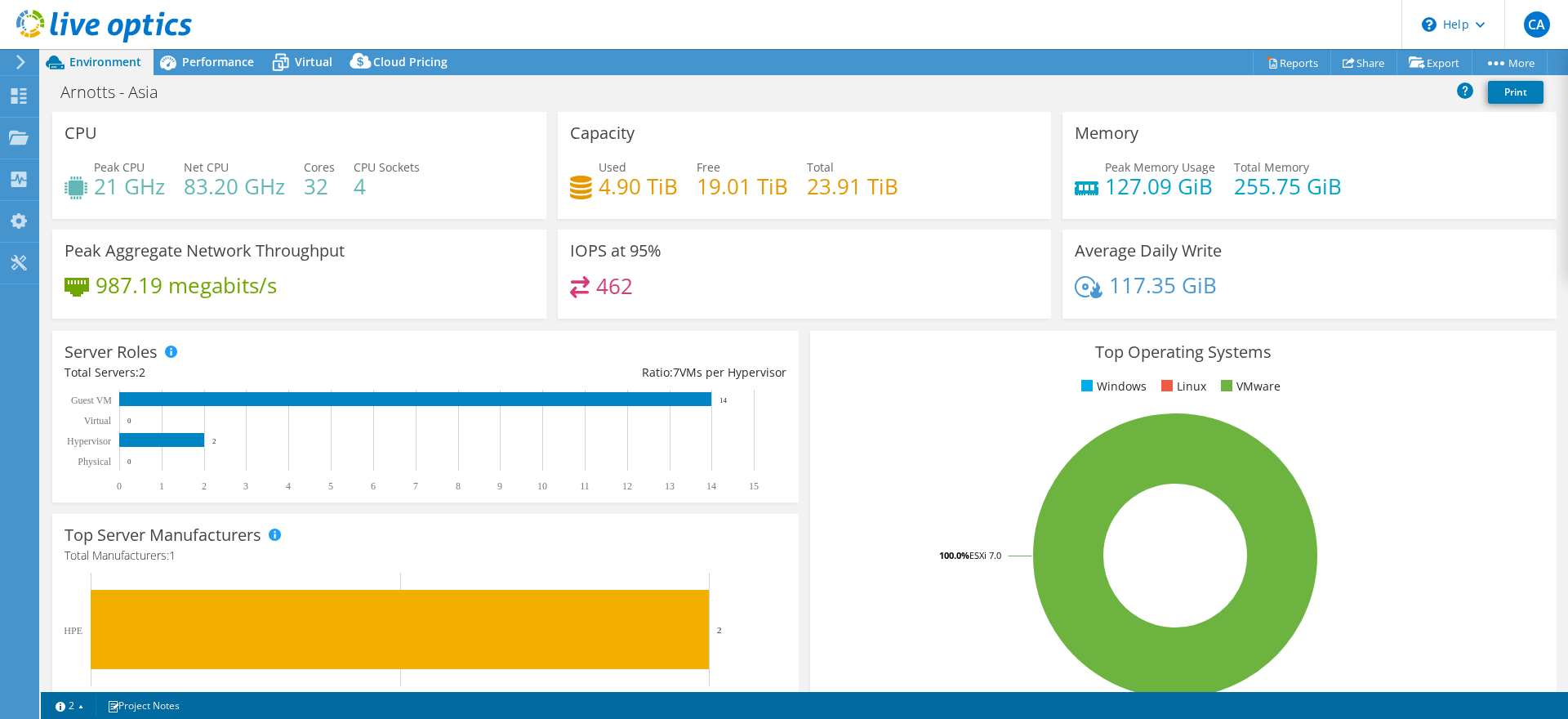 select on "Australia" 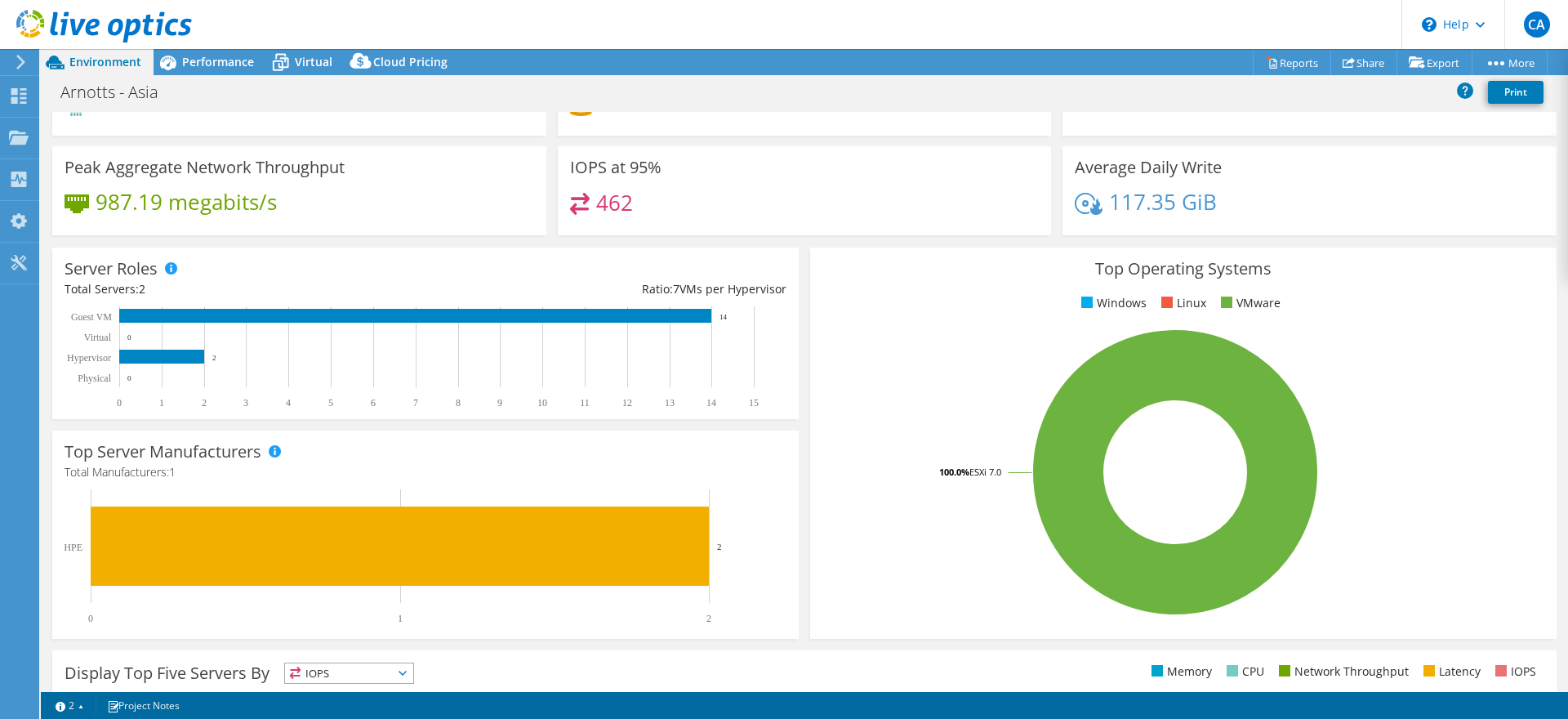 scroll, scrollTop: 0, scrollLeft: 0, axis: both 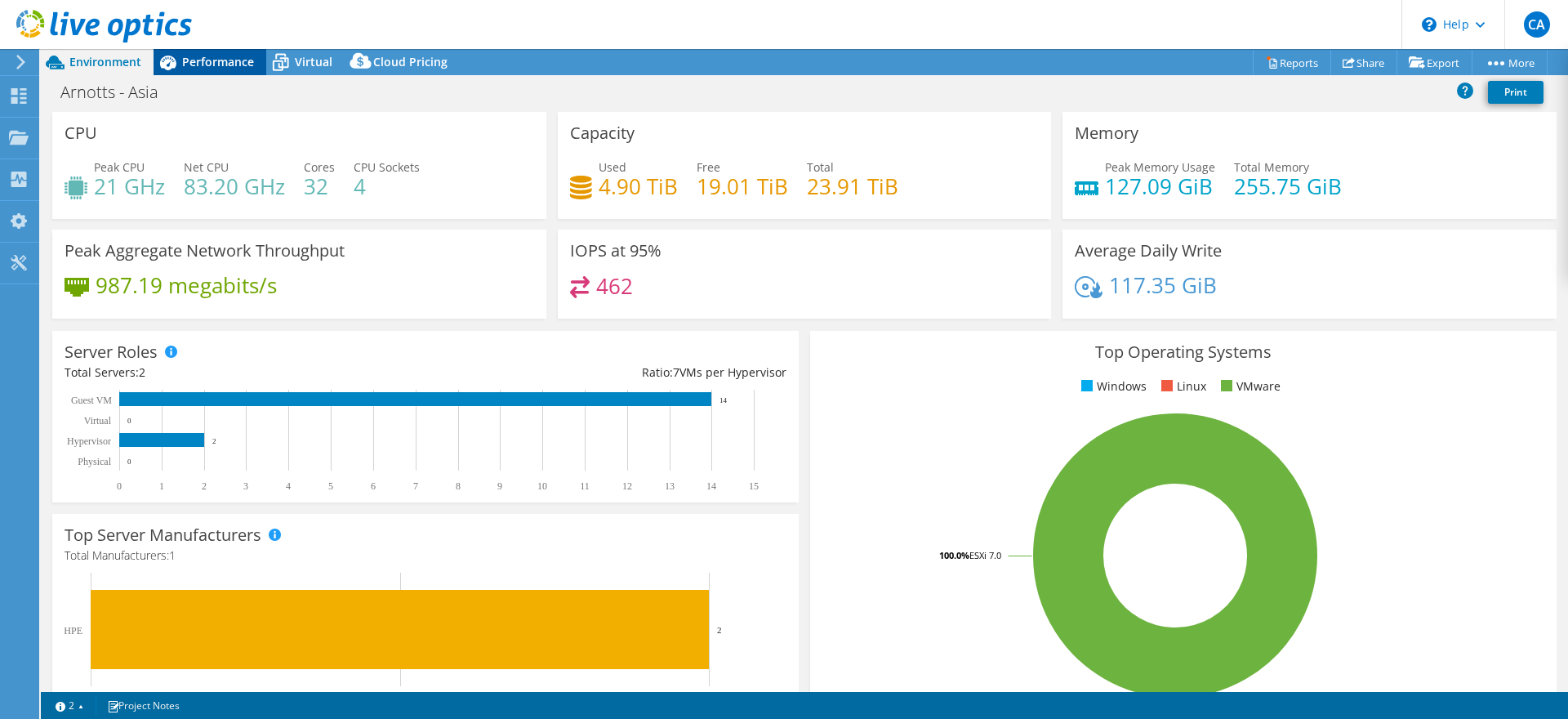 click on "Performance" at bounding box center [218, 61] 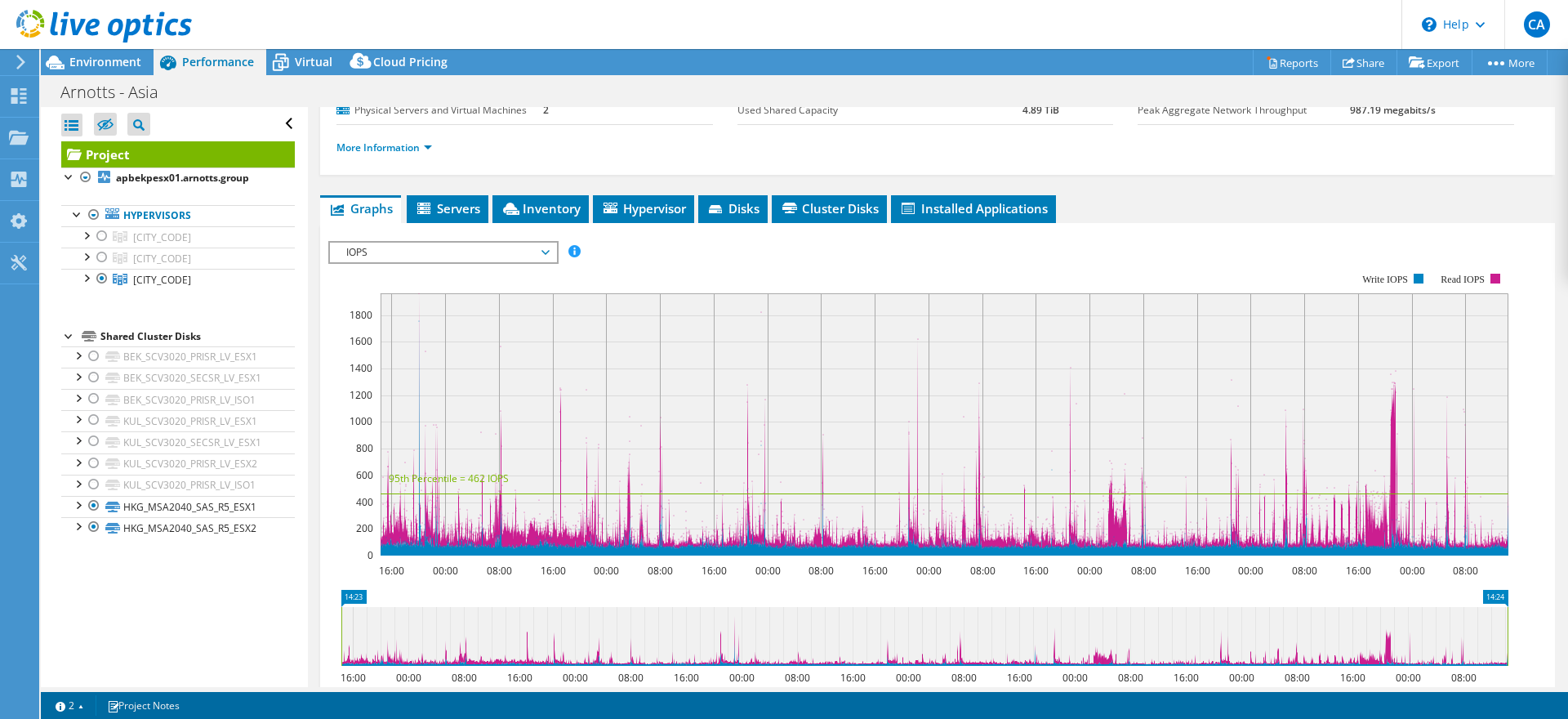 scroll, scrollTop: 0, scrollLeft: 0, axis: both 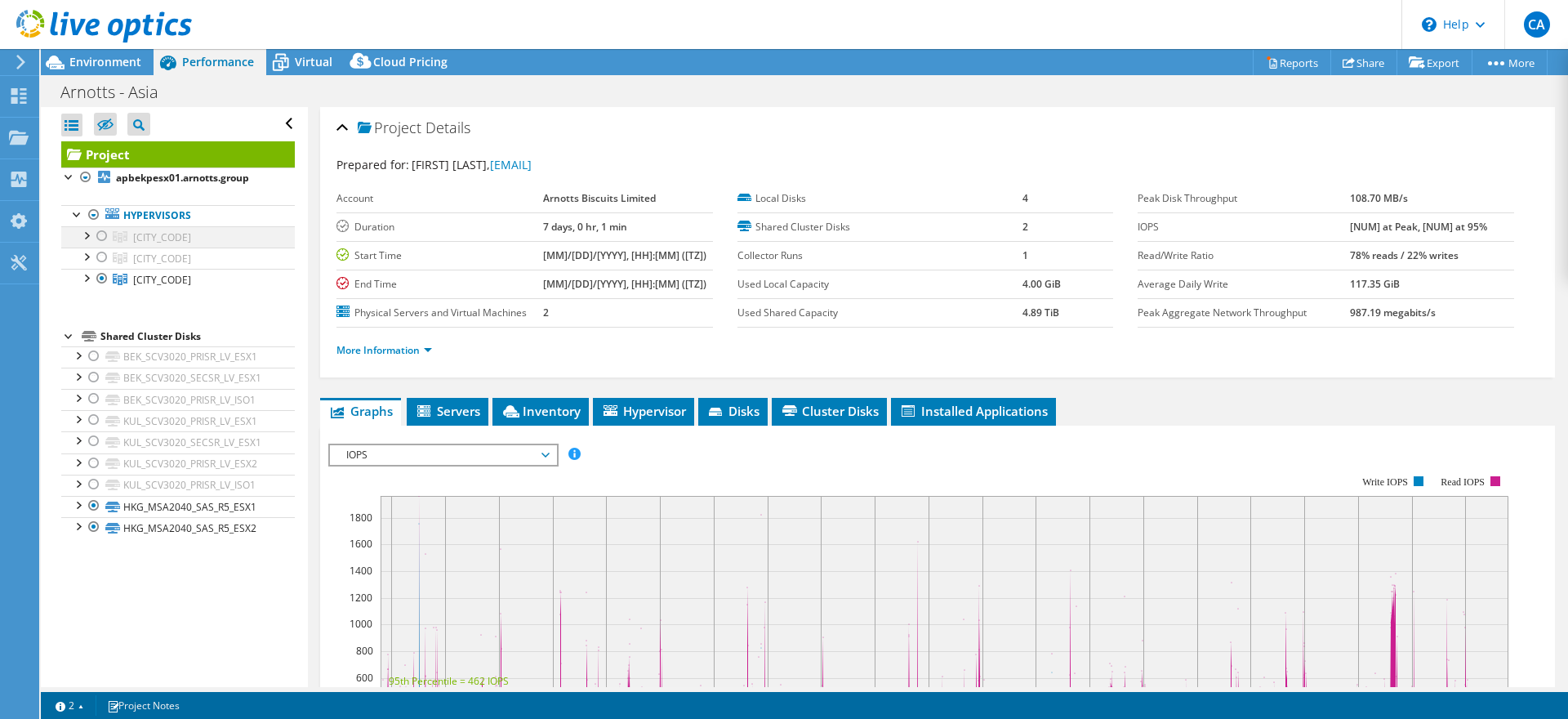 click at bounding box center [102, 236] 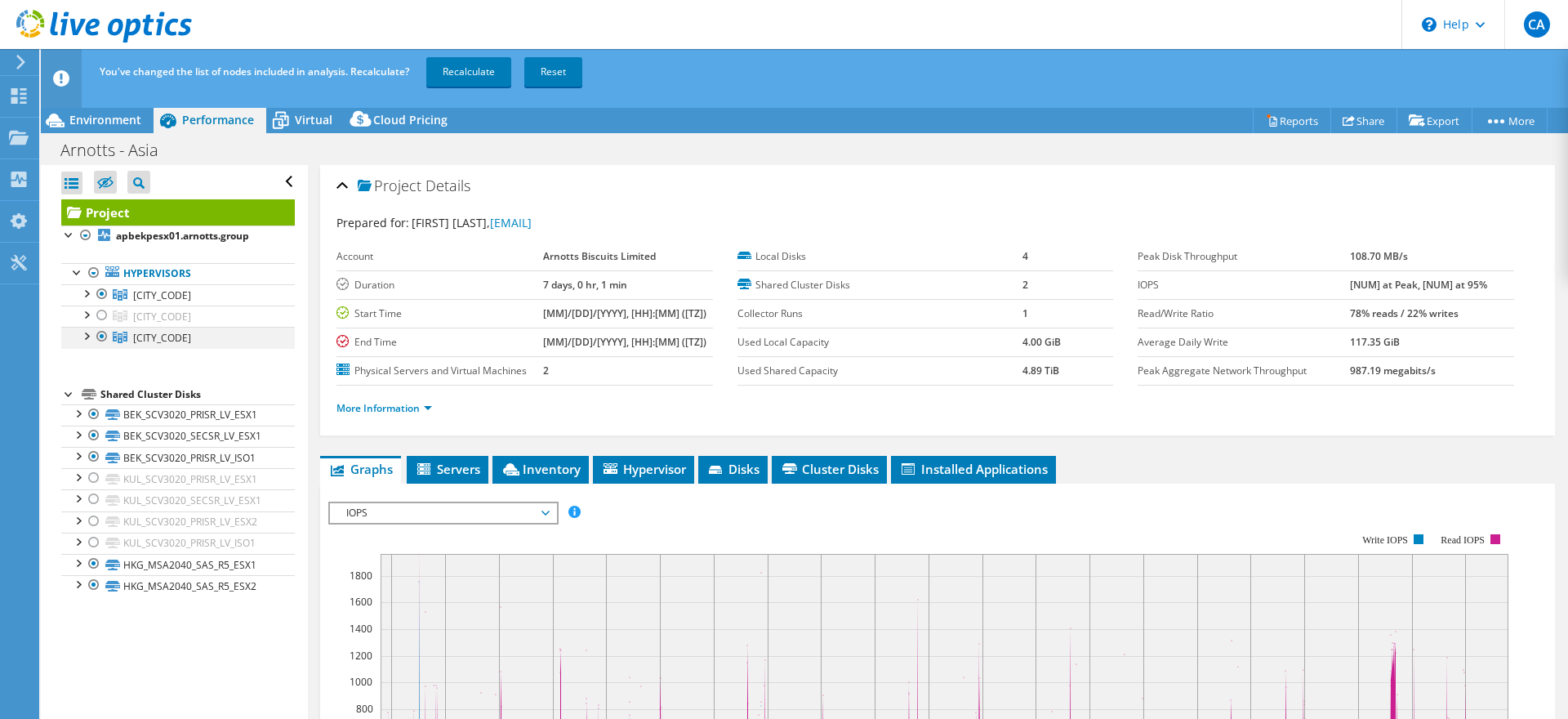 click at bounding box center [102, 337] 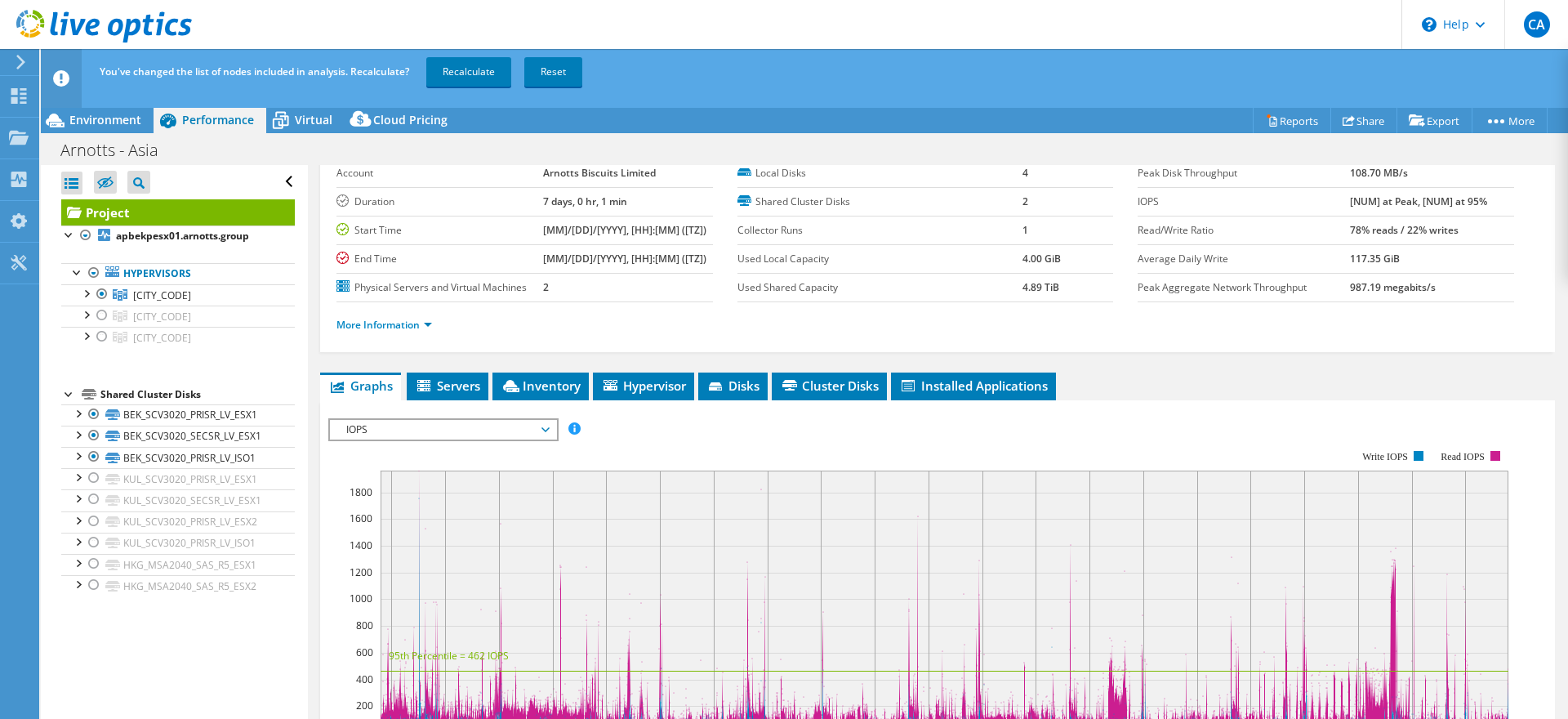 scroll, scrollTop: 167, scrollLeft: 0, axis: vertical 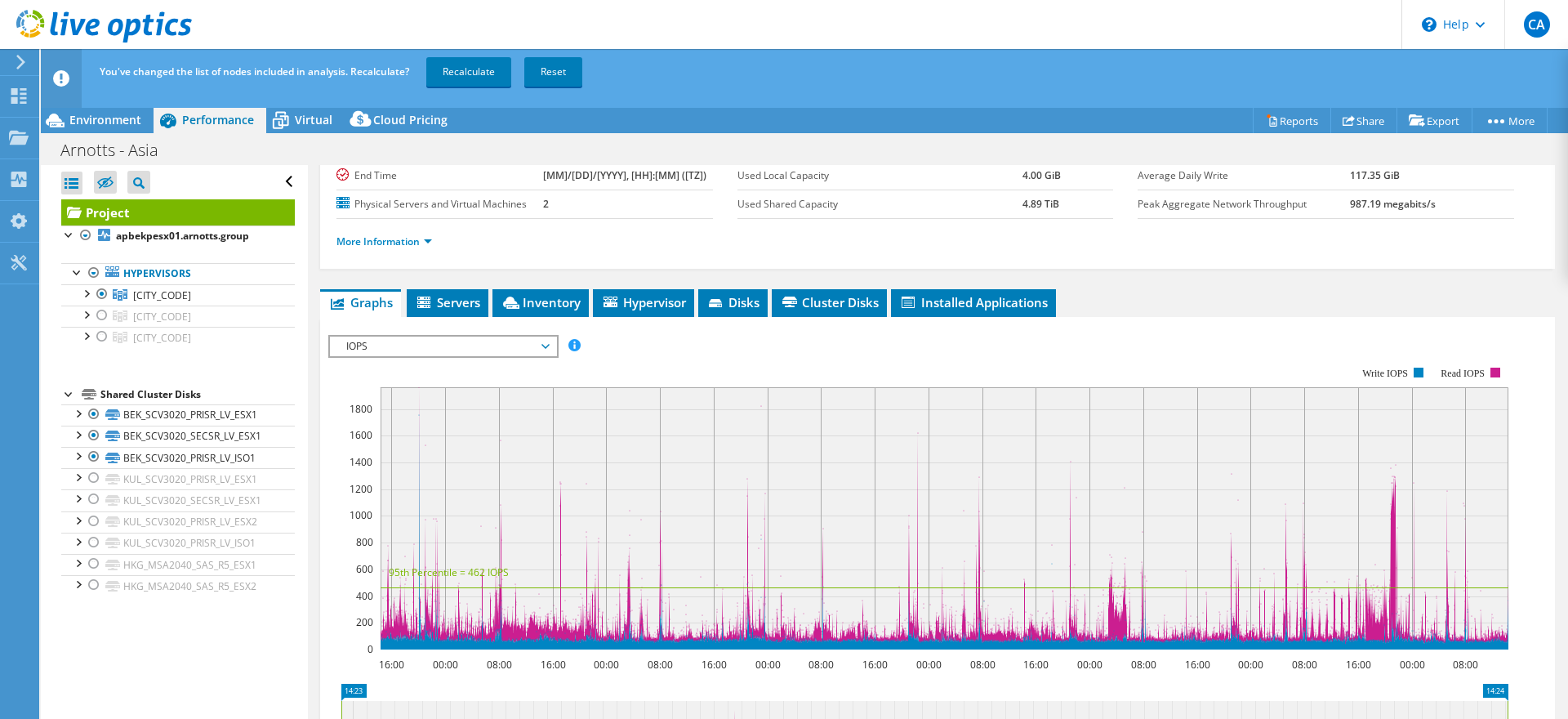 click on "Graphs" at bounding box center (360, 302) 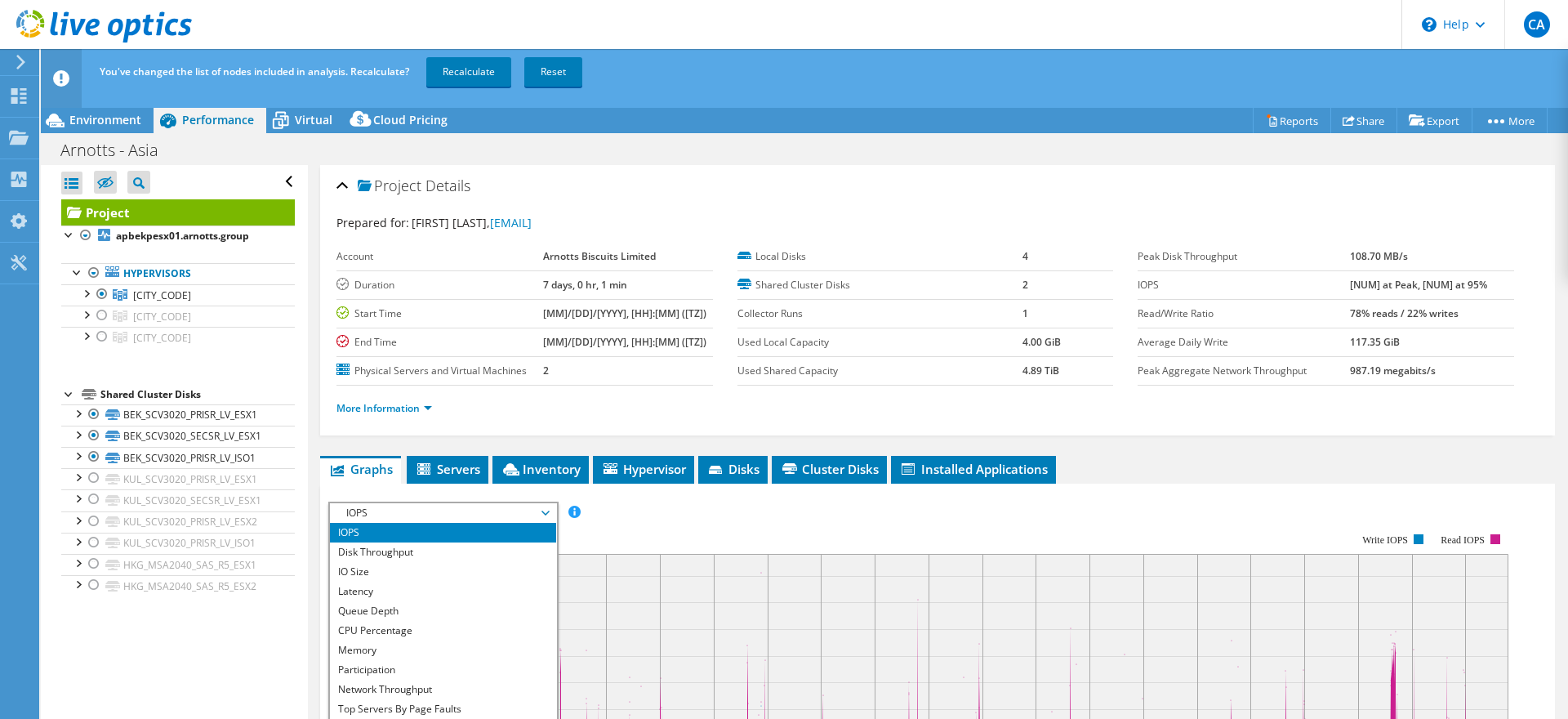 scroll, scrollTop: 333, scrollLeft: 0, axis: vertical 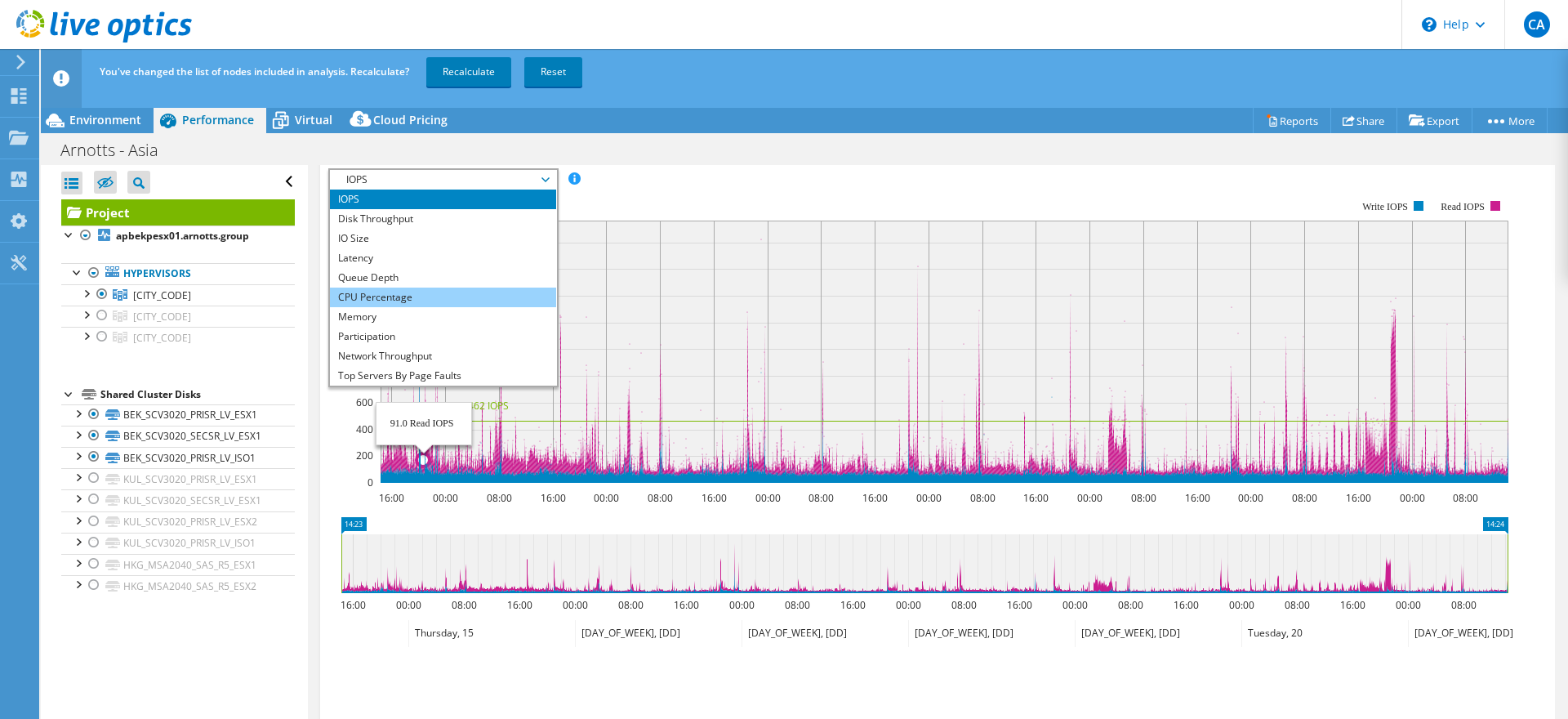 click on "CPU Percentage" at bounding box center [443, 297] 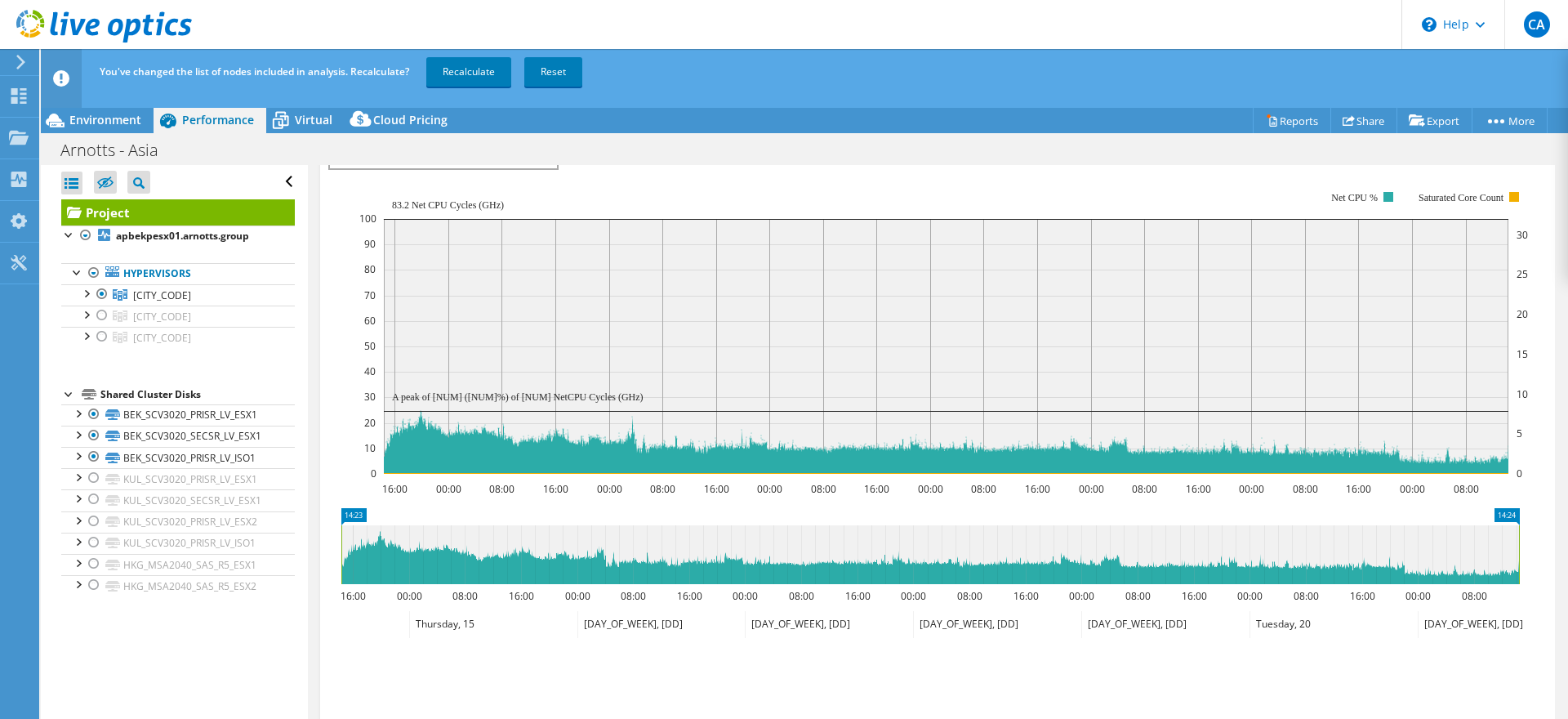 scroll, scrollTop: 438, scrollLeft: 0, axis: vertical 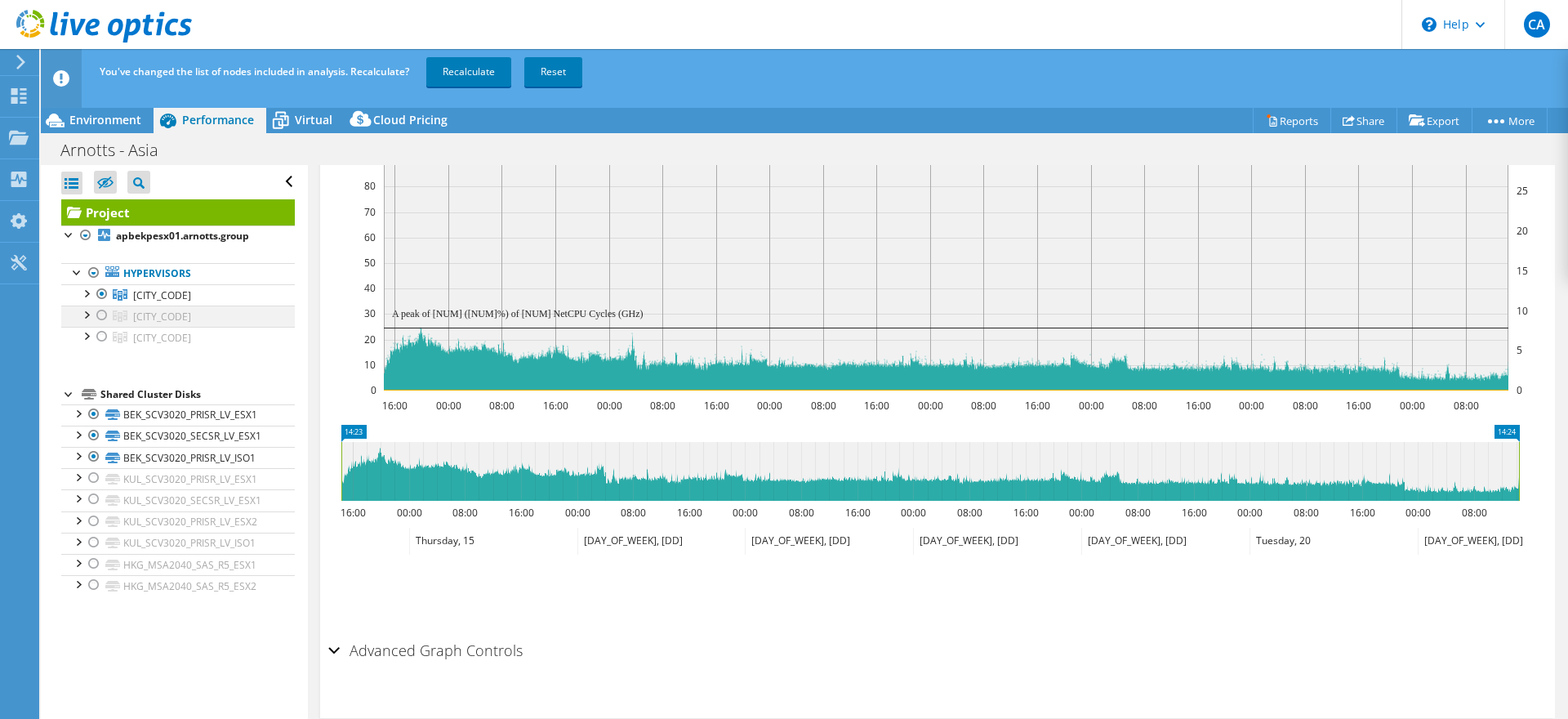 click at bounding box center [102, 315] 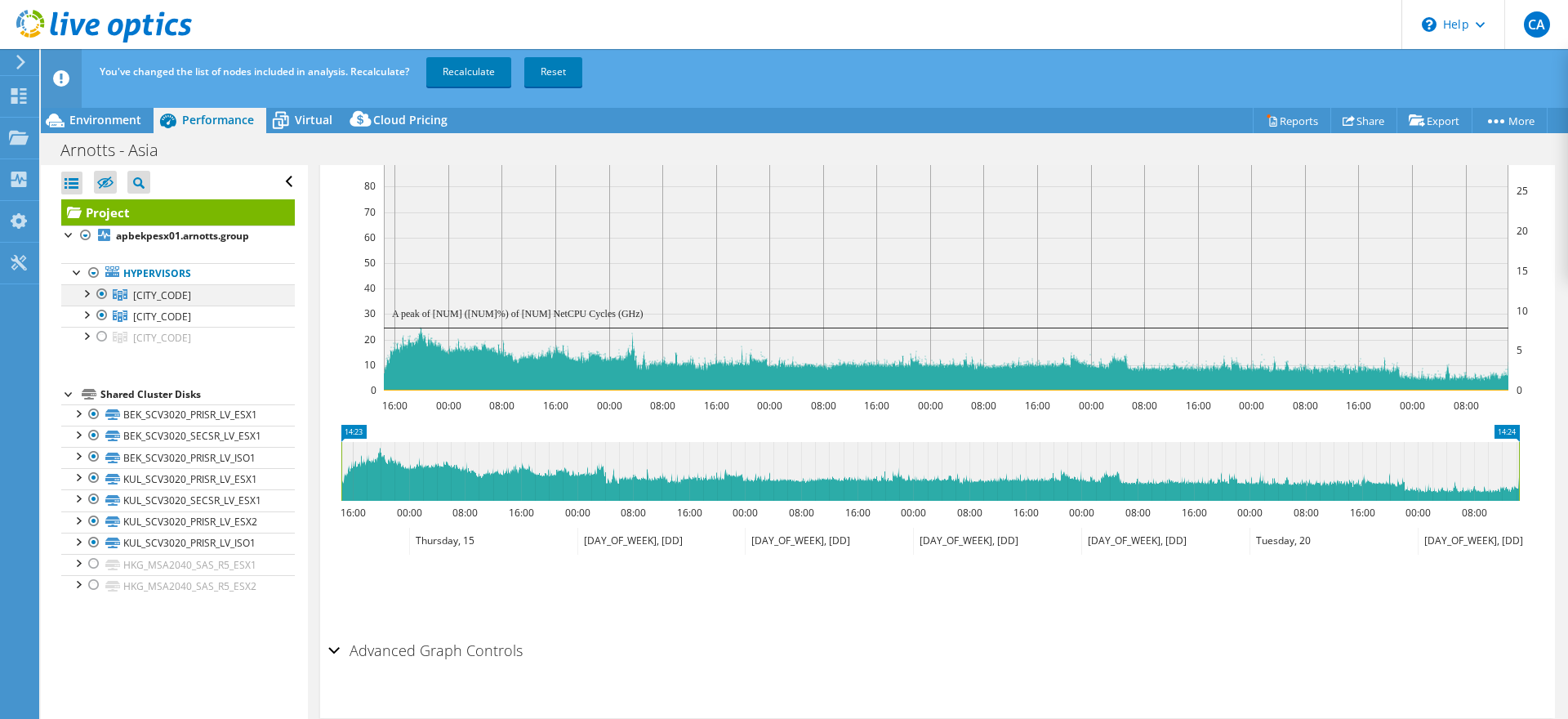 click at bounding box center (102, 294) 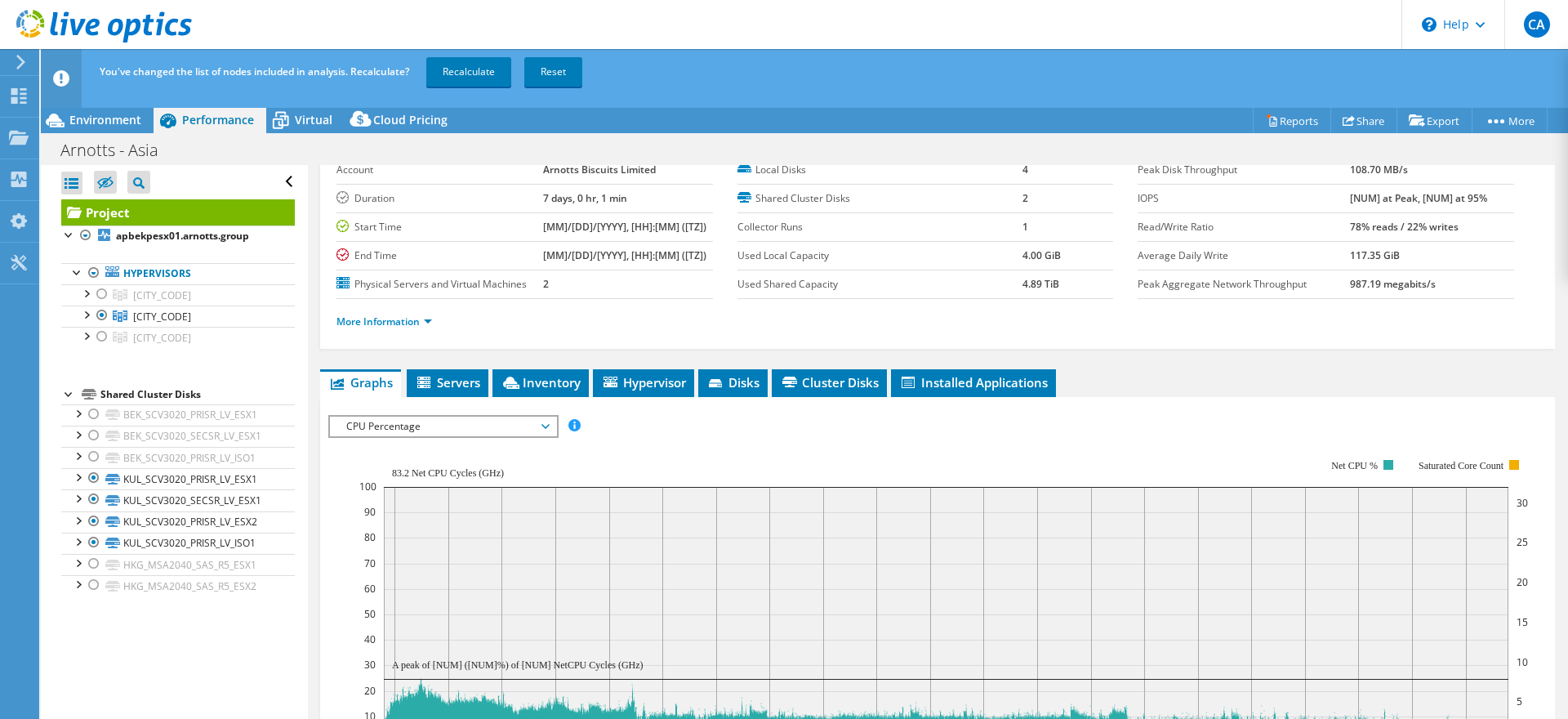 scroll, scrollTop: 0, scrollLeft: 0, axis: both 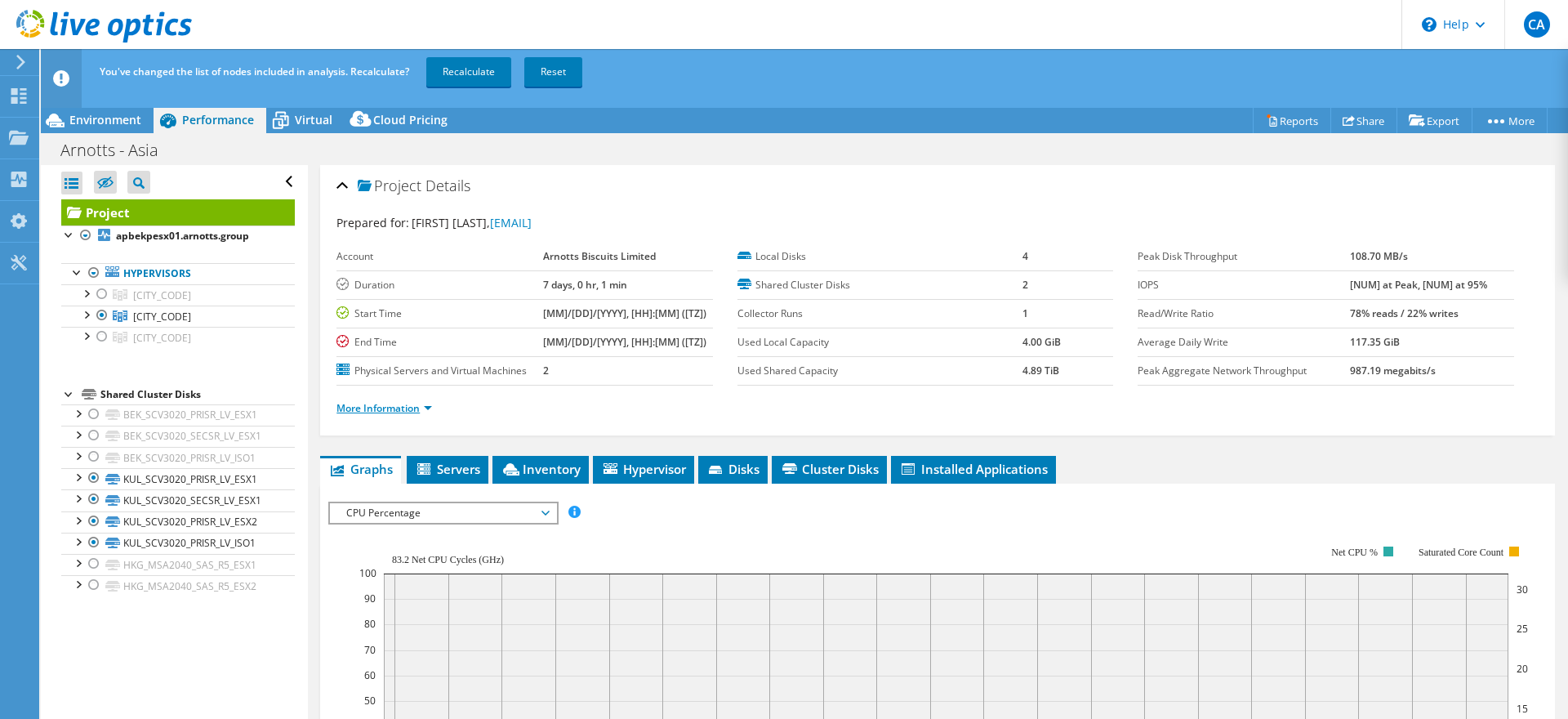 click on "More Information" at bounding box center (384, 408) 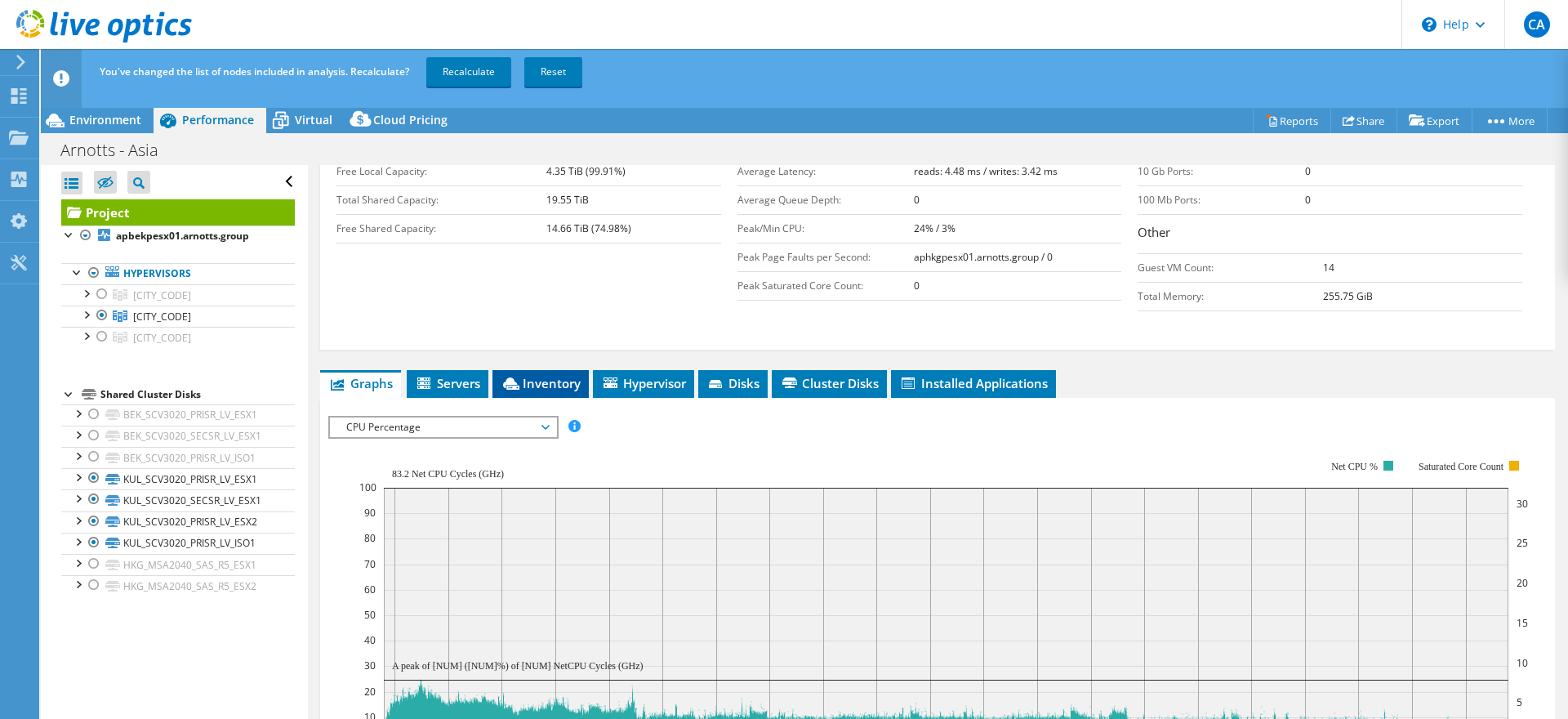scroll, scrollTop: 0, scrollLeft: 0, axis: both 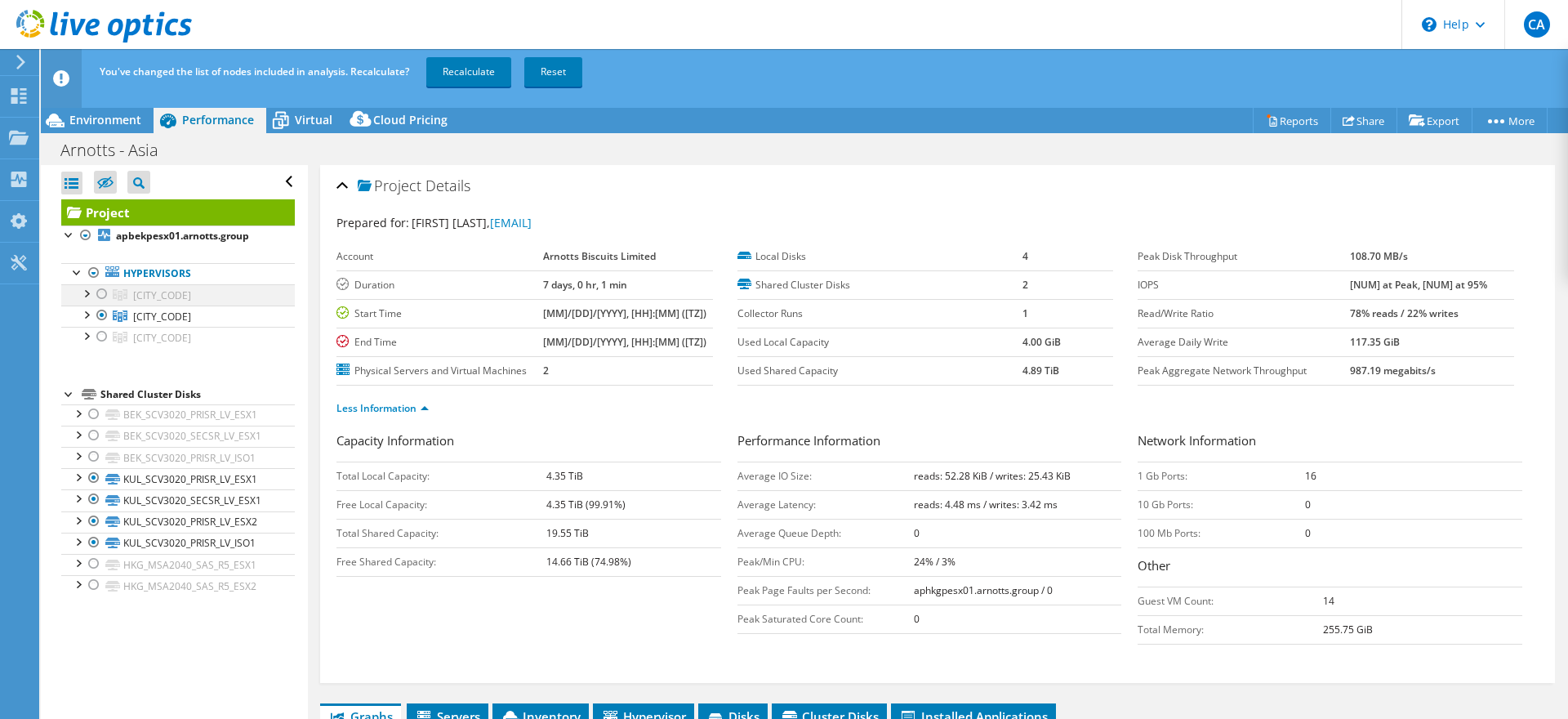 click at bounding box center [102, 294] 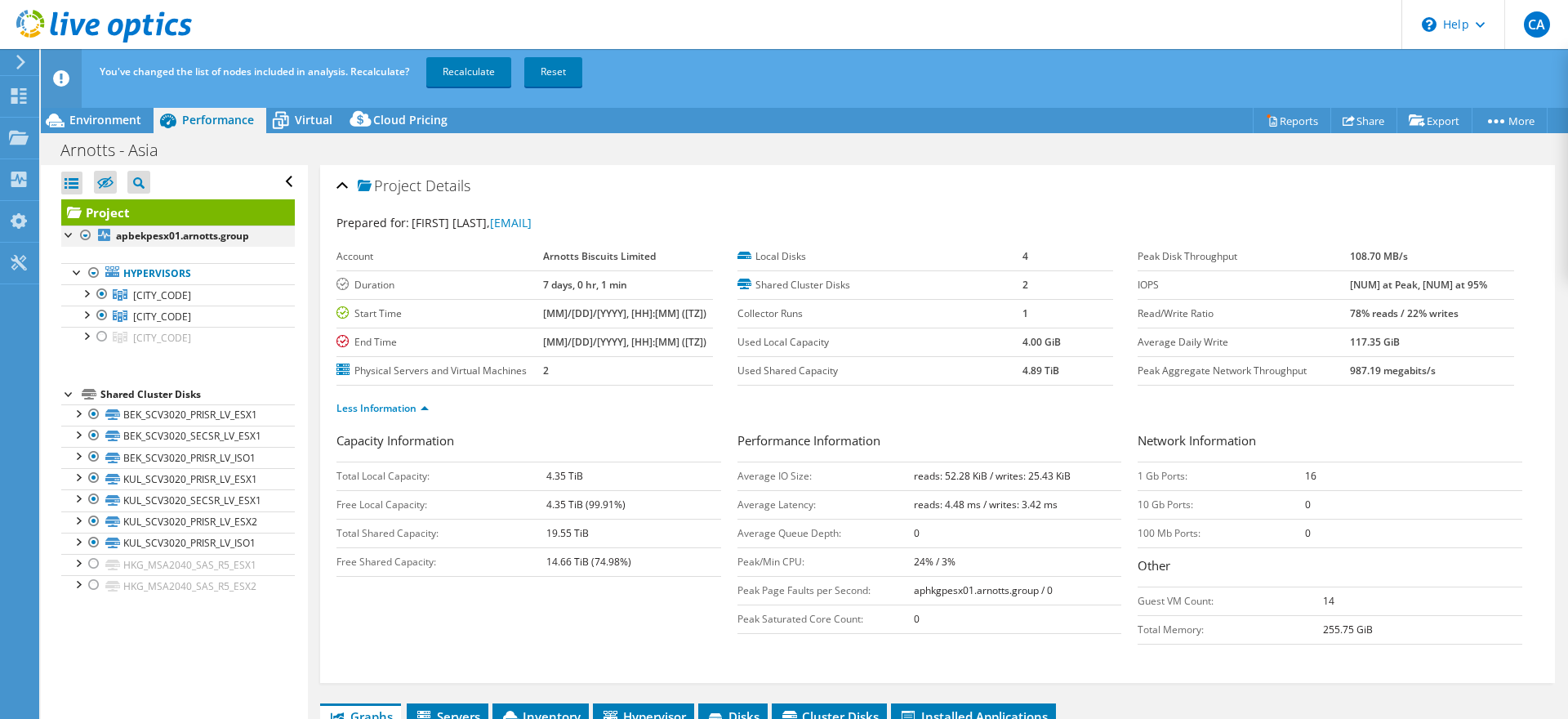 click at bounding box center [86, 235] 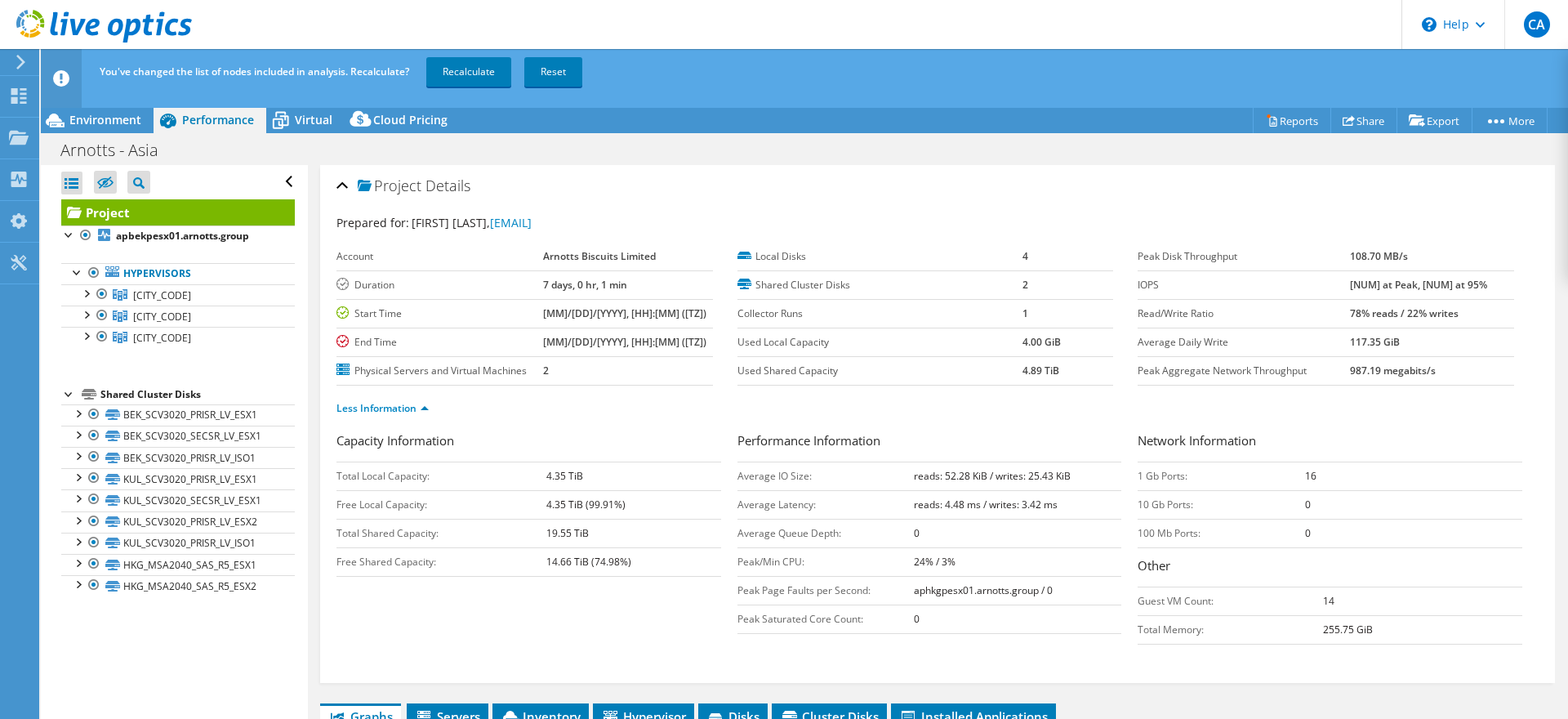 drag, startPoint x: 84, startPoint y: 239, endPoint x: 225, endPoint y: 399, distance: 213.26275 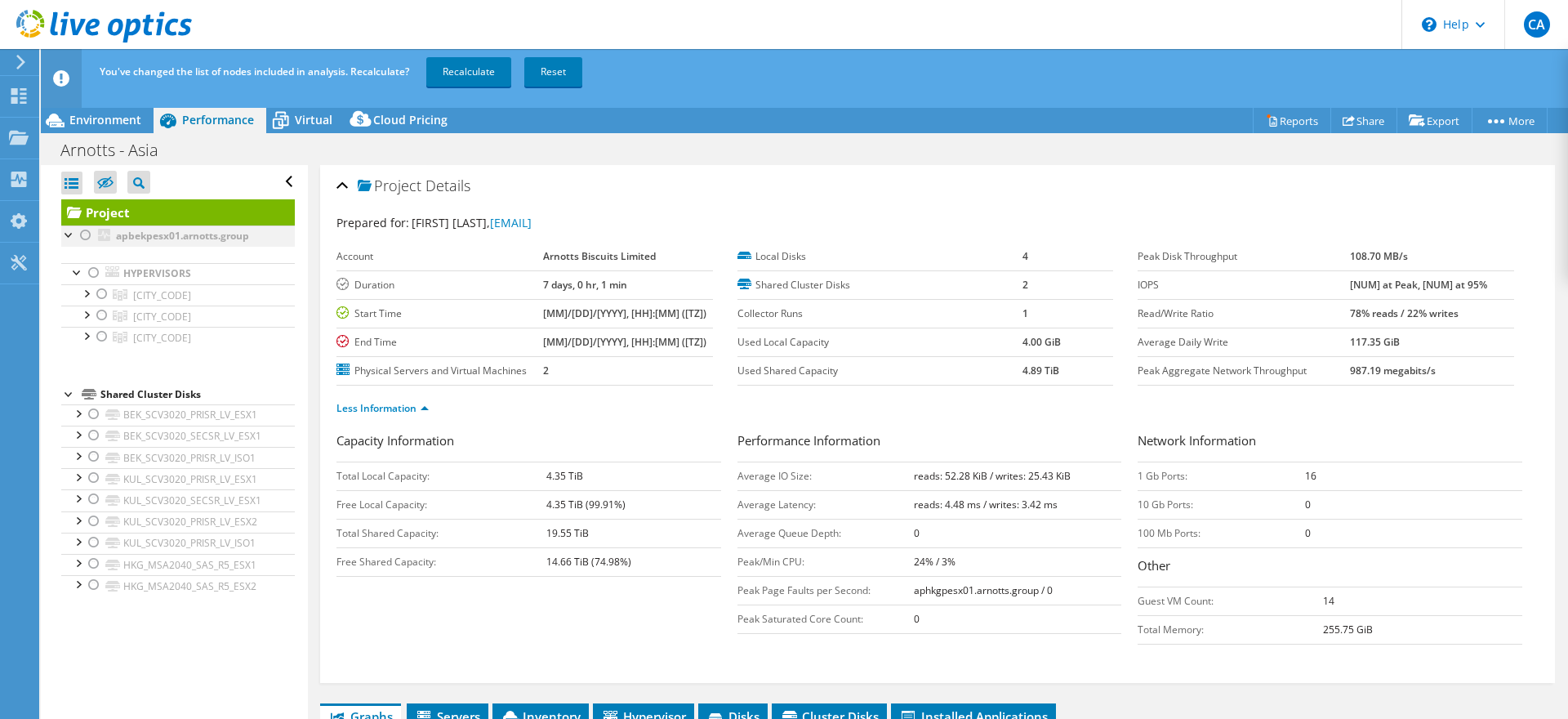 click at bounding box center [86, 235] 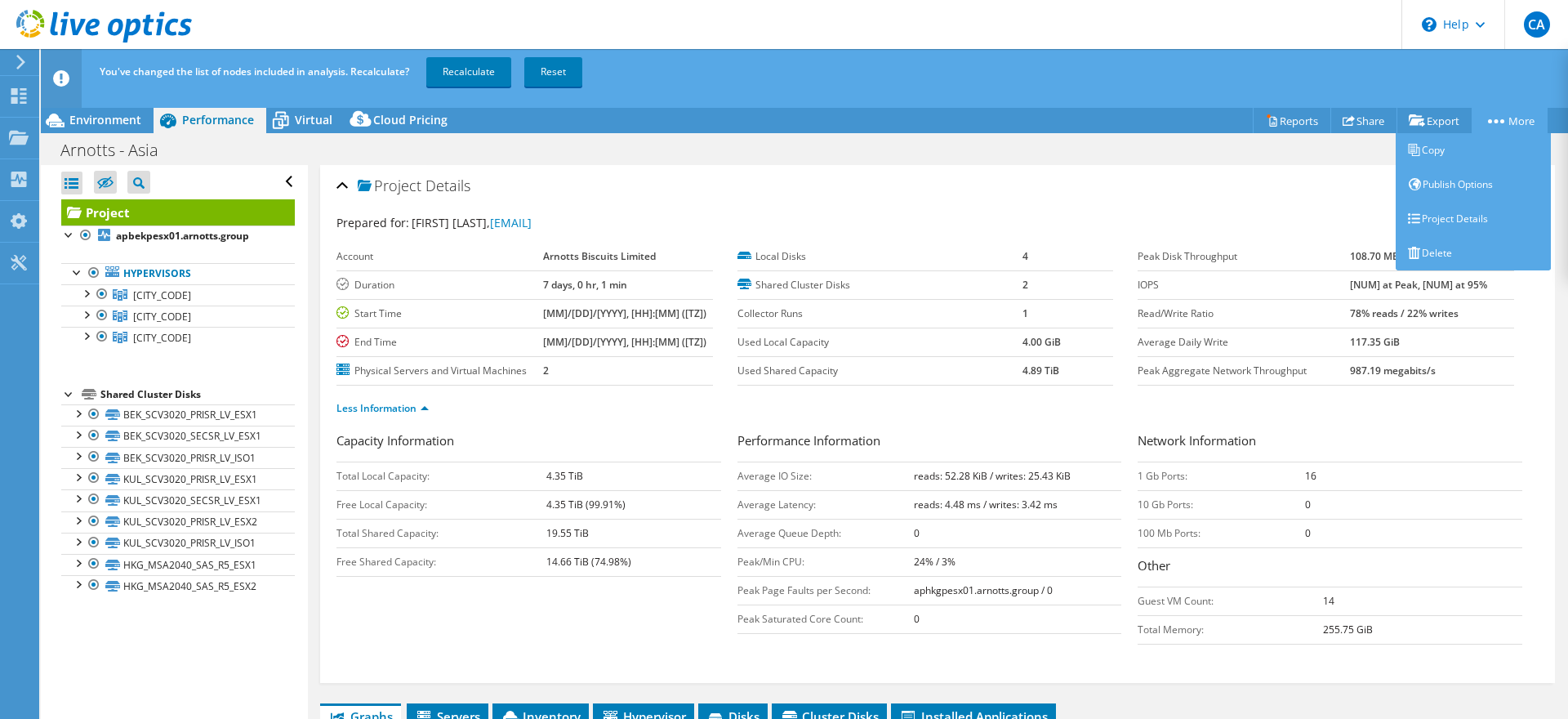 click on "More" at bounding box center (1509, 120) 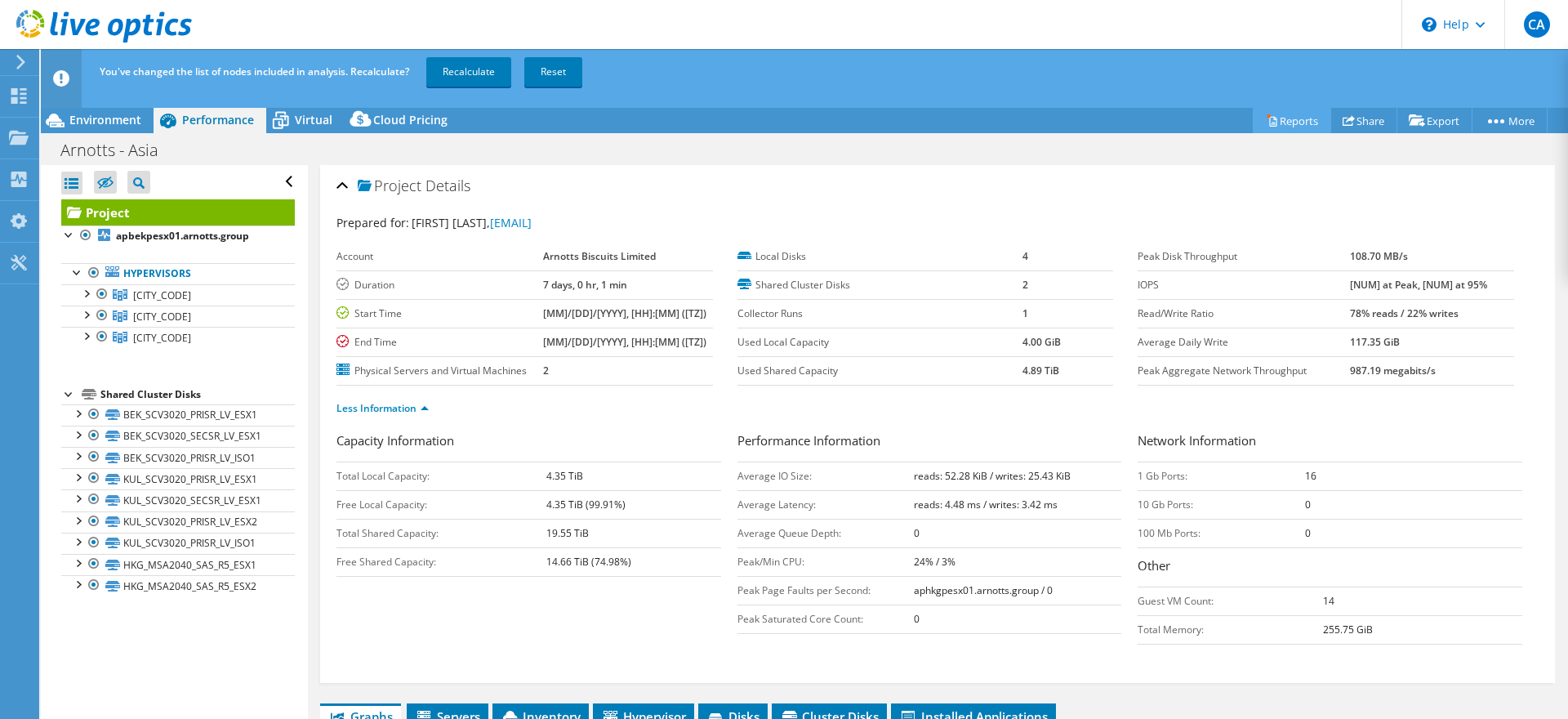 click on "Reports" at bounding box center (1292, 120) 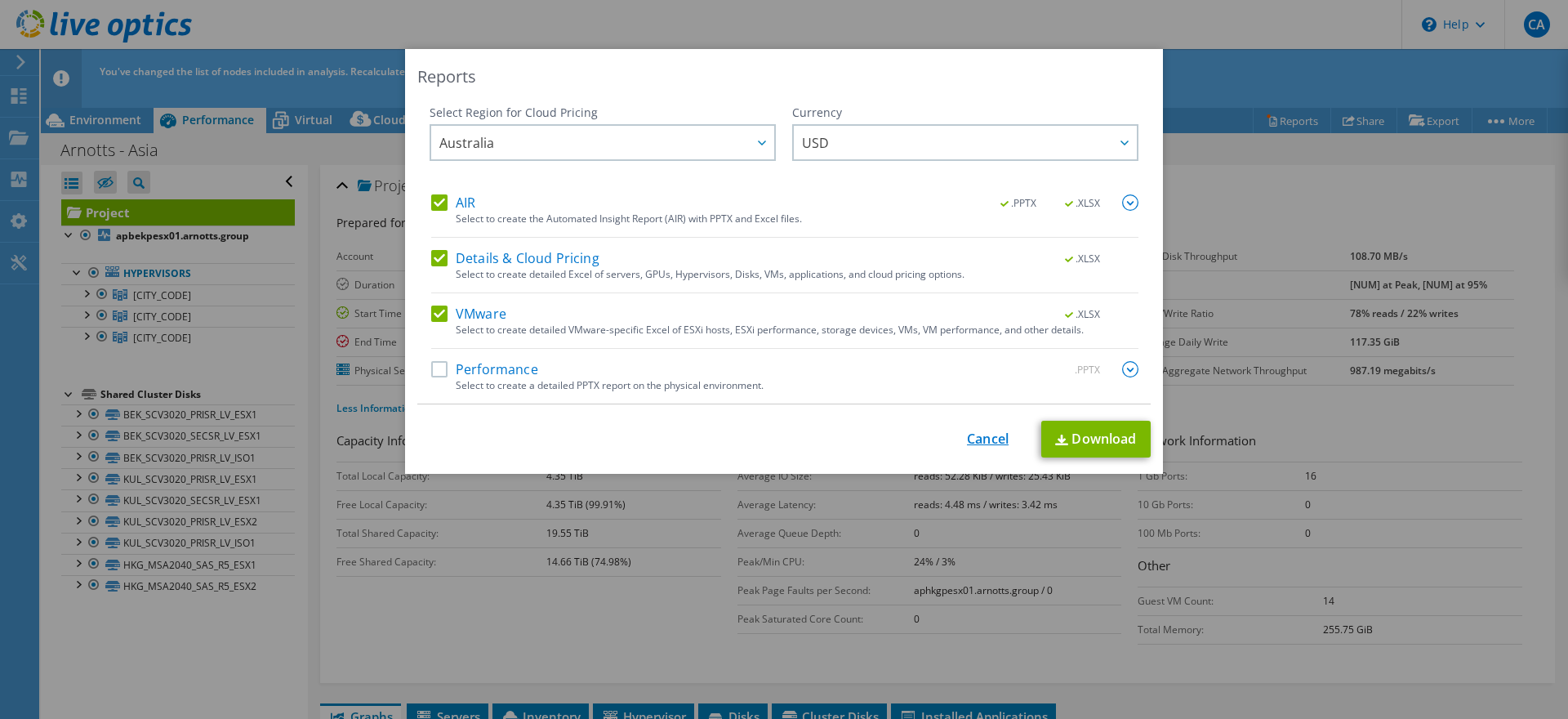 click on "Cancel" at bounding box center (987, 439) 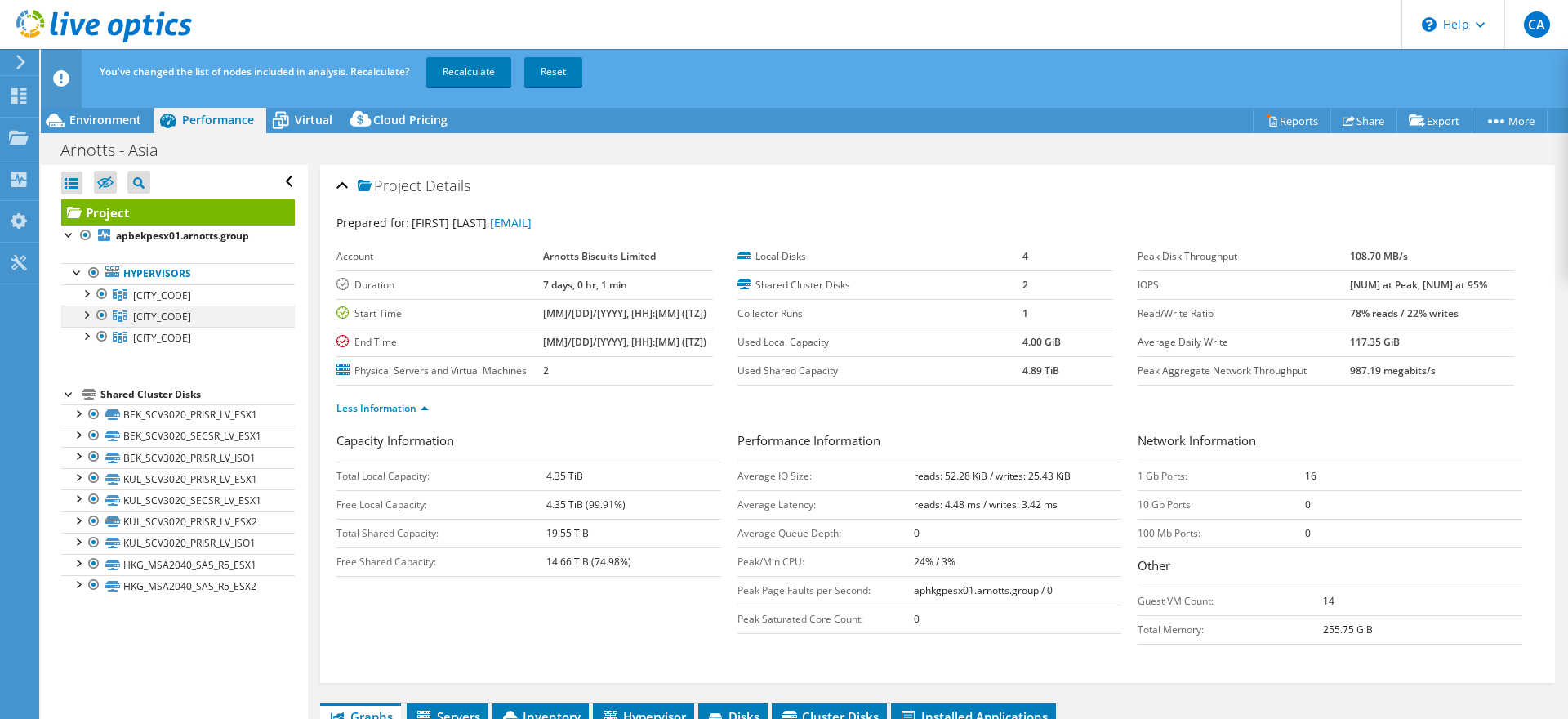 click at bounding box center [102, 315] 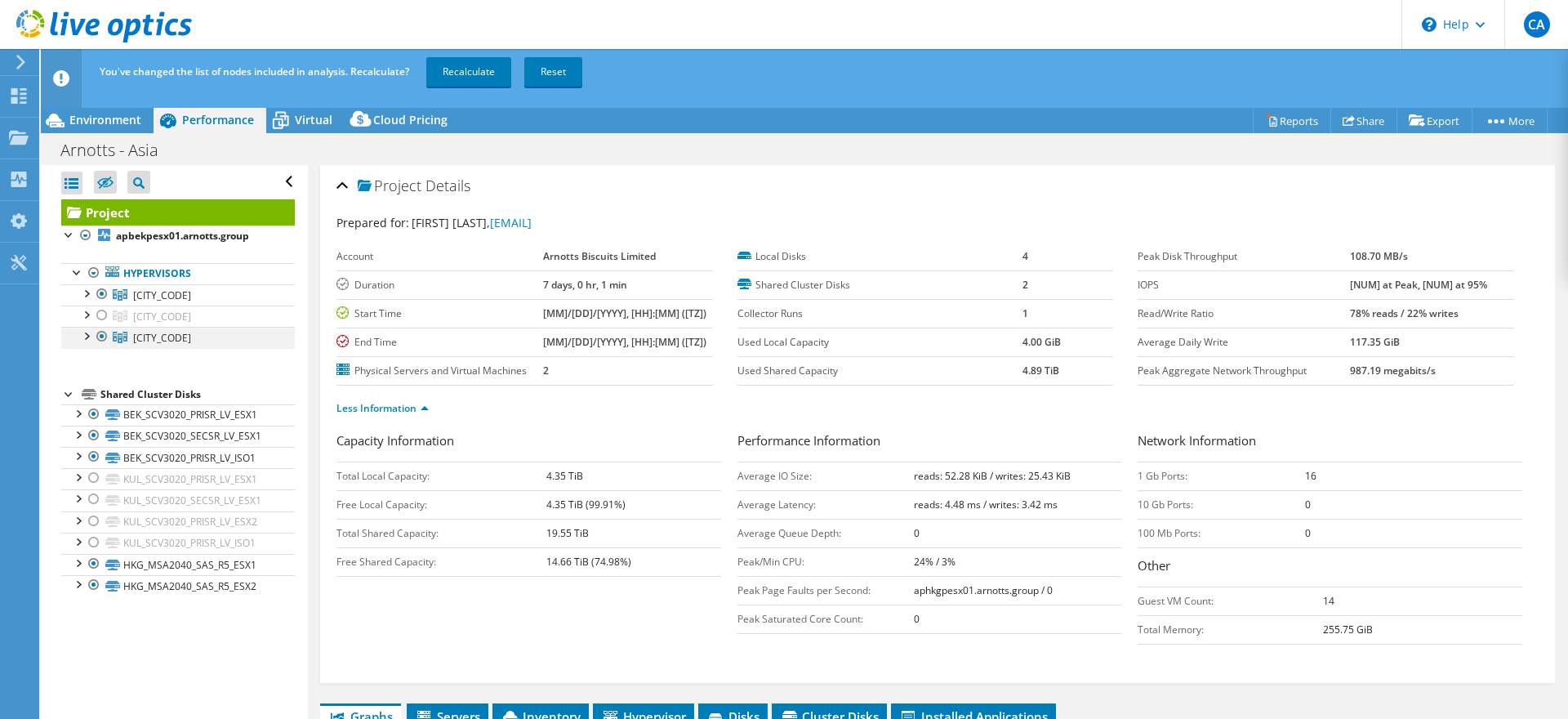 click at bounding box center (102, 337) 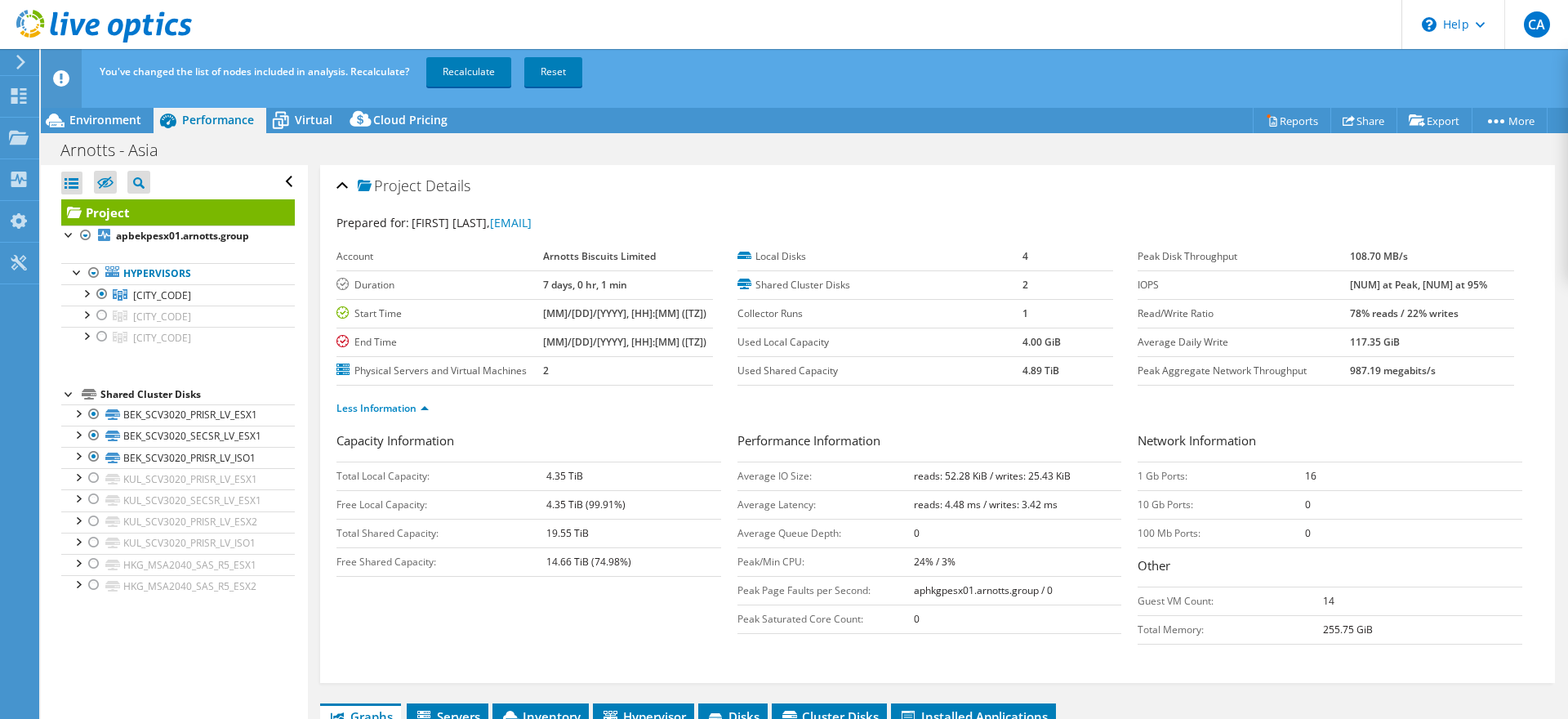 click on "aphkgpesx01.arnotts.group / 0" at bounding box center [983, 590] 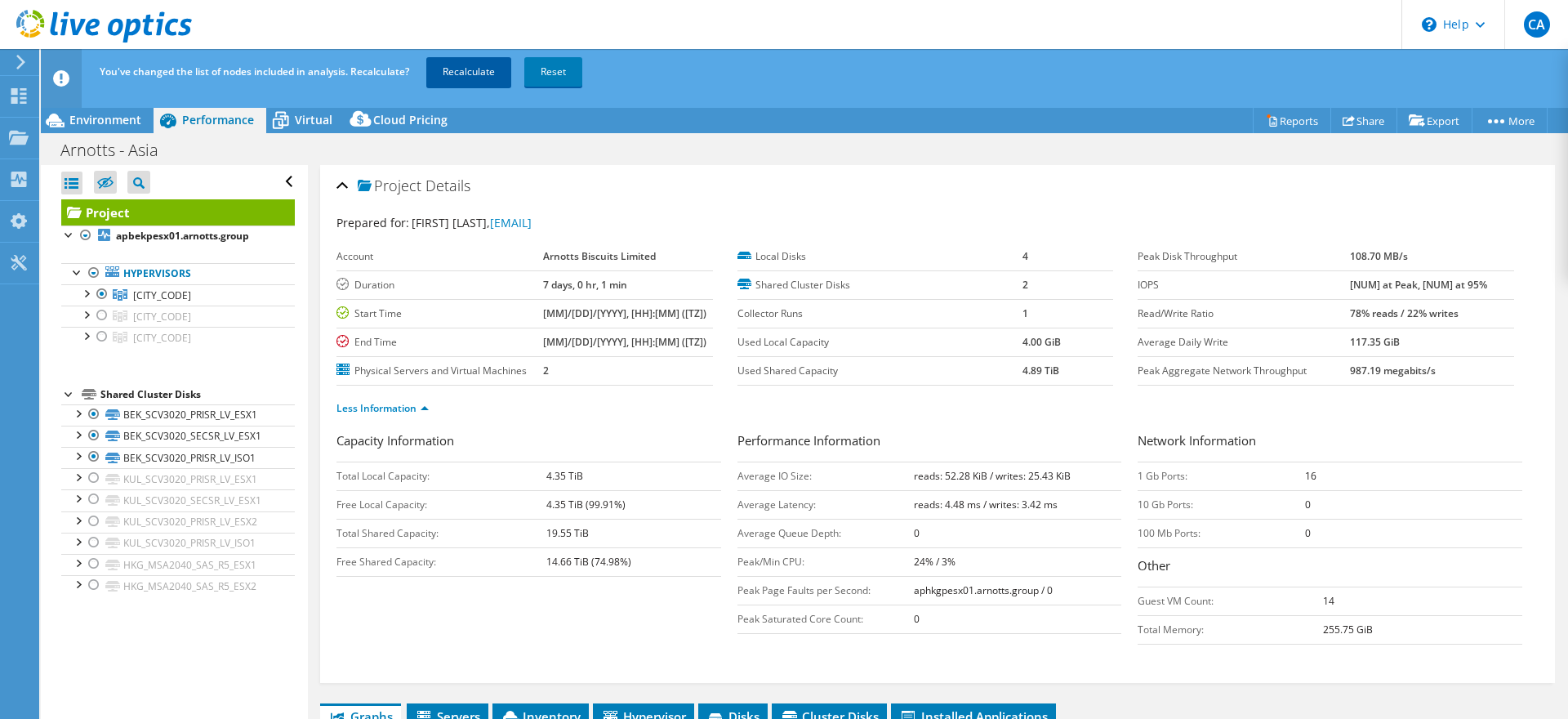 click on "Recalculate" at bounding box center (469, 72) 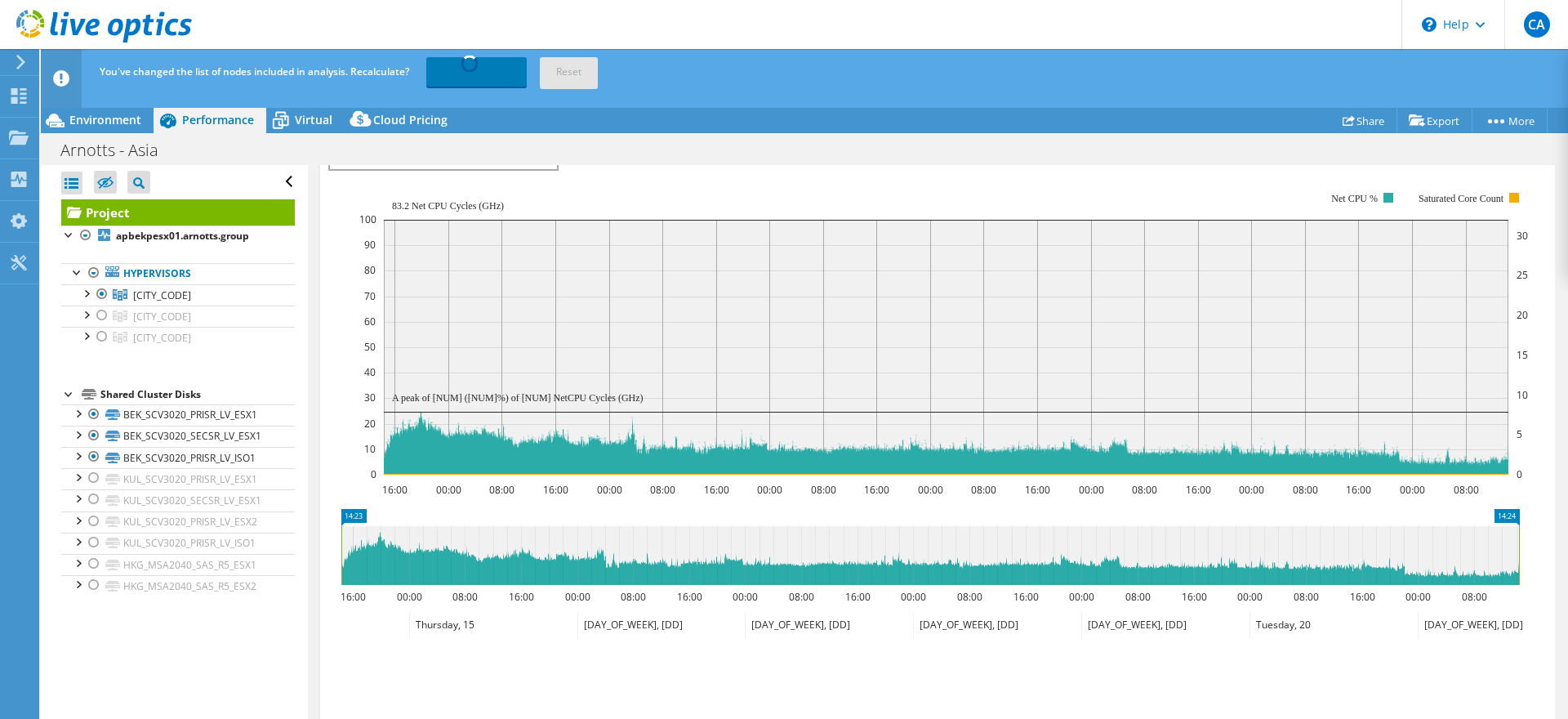 scroll, scrollTop: 0, scrollLeft: 0, axis: both 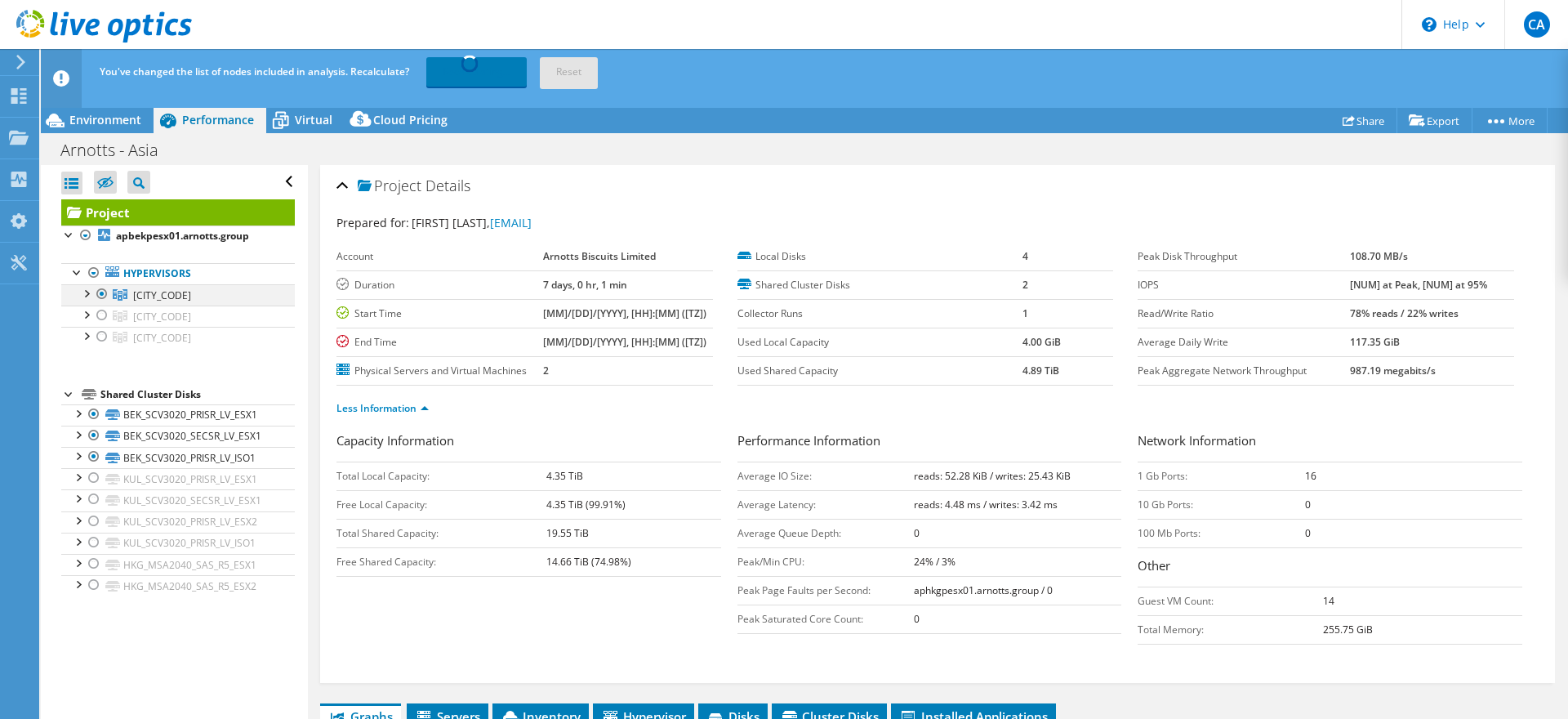 click at bounding box center [86, 293] 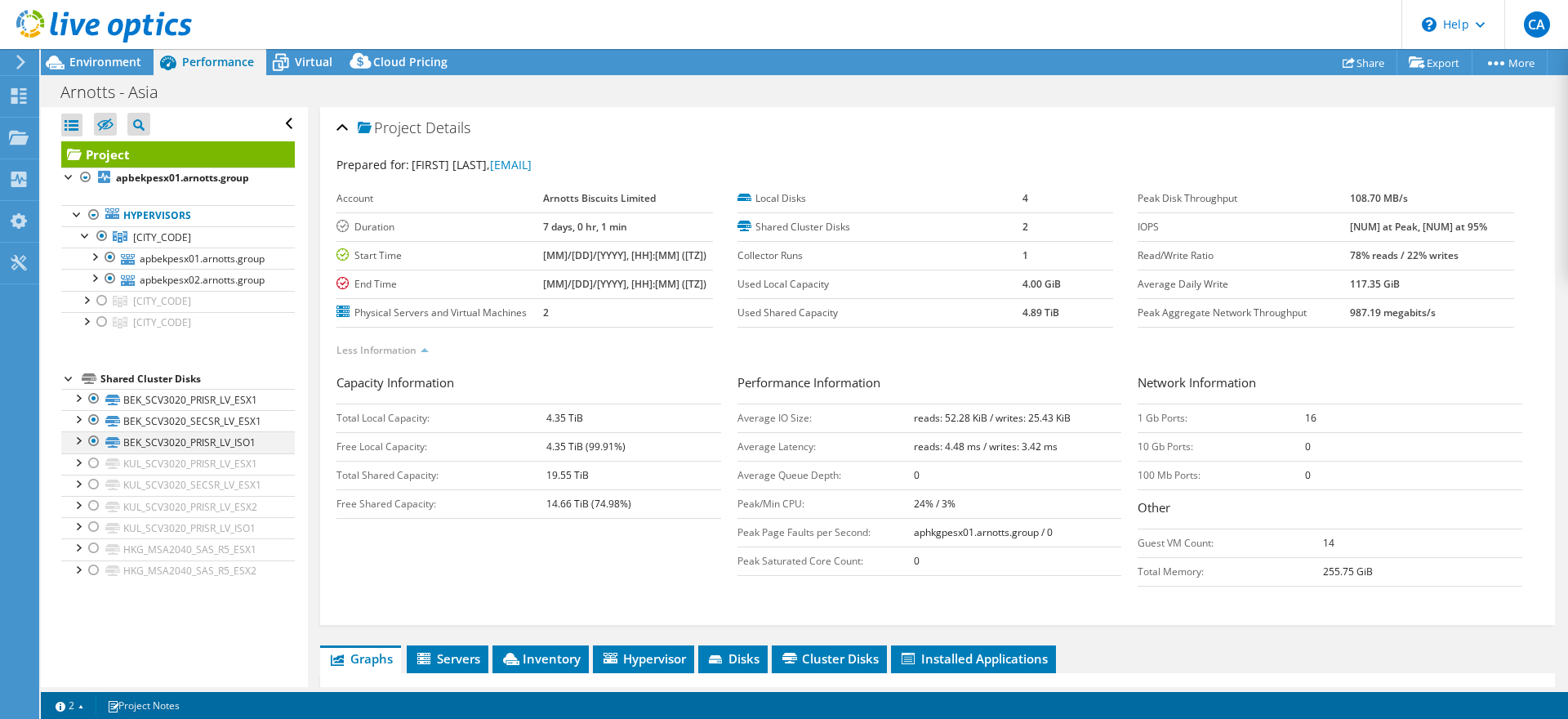 click at bounding box center (94, 441) 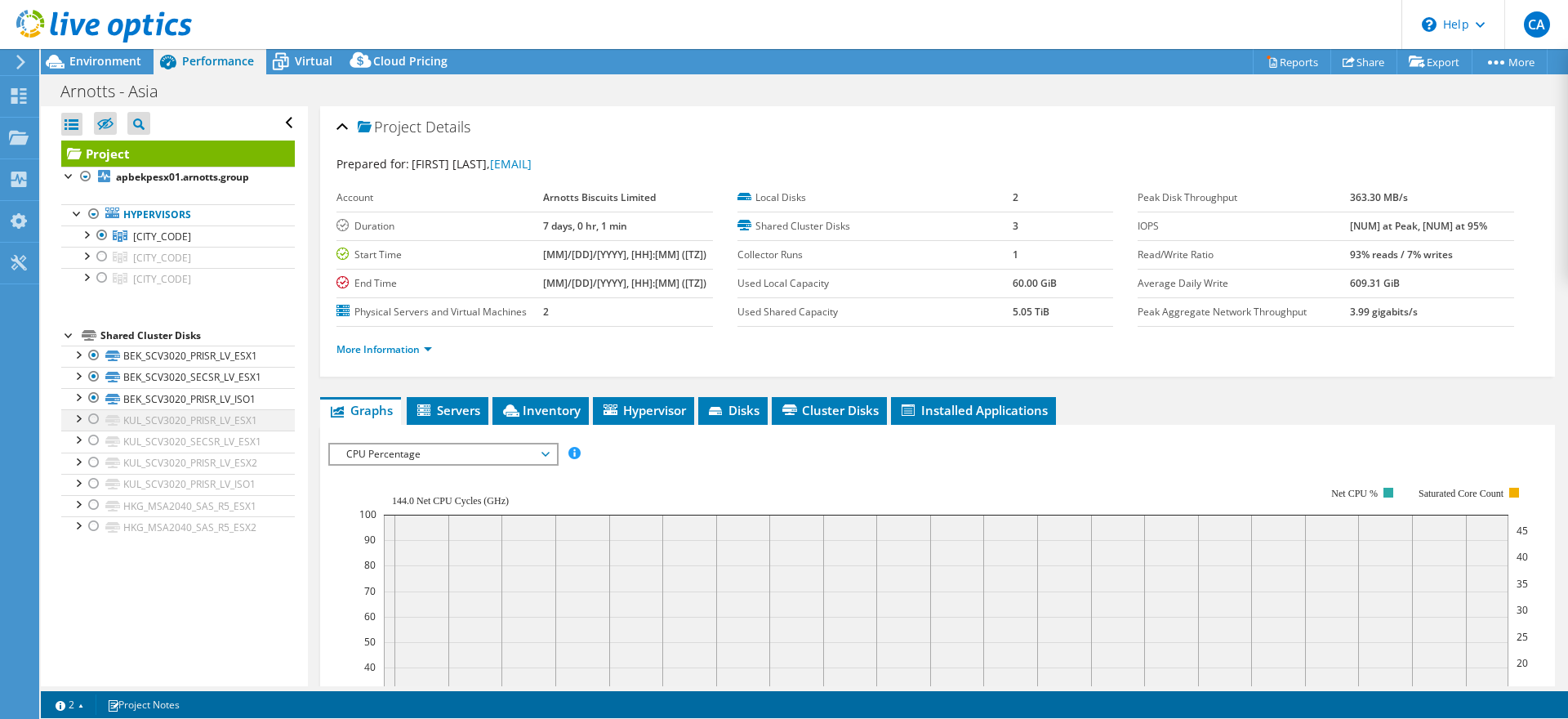 click at bounding box center (94, 419) 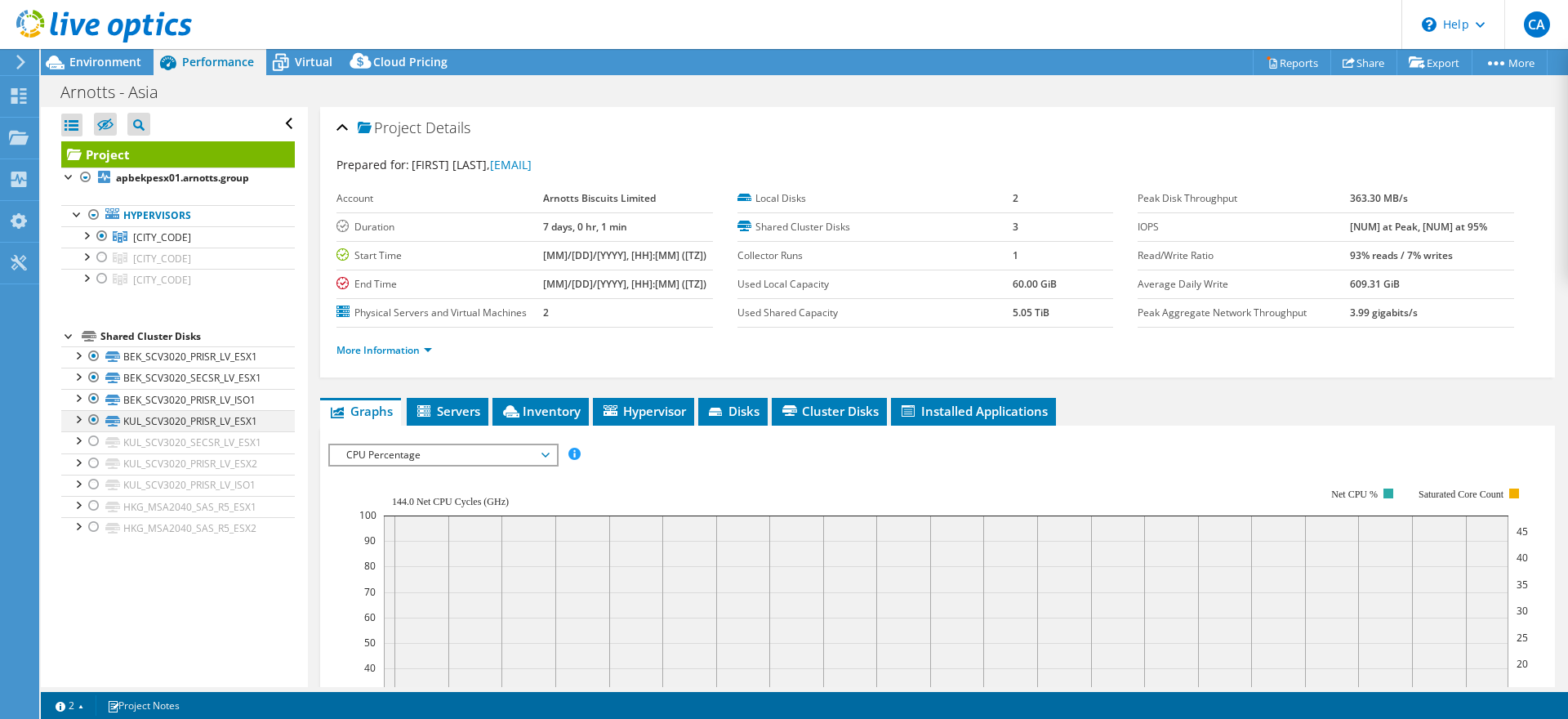 click at bounding box center [94, 420] 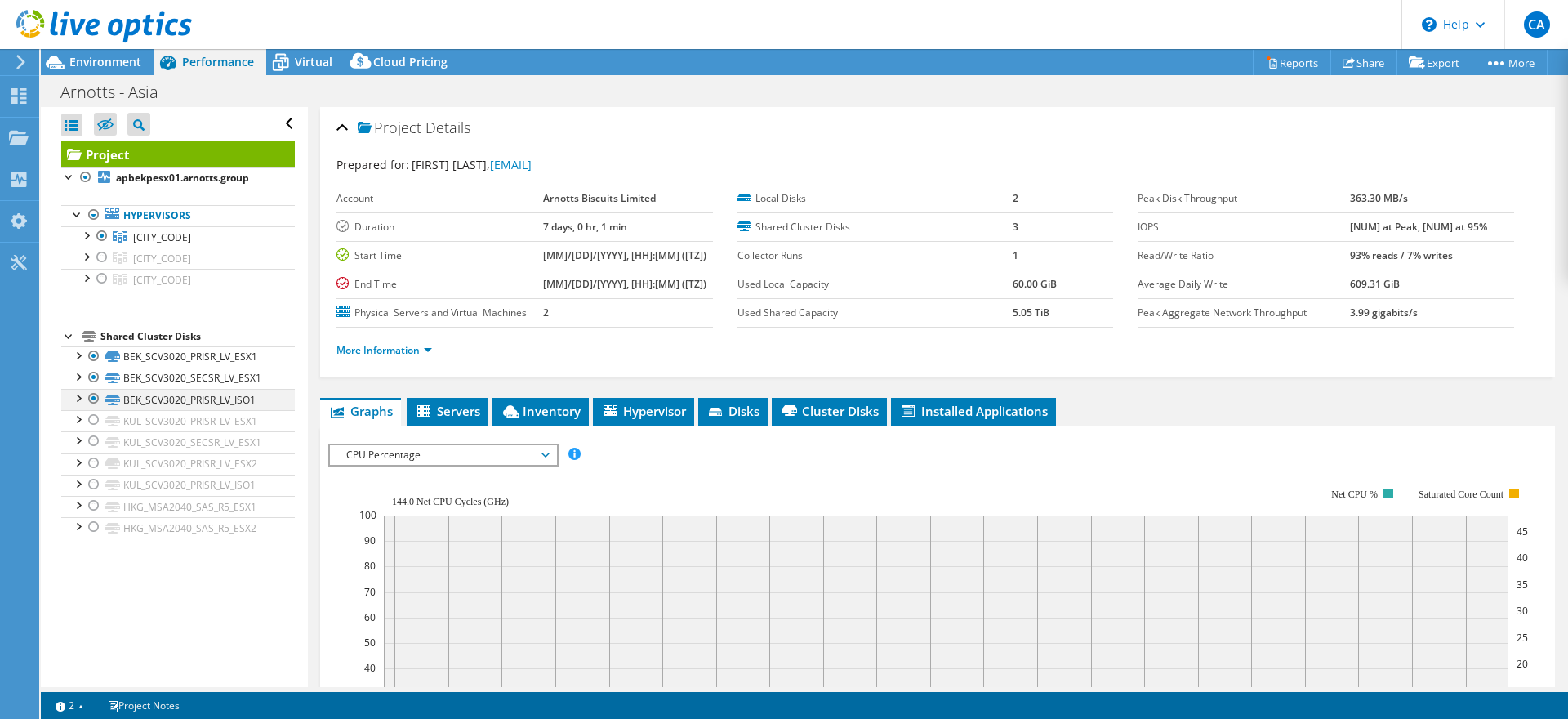 click at bounding box center (94, 399) 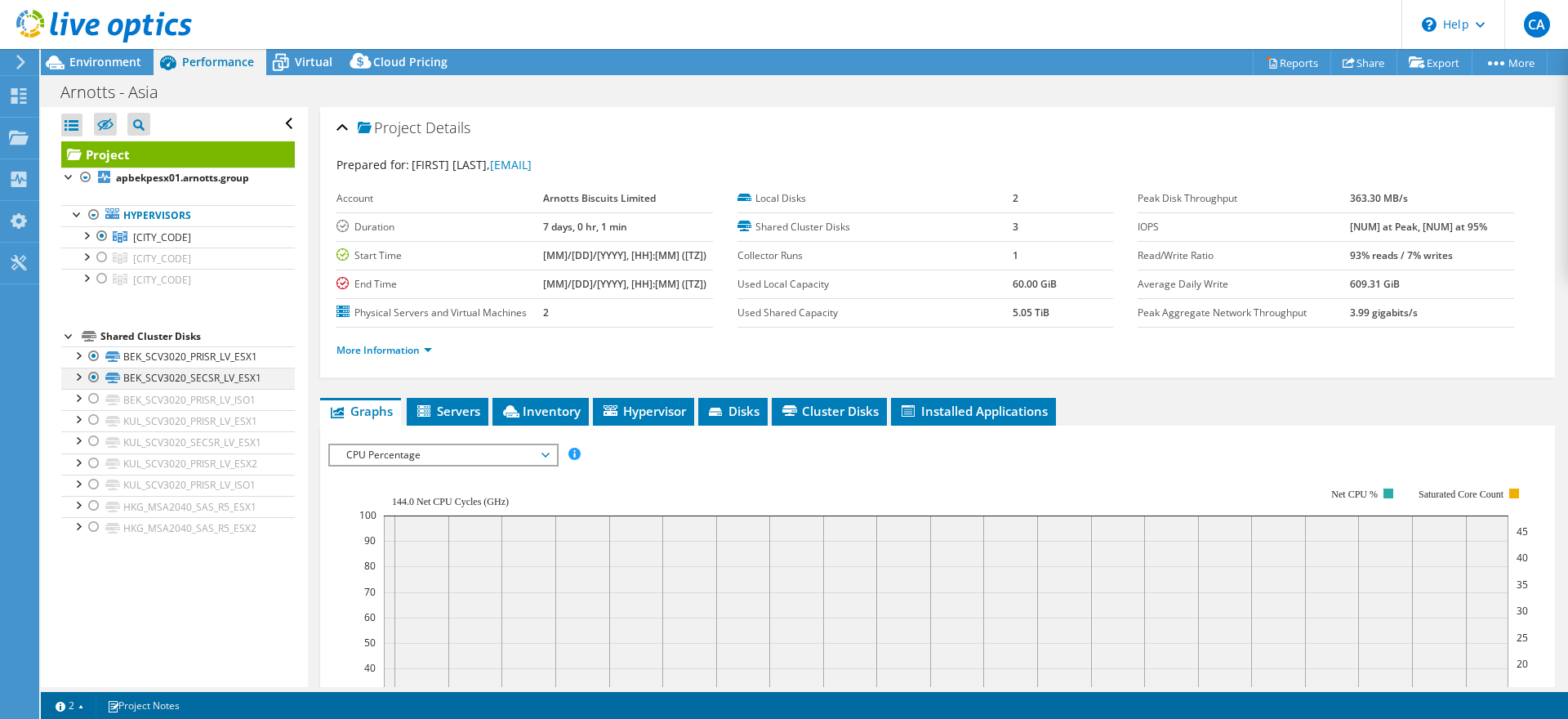 click at bounding box center [94, 377] 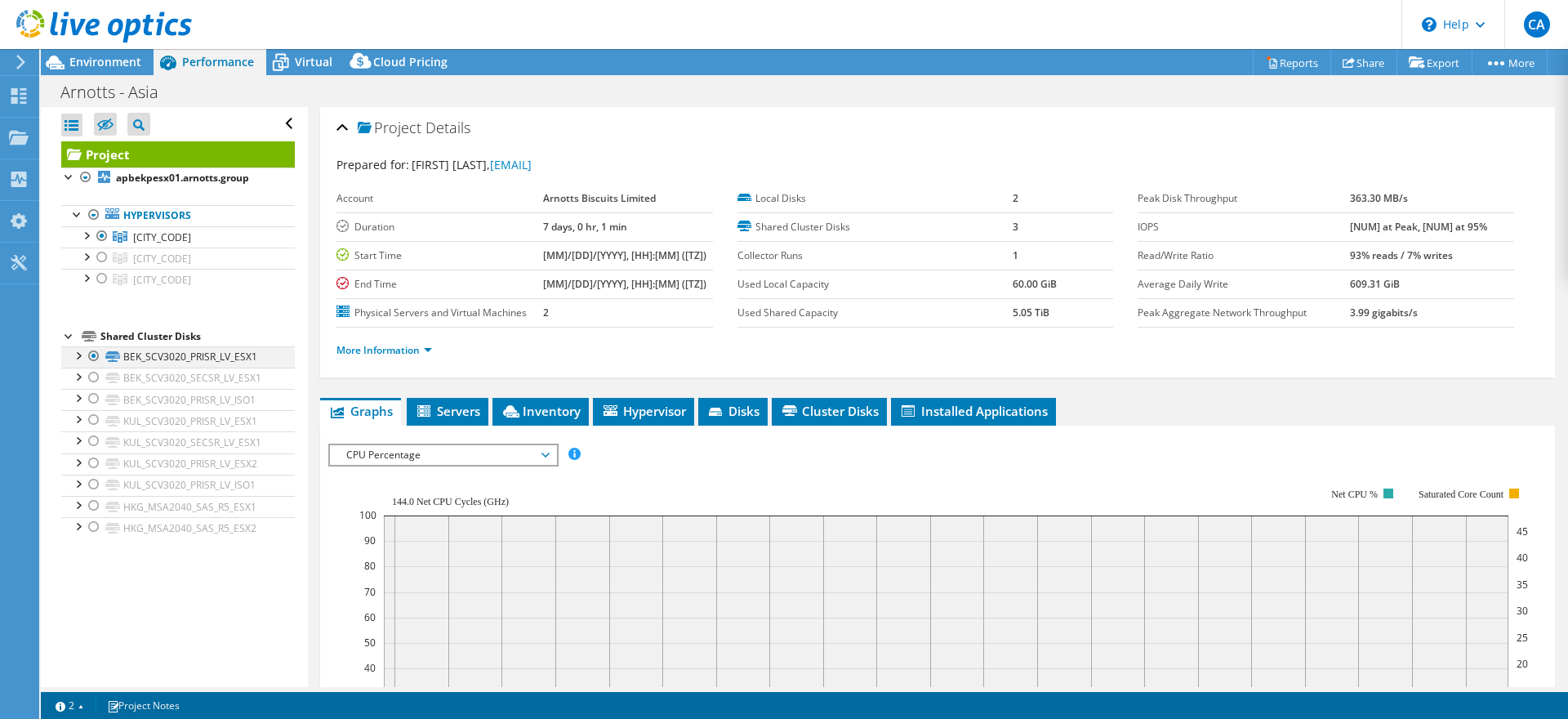 click at bounding box center [94, 356] 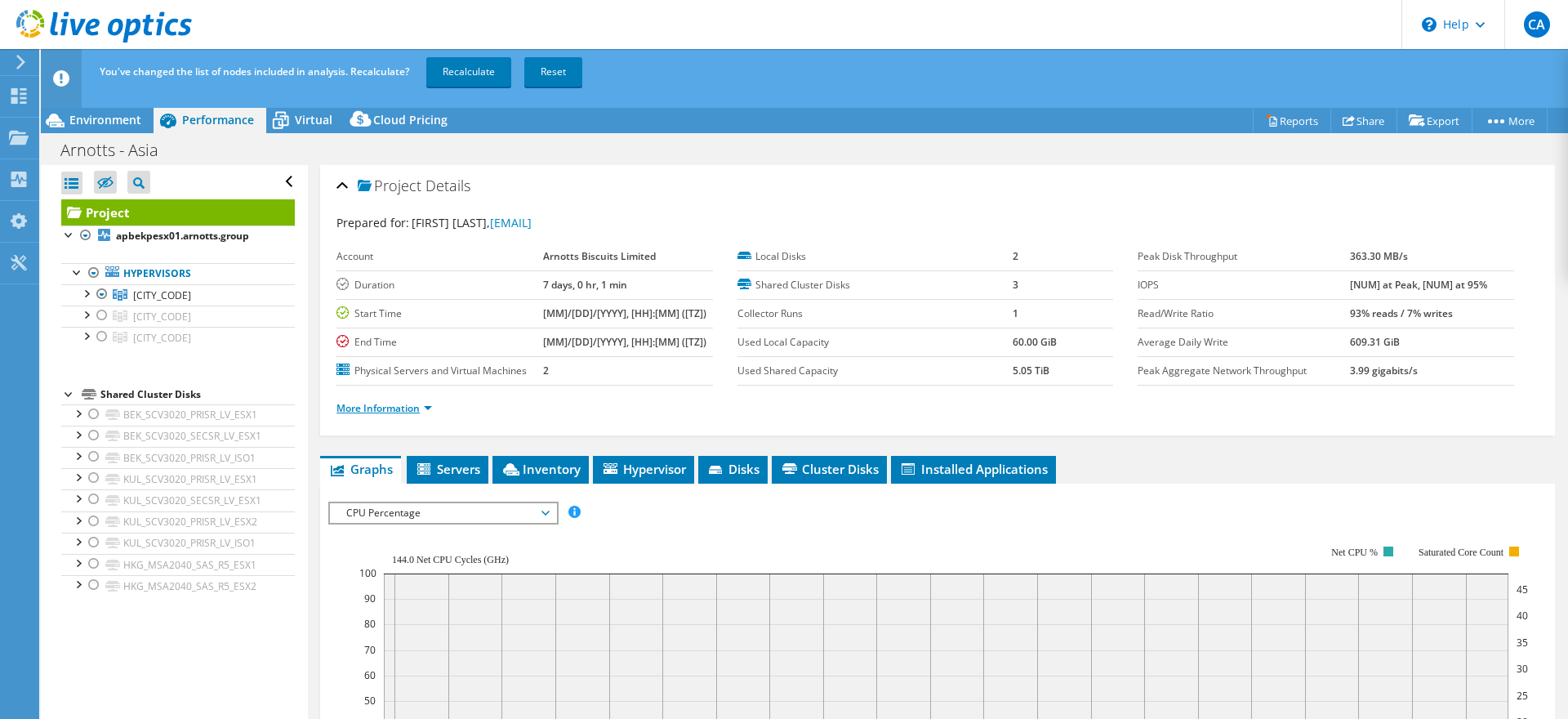 click on "More Information" at bounding box center (384, 408) 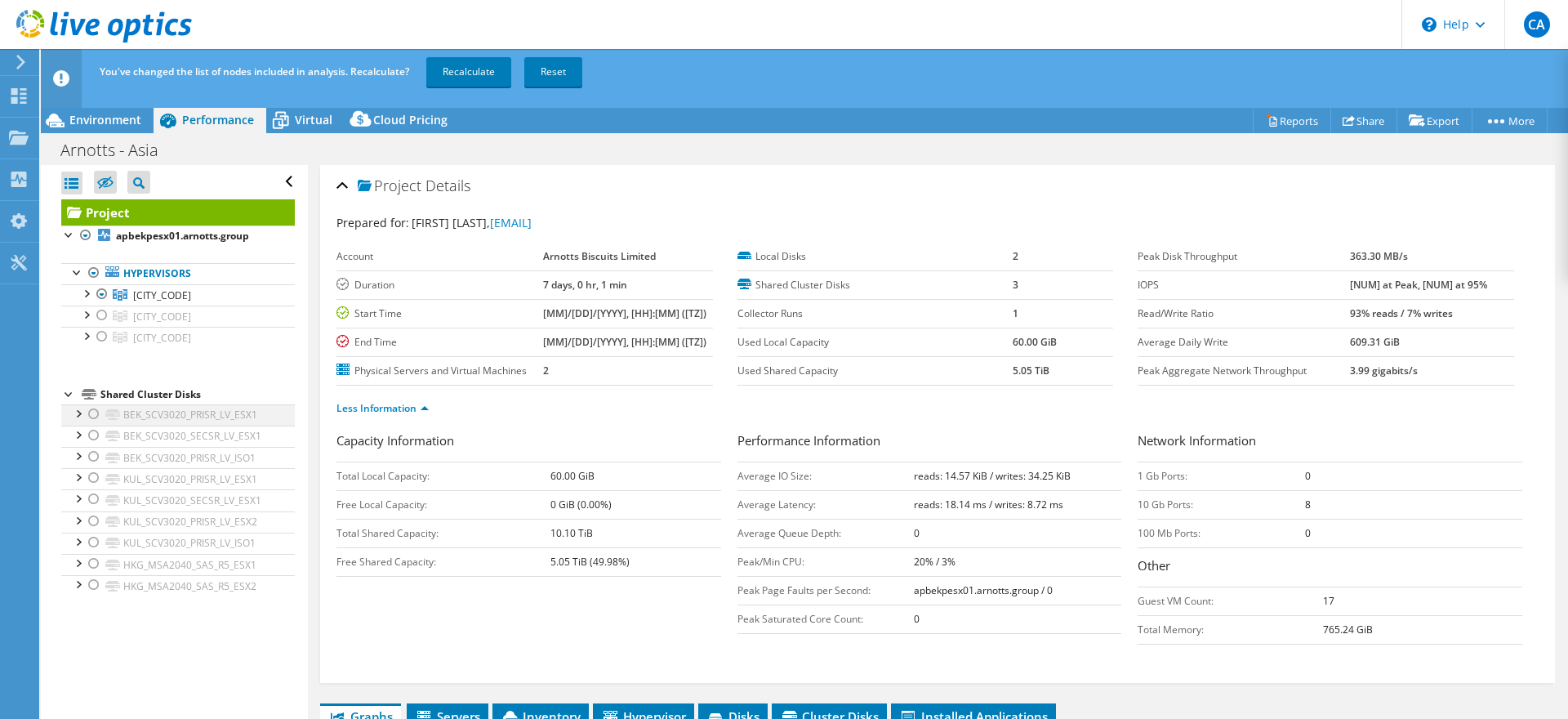 click at bounding box center [94, 414] 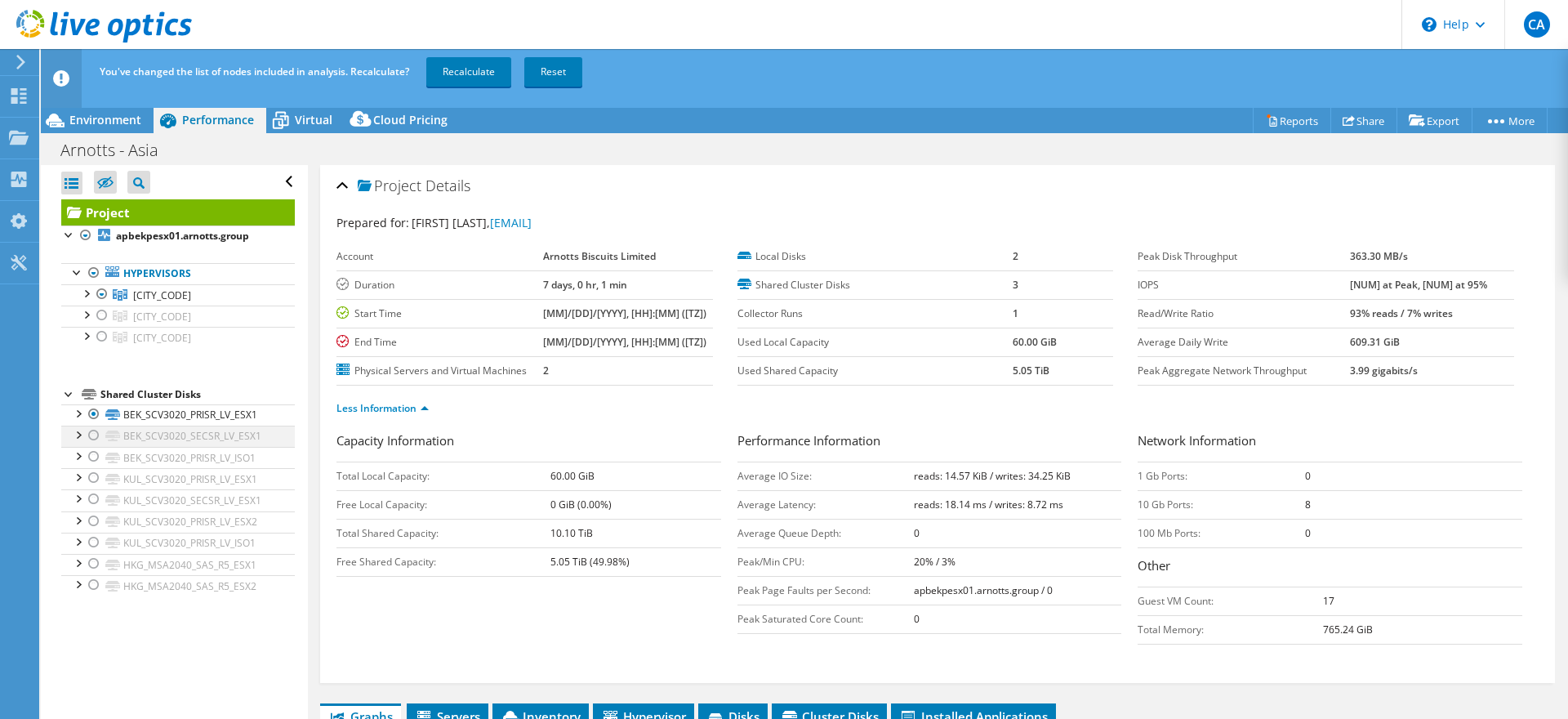 click at bounding box center (94, 435) 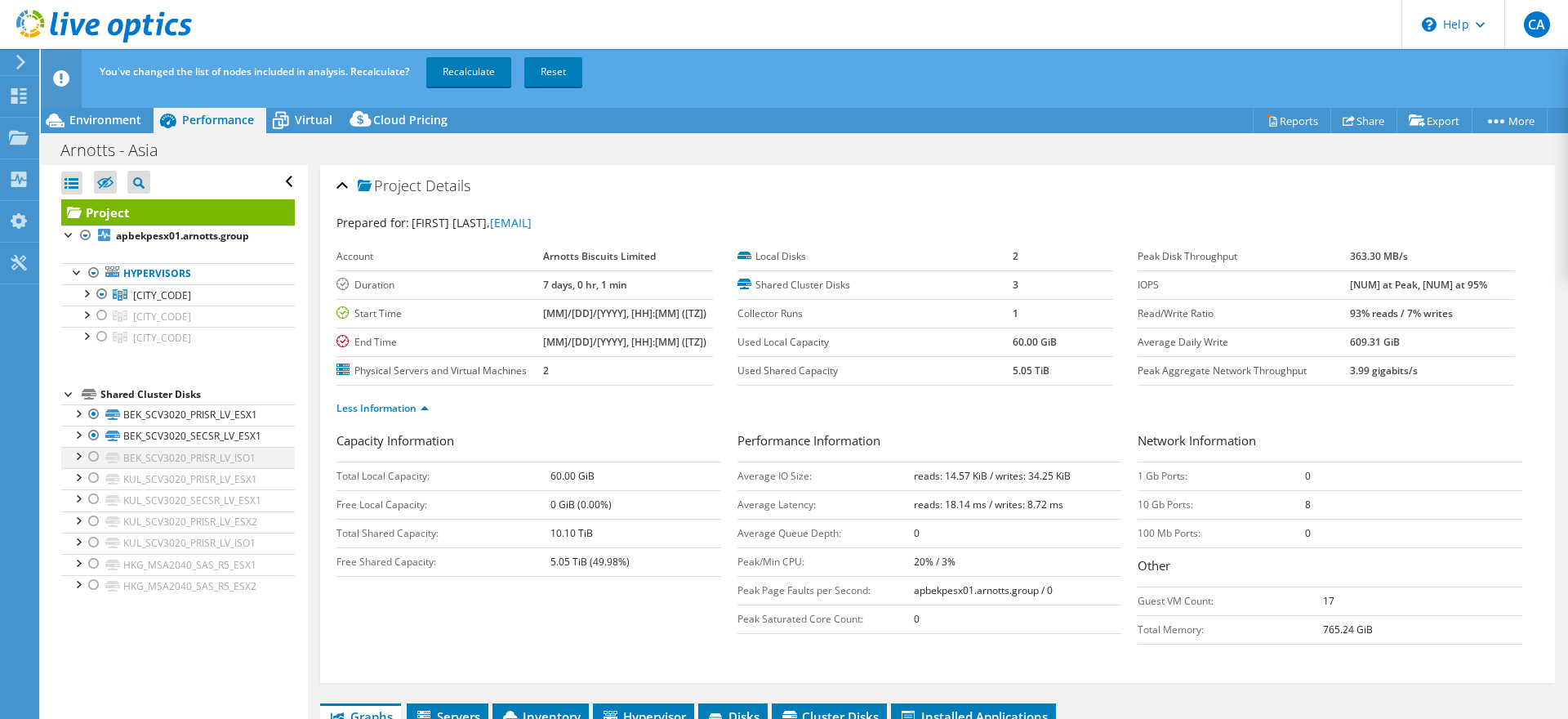 click at bounding box center (94, 457) 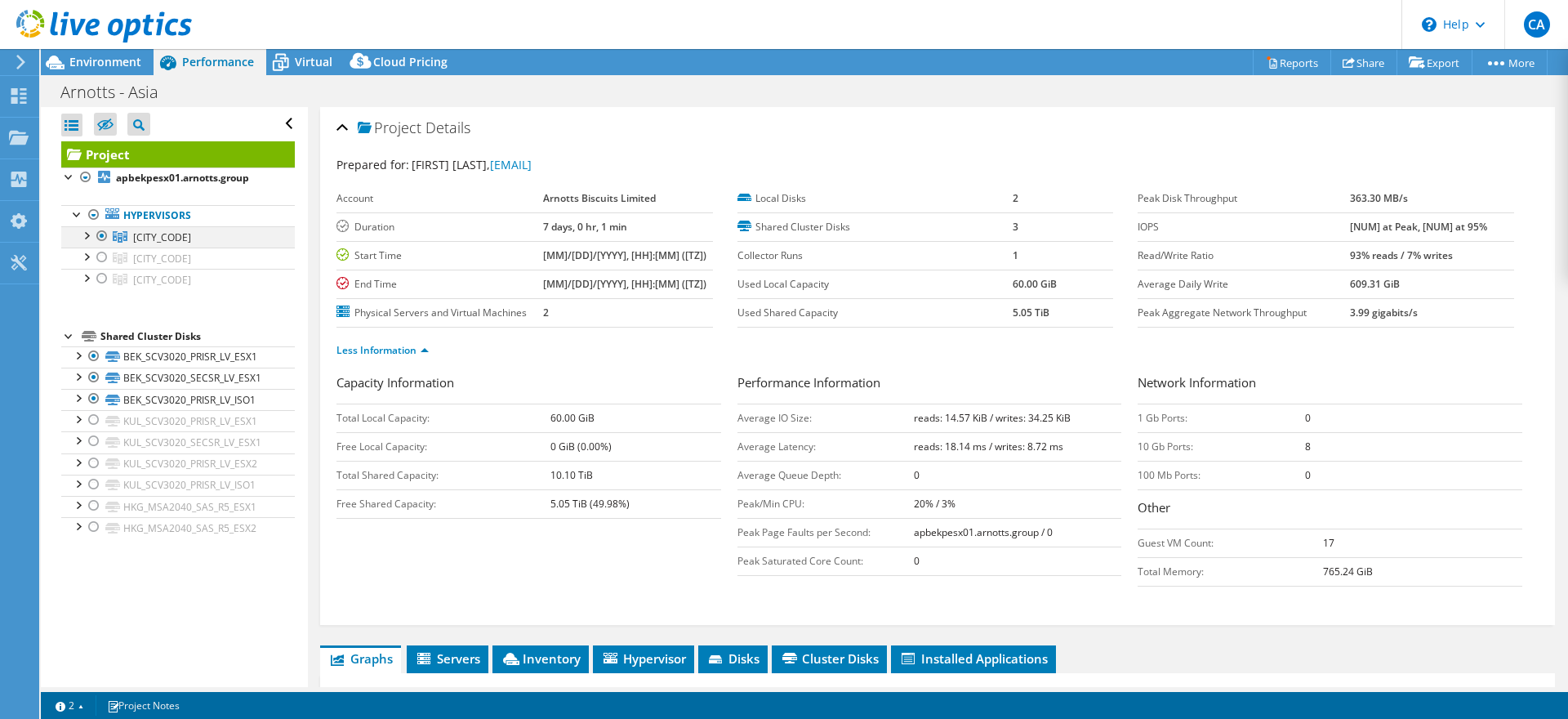 click at bounding box center (86, 234) 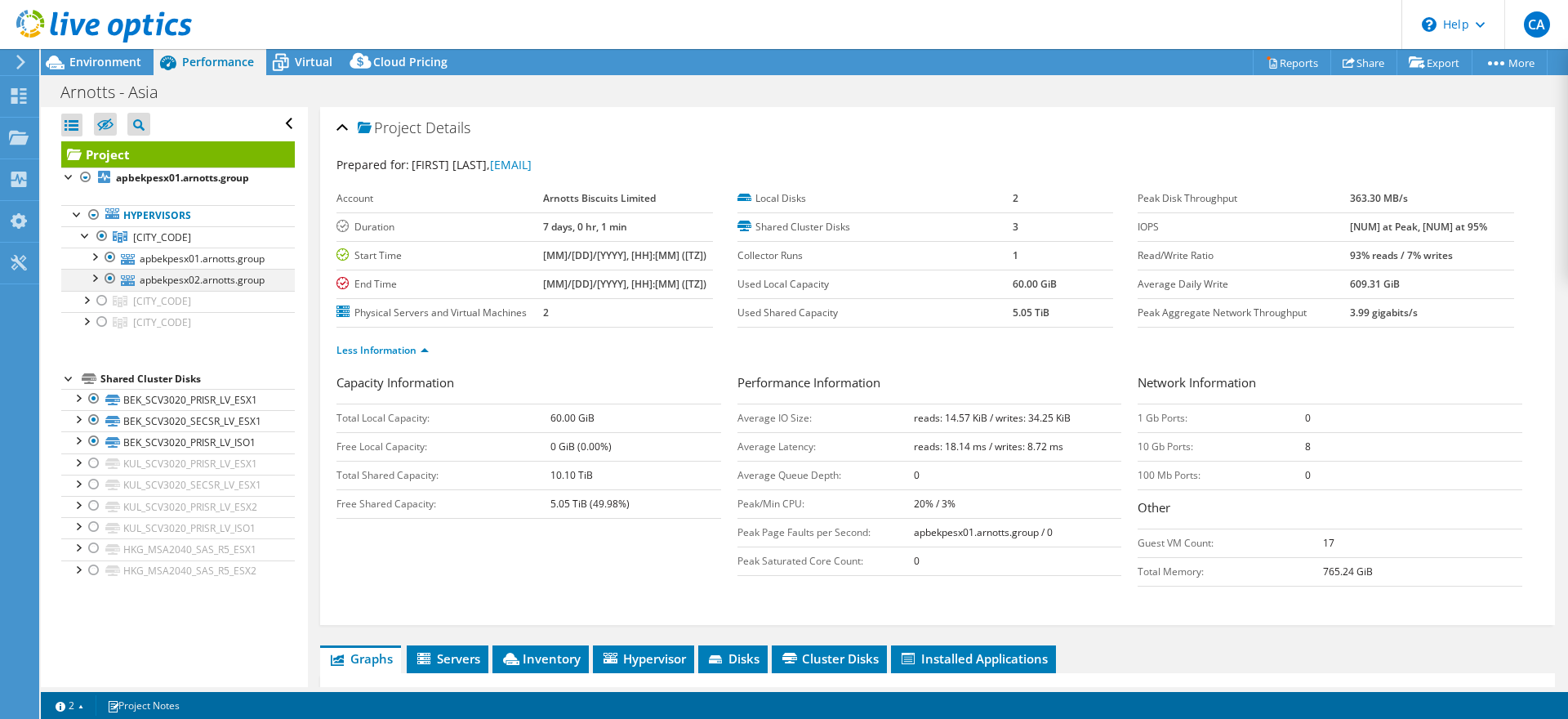 click at bounding box center (94, 277) 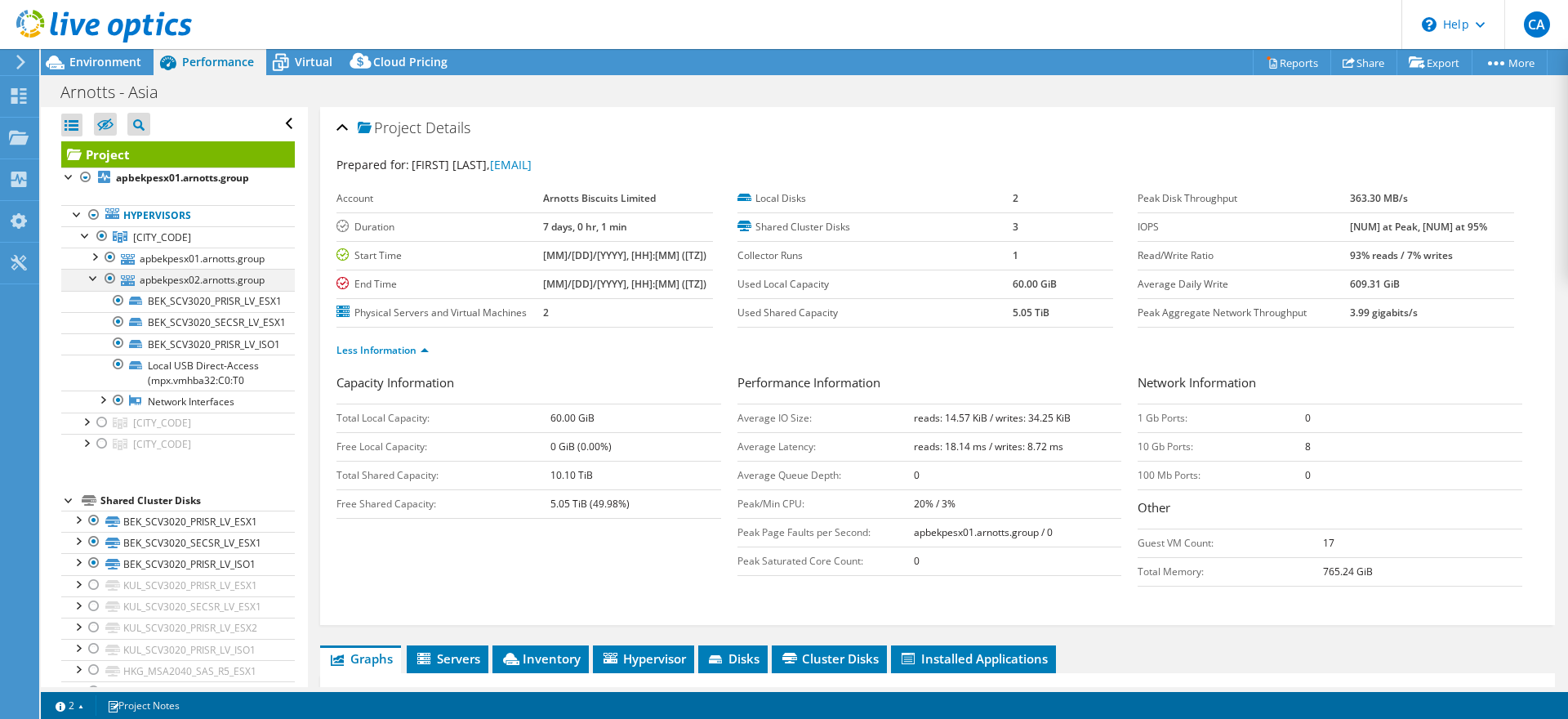 click at bounding box center [94, 277] 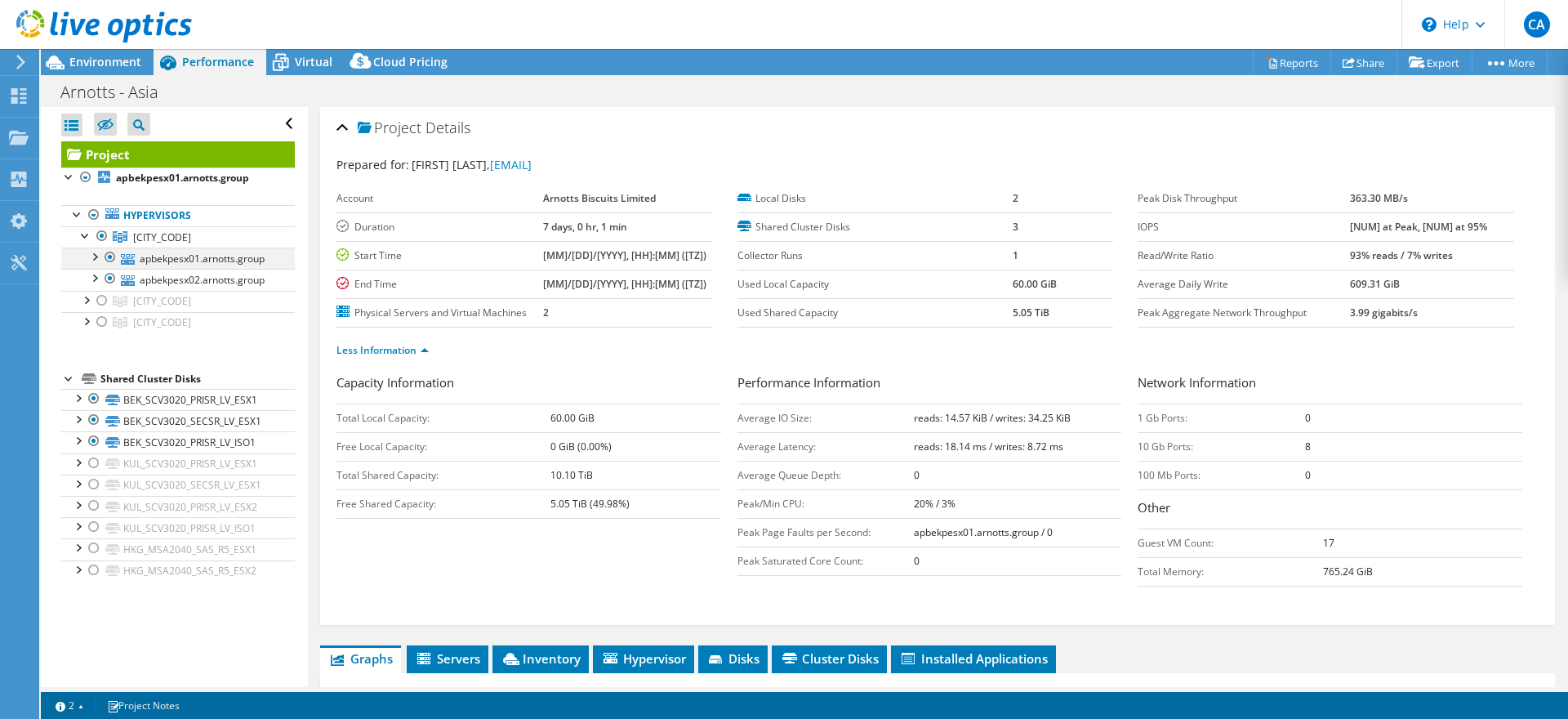click at bounding box center (110, 257) 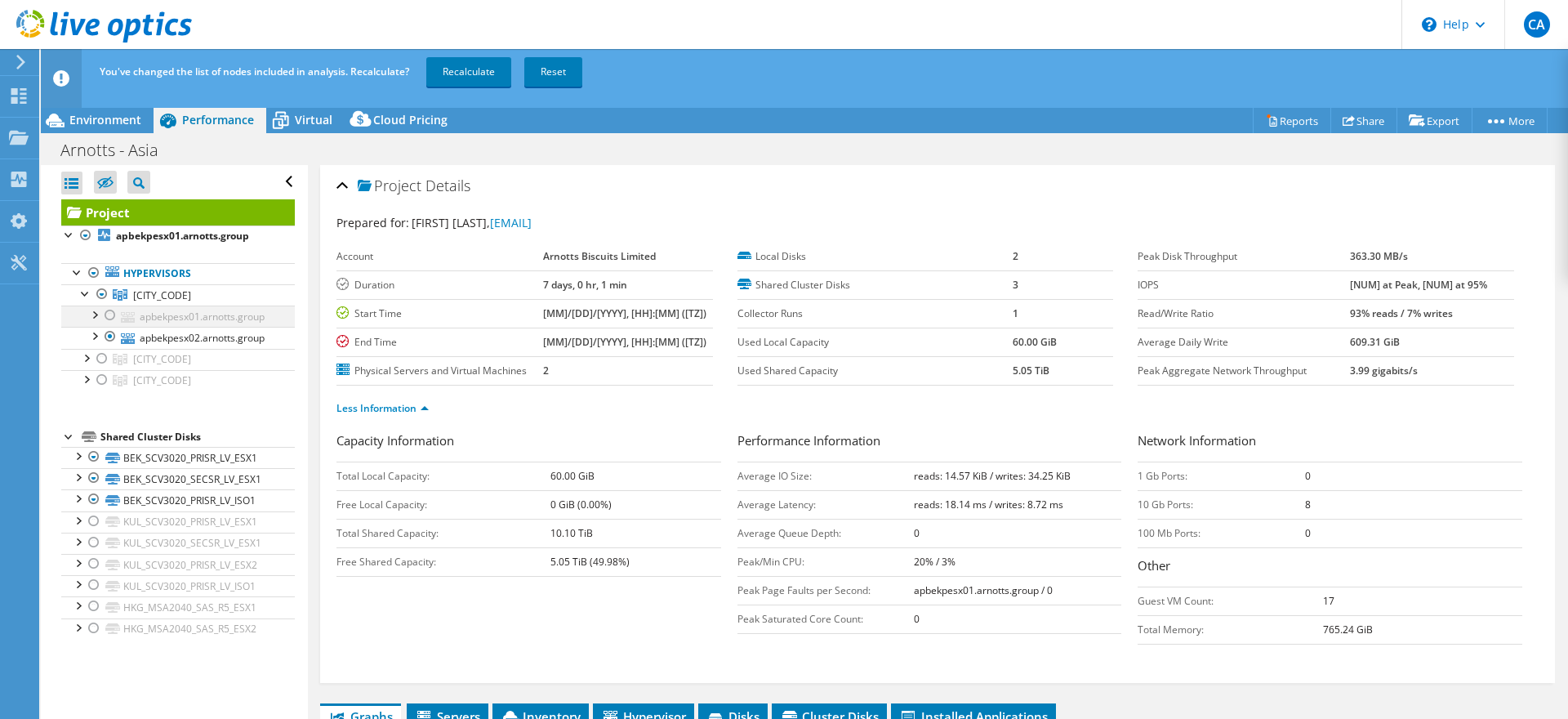click at bounding box center (110, 315) 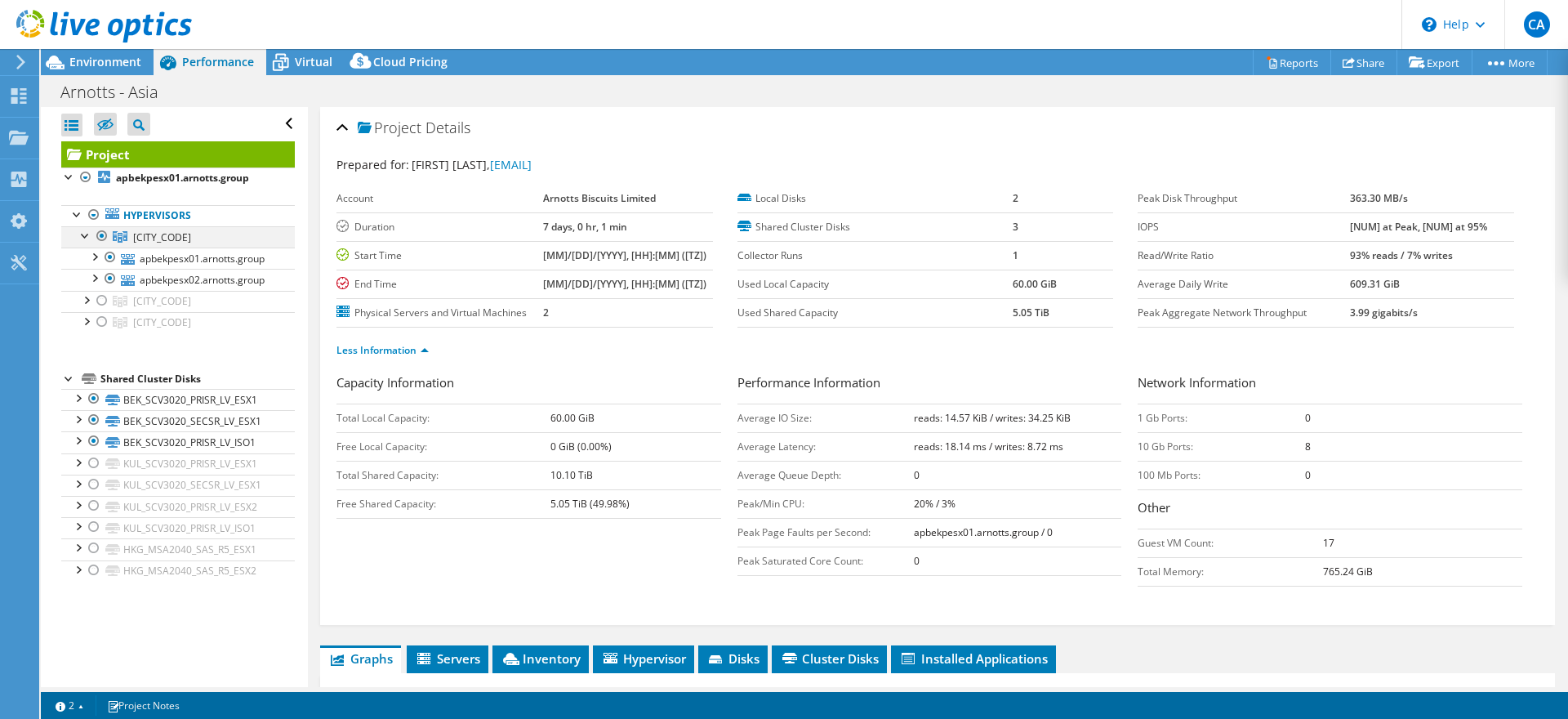 click at bounding box center (102, 236) 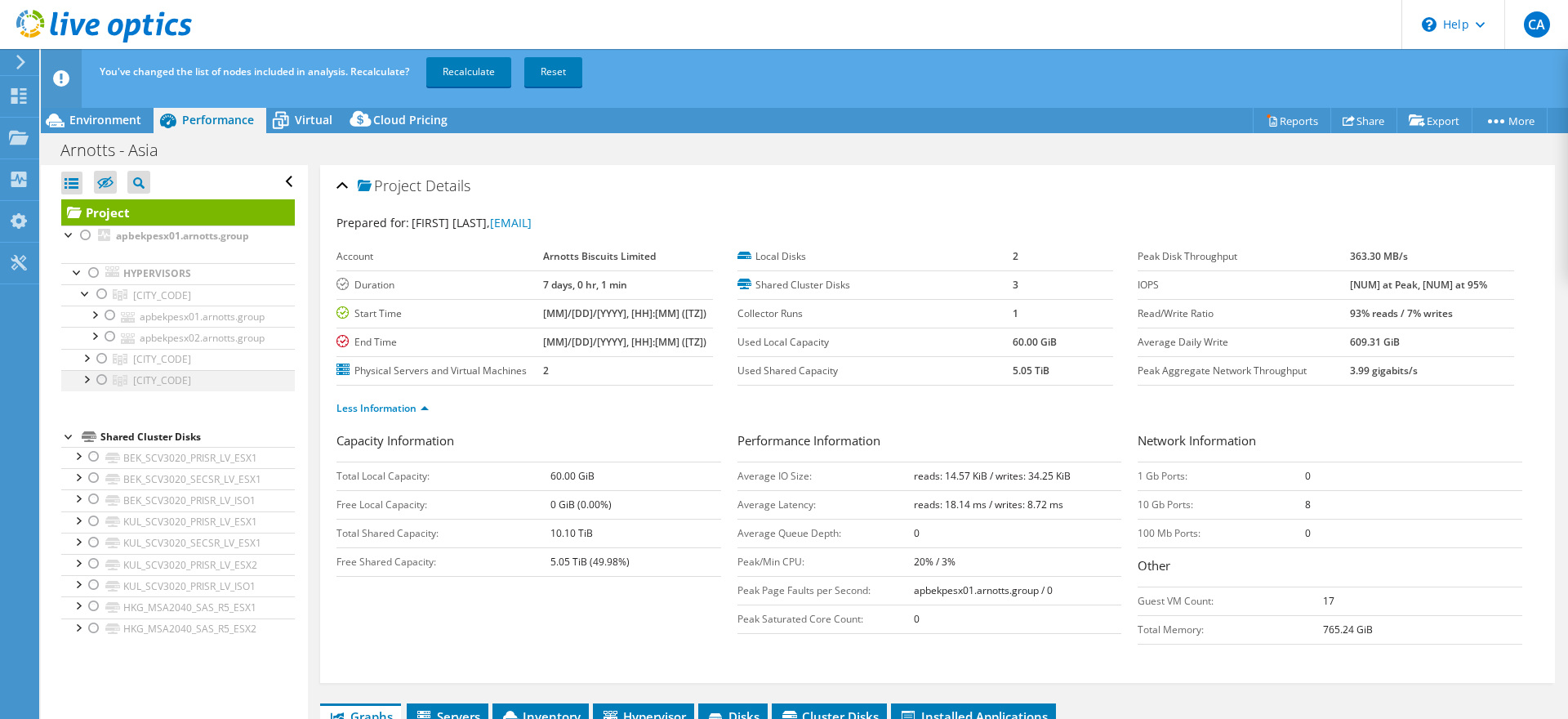 click at bounding box center (102, 380) 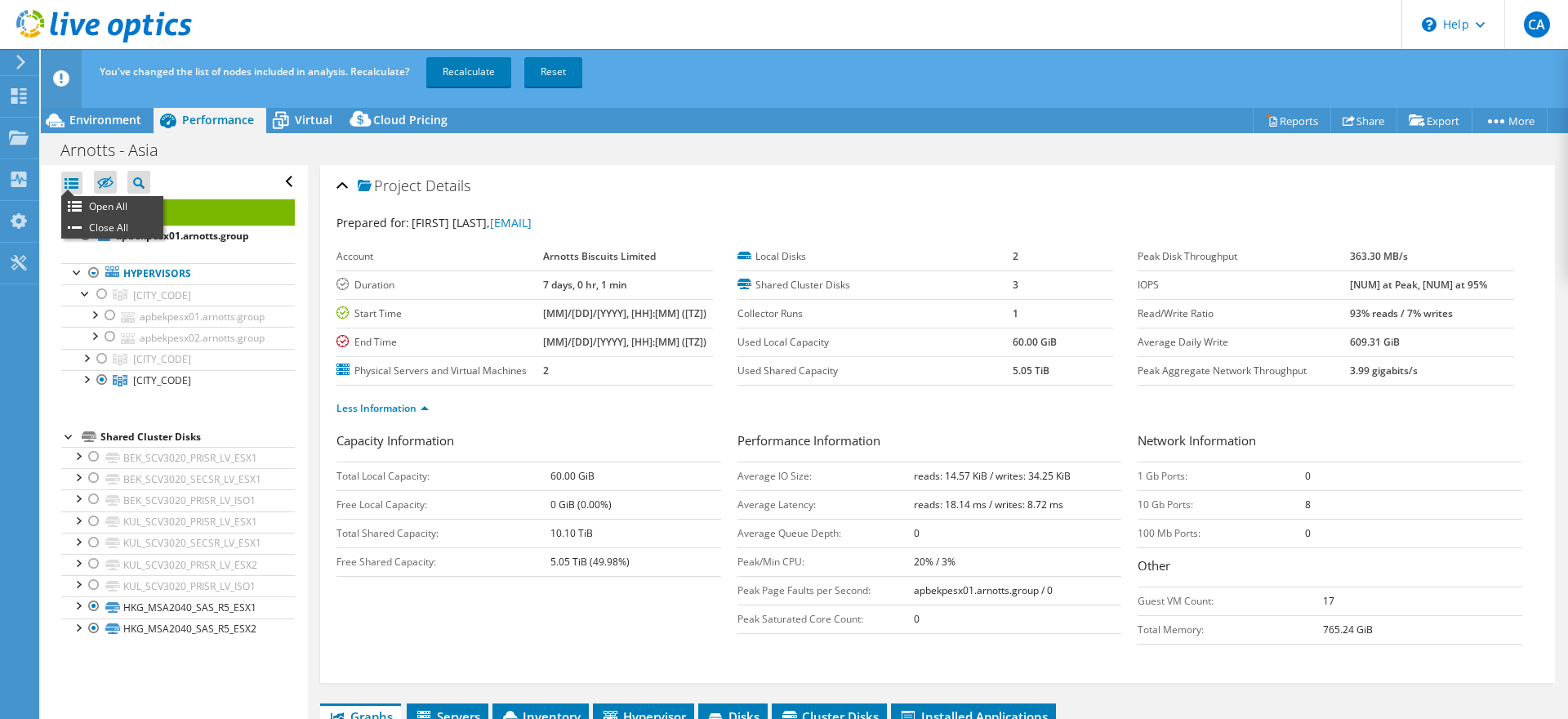 click at bounding box center (72, 183) 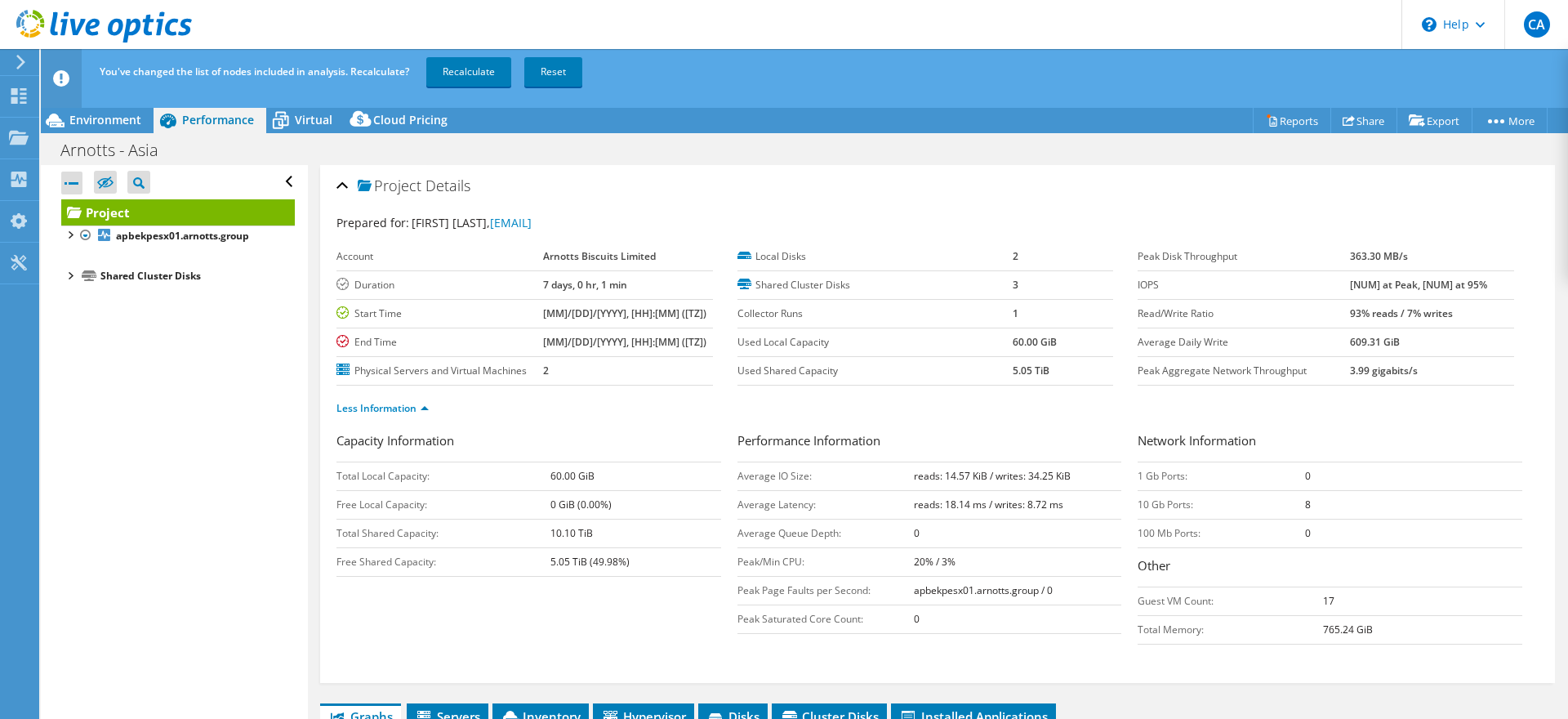 click at bounding box center (72, 183) 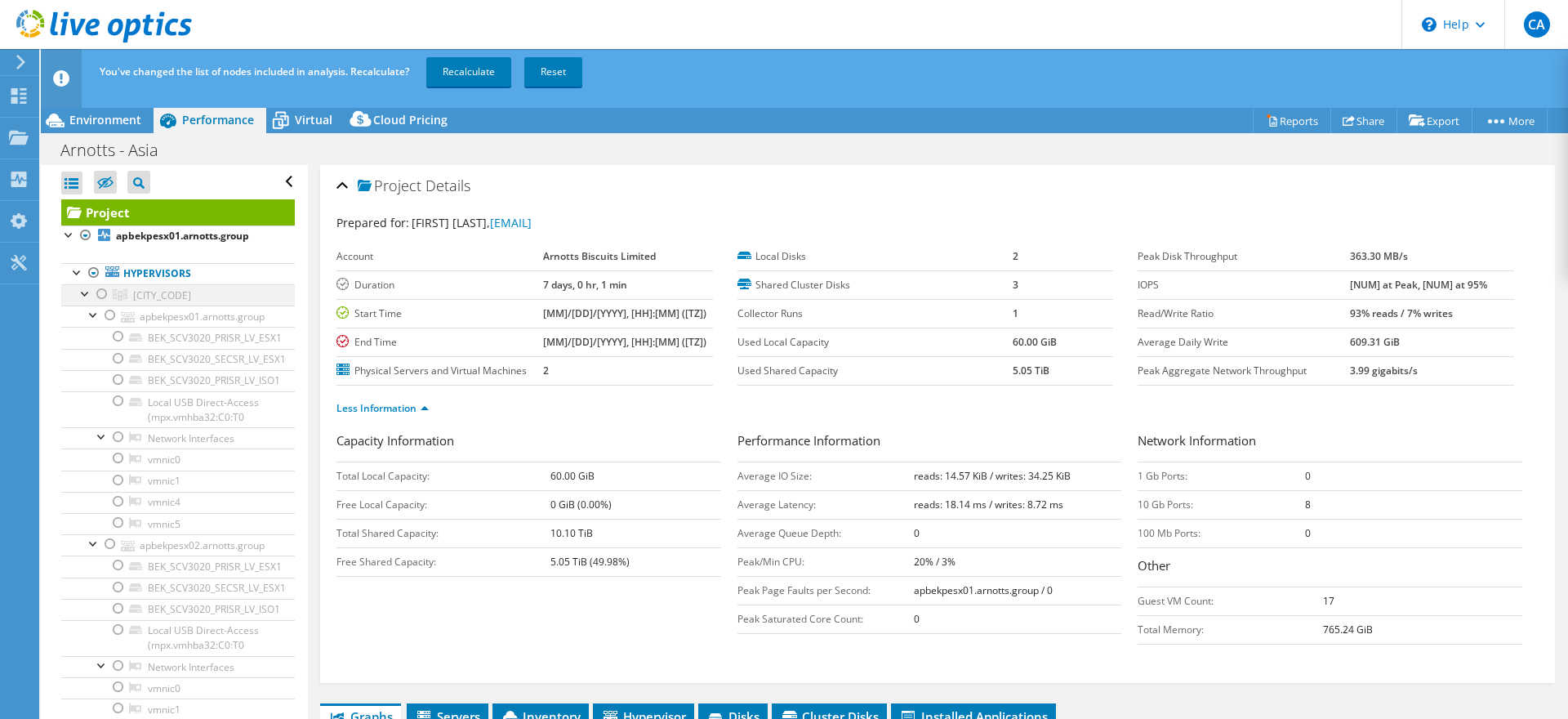 click at bounding box center [86, 293] 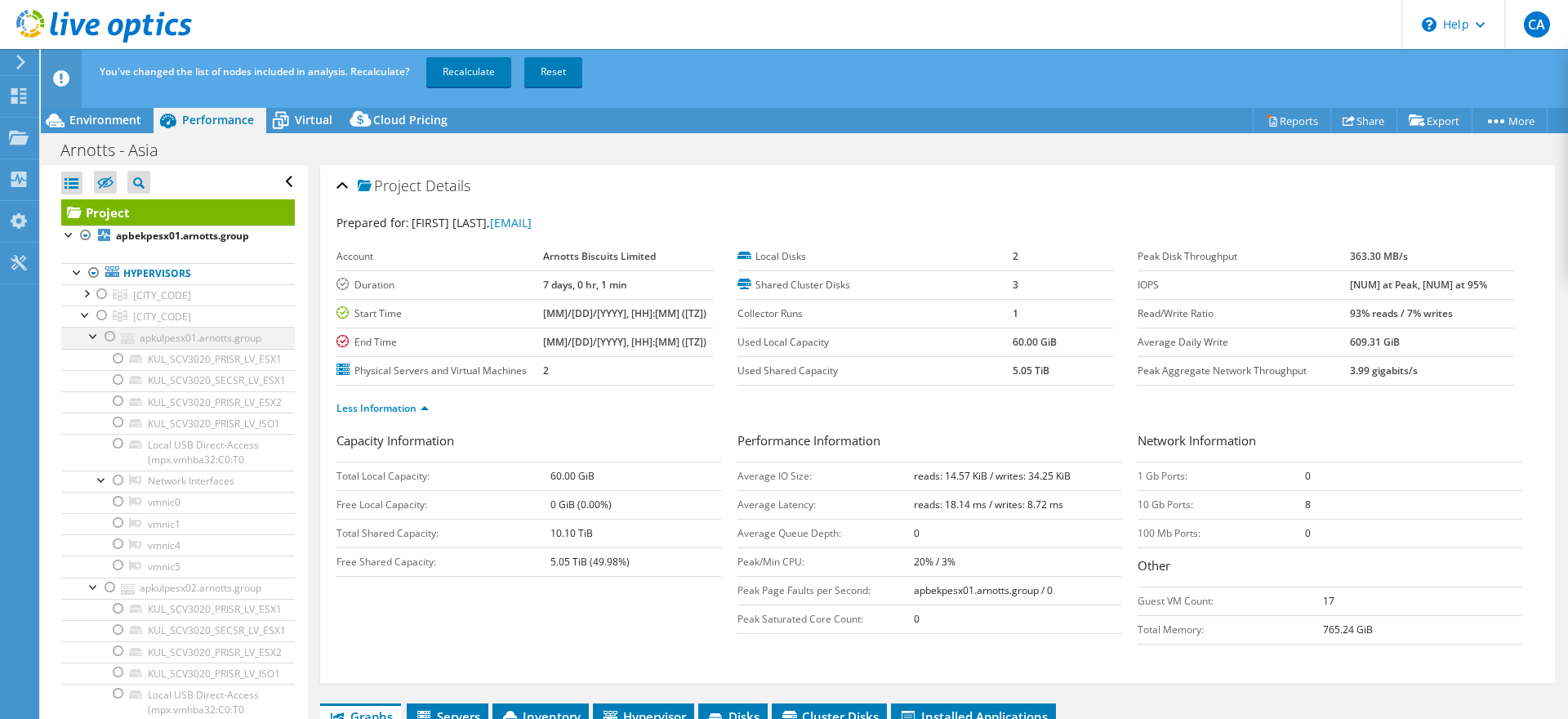 click at bounding box center [94, 335] 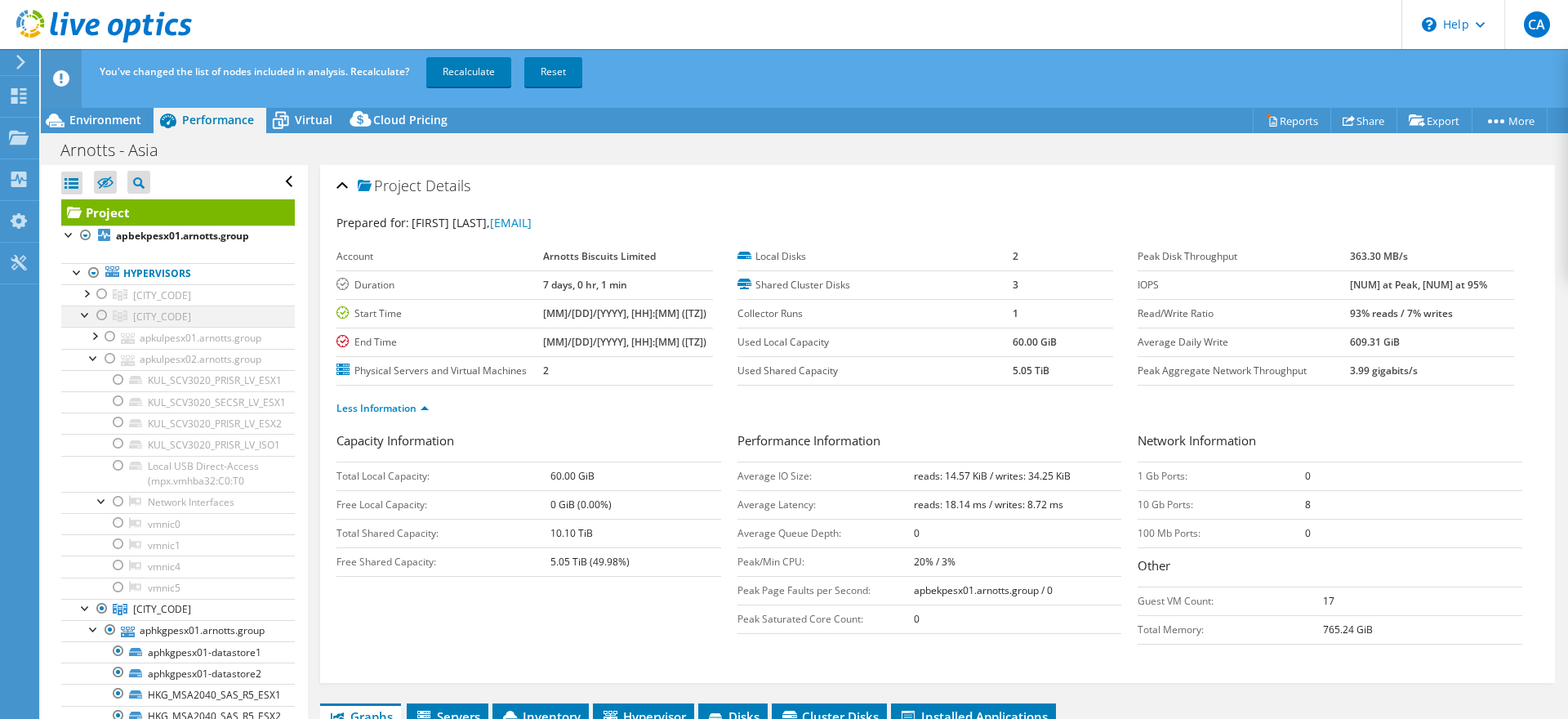 click at bounding box center [86, 314] 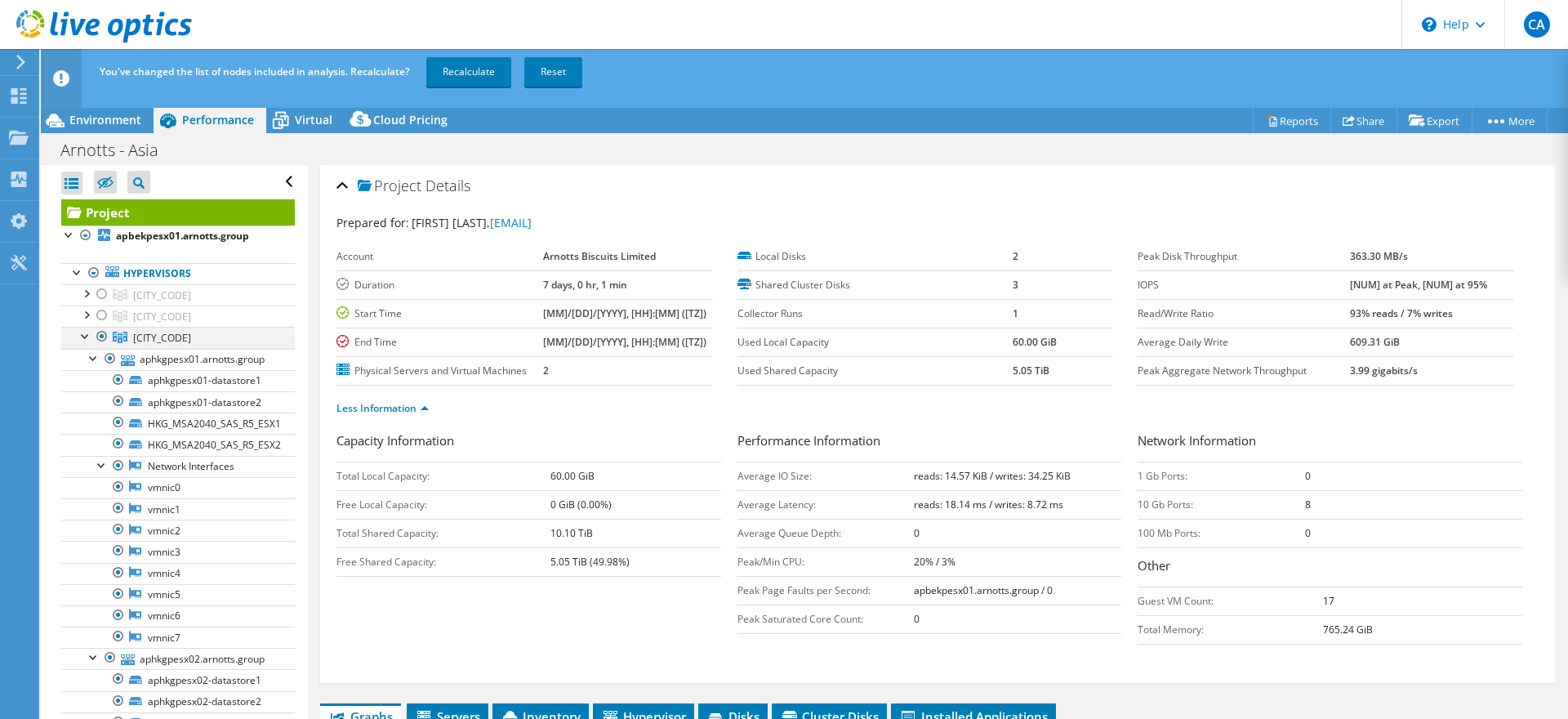 click at bounding box center (86, 335) 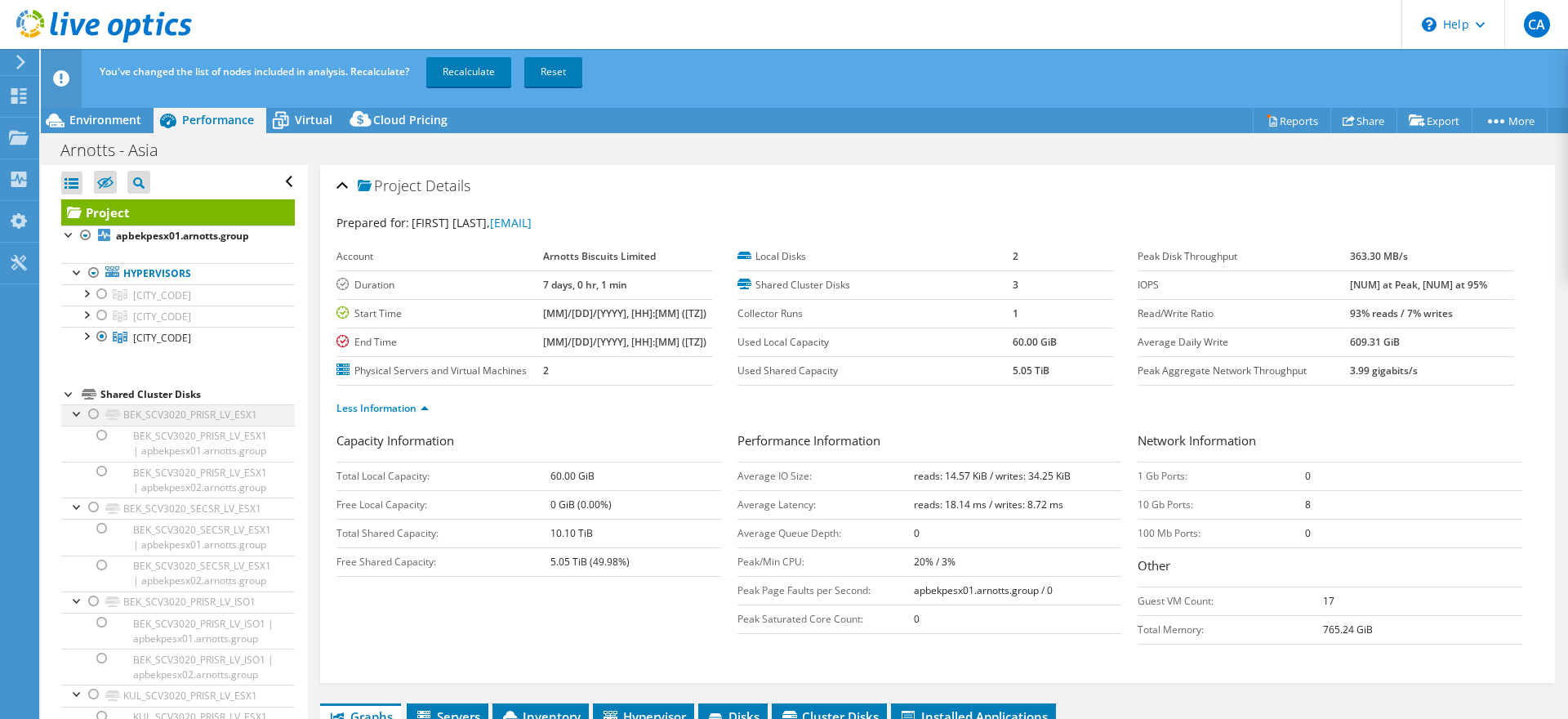 click at bounding box center (78, 413) 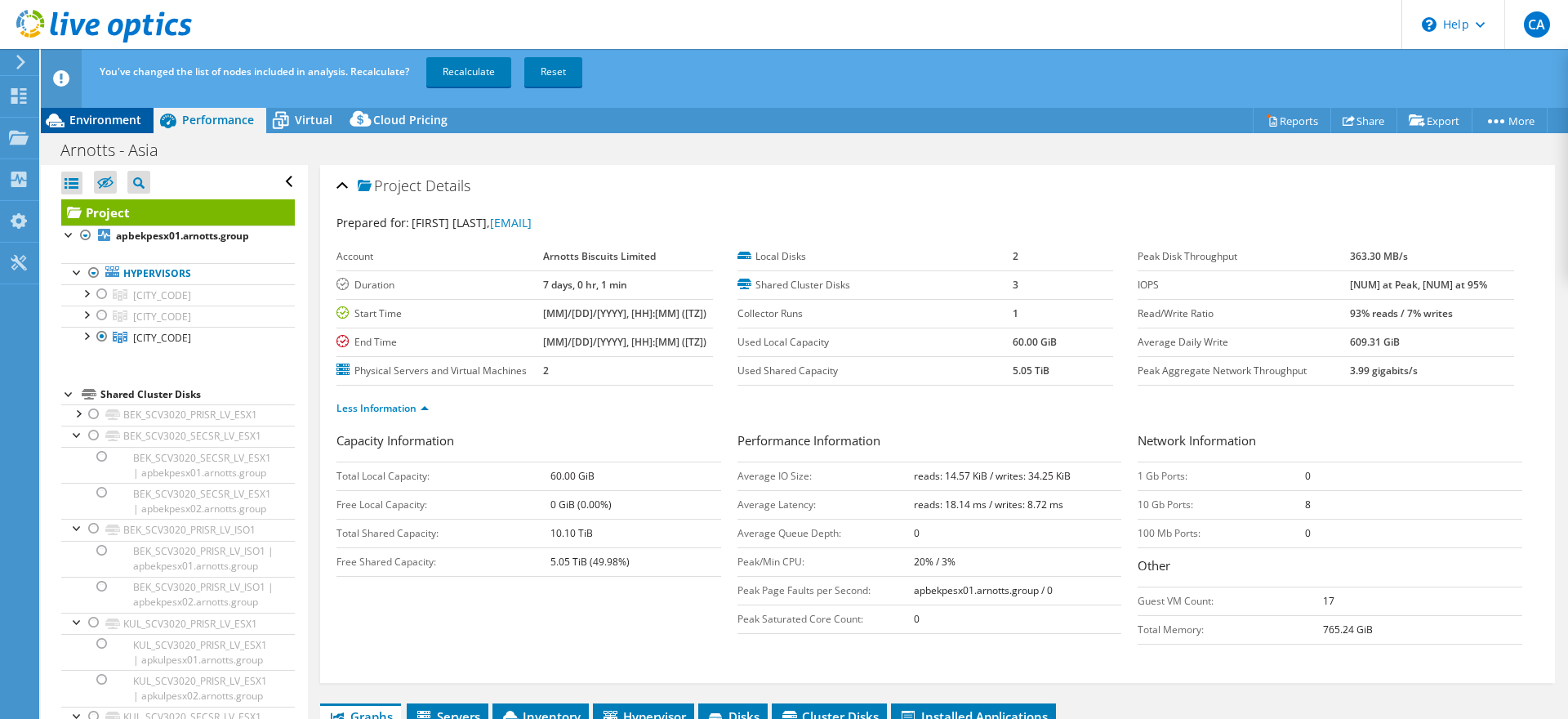 click on "Environment" at bounding box center (105, 119) 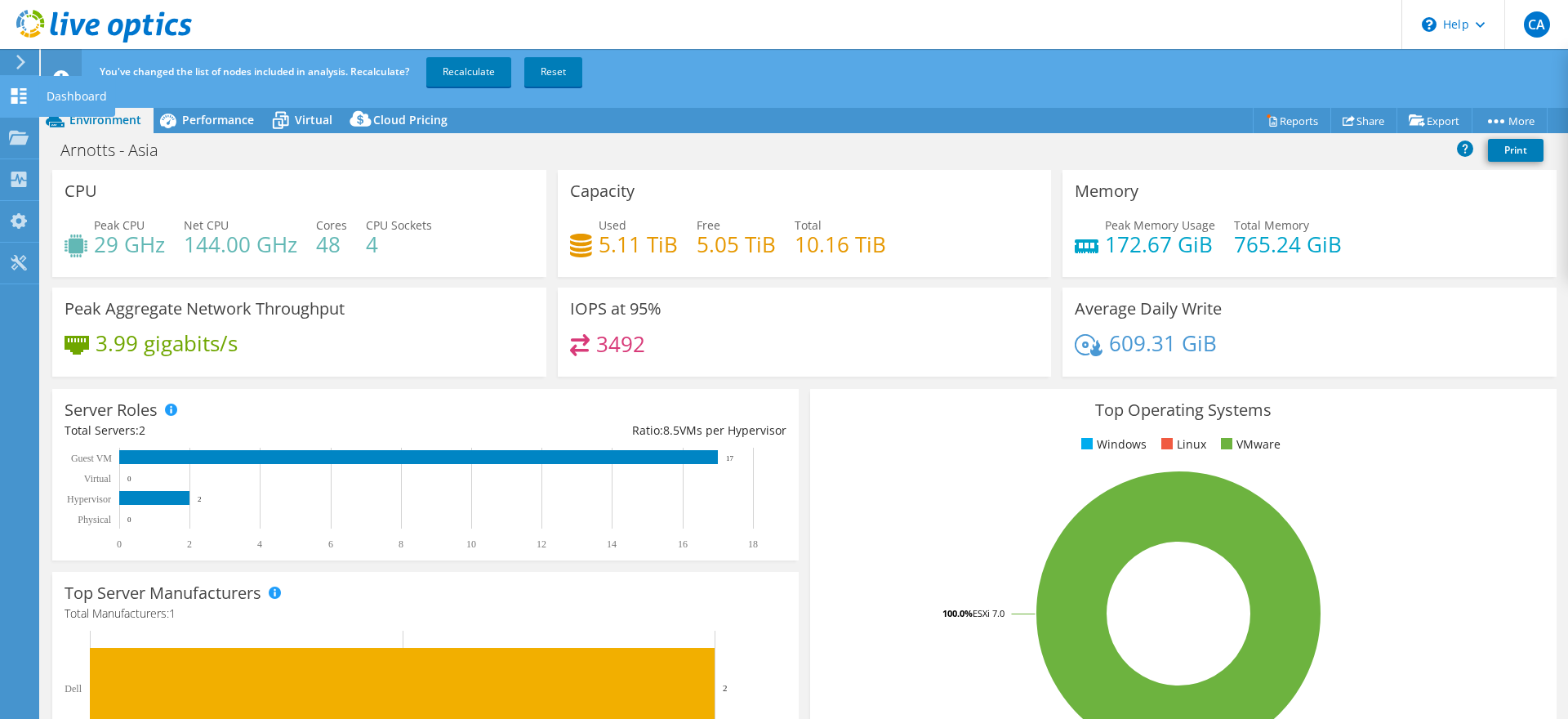 click 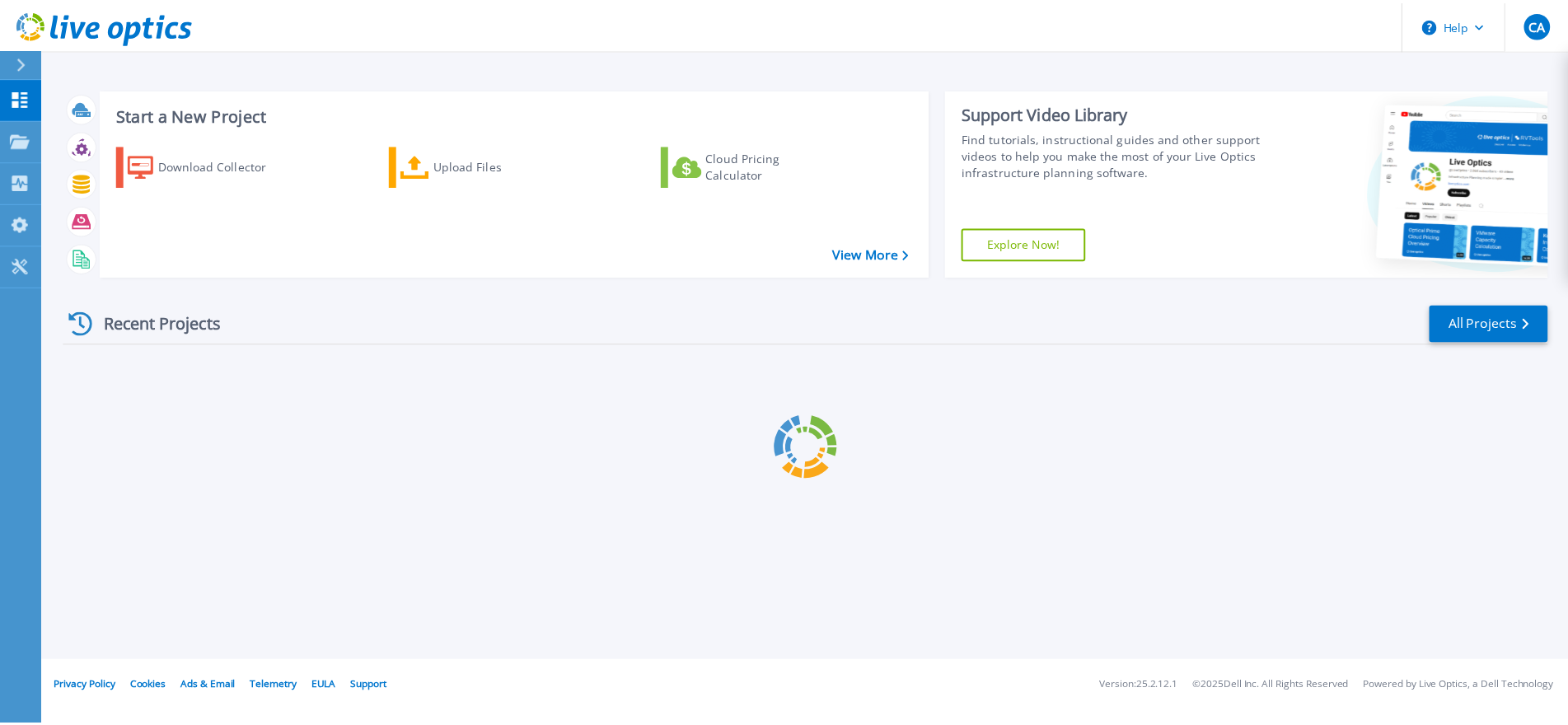 scroll, scrollTop: 0, scrollLeft: 0, axis: both 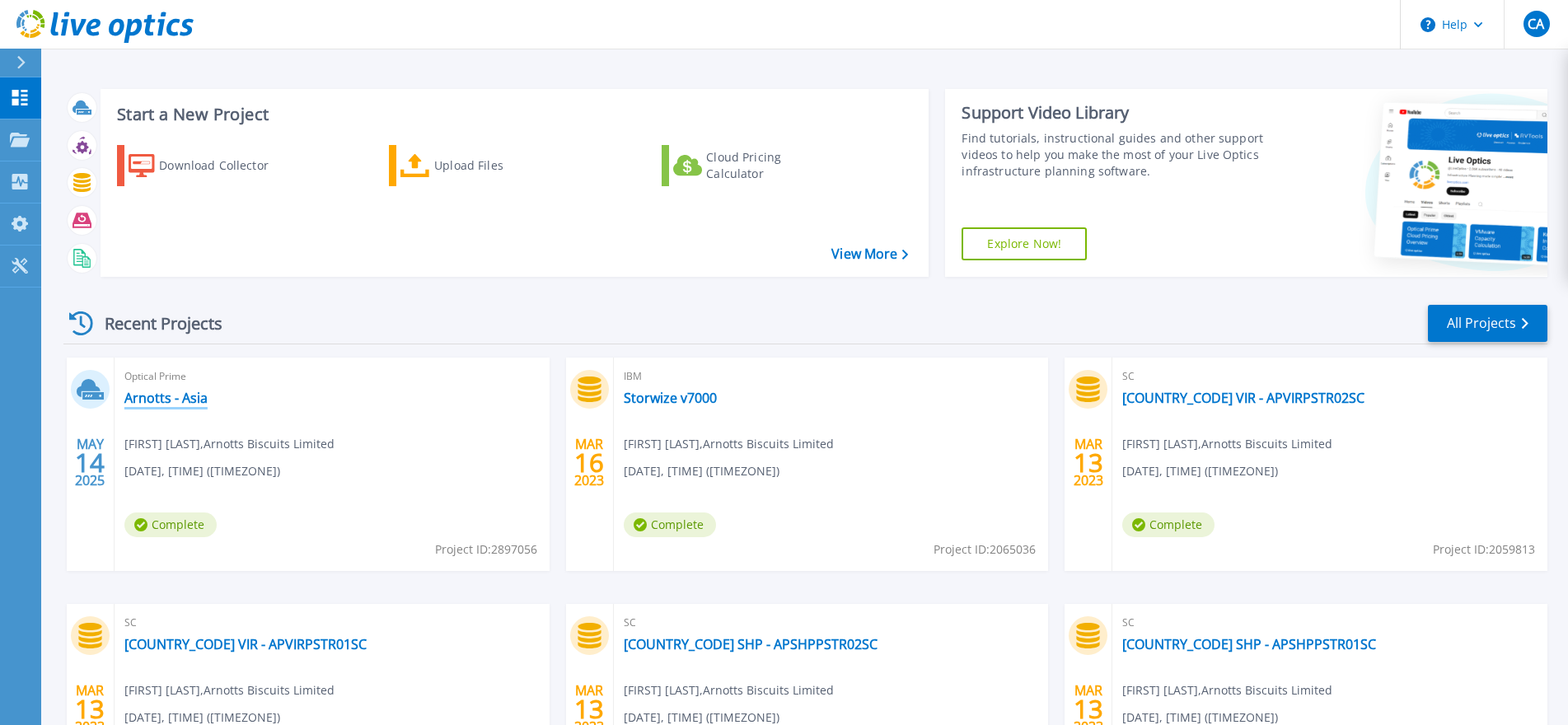 click on "Arnotts - Asia" at bounding box center [166, 398] 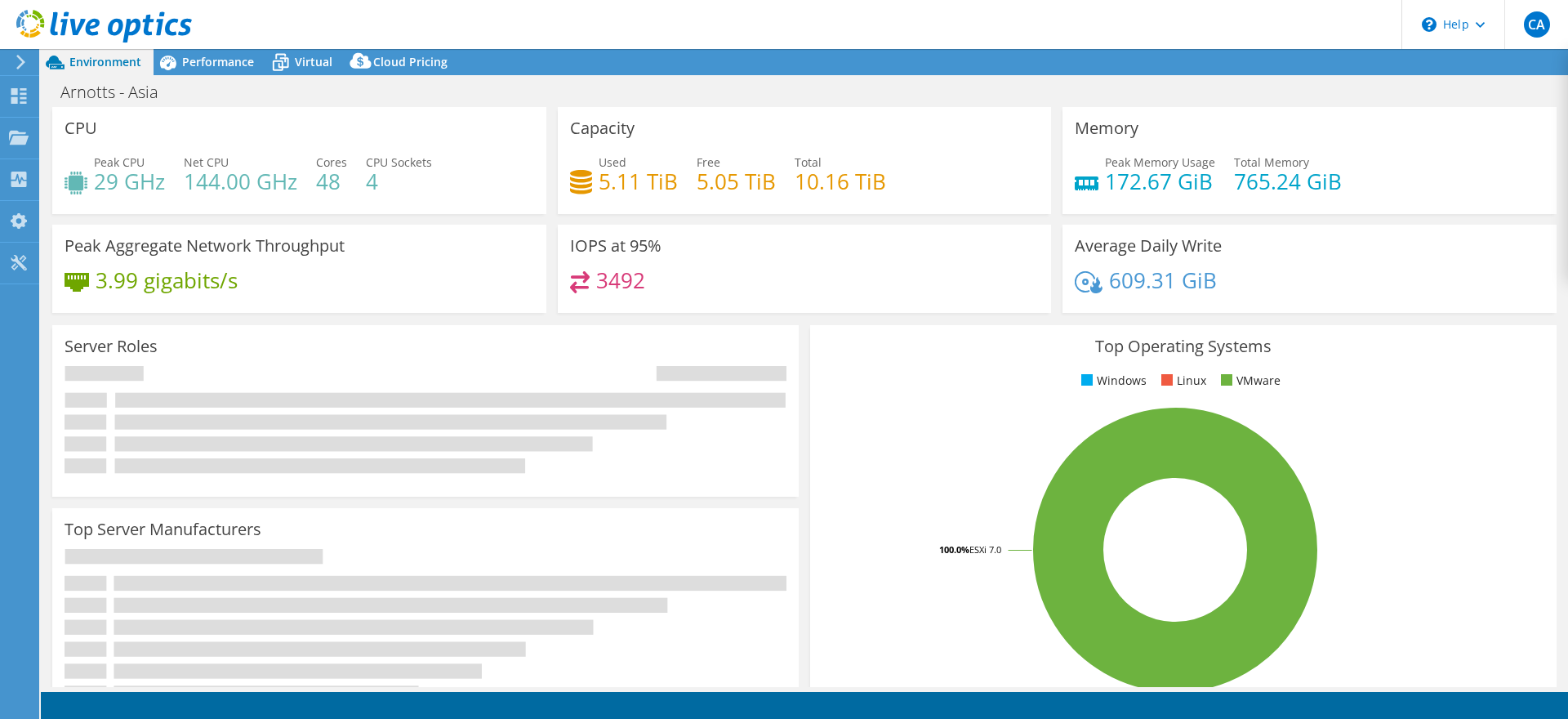 select on "Australia" 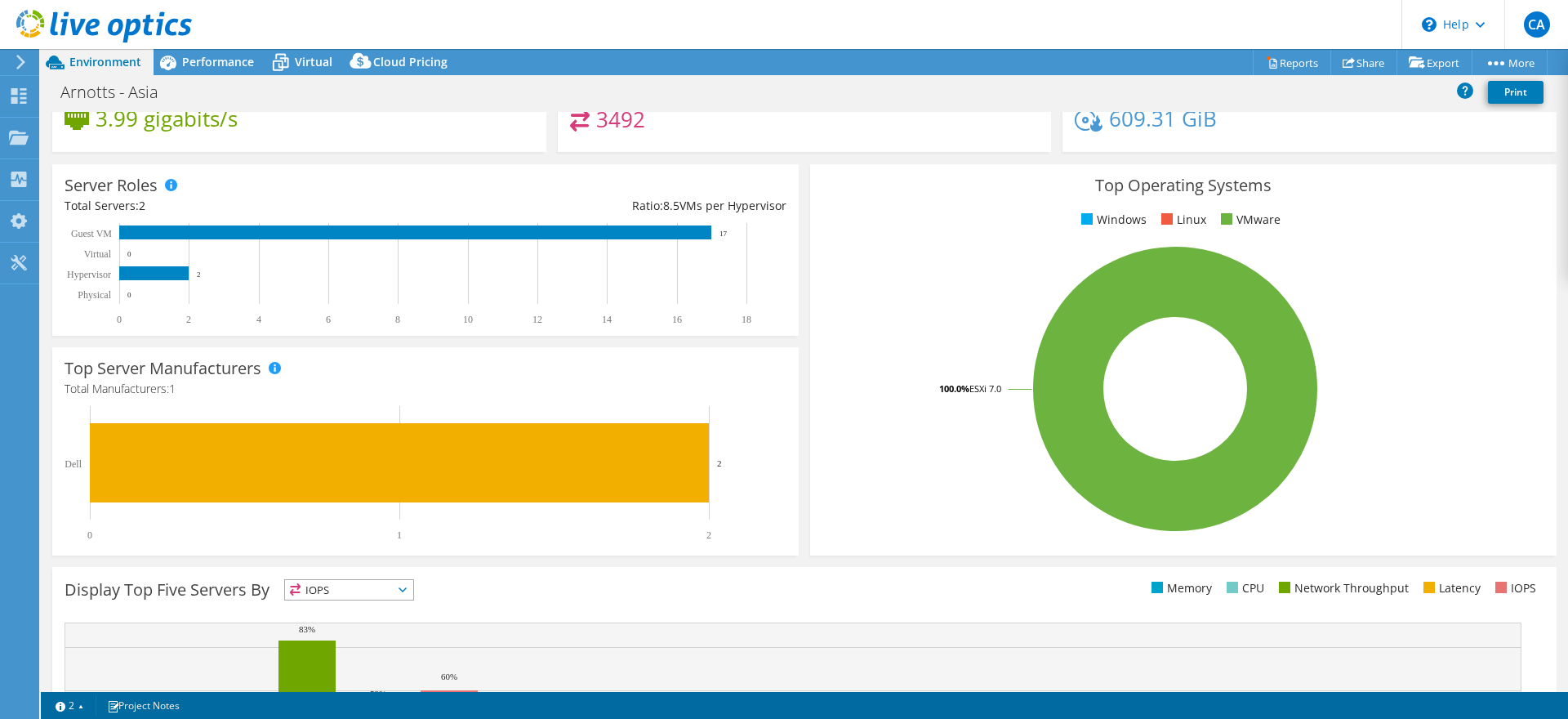 scroll, scrollTop: 372, scrollLeft: 0, axis: vertical 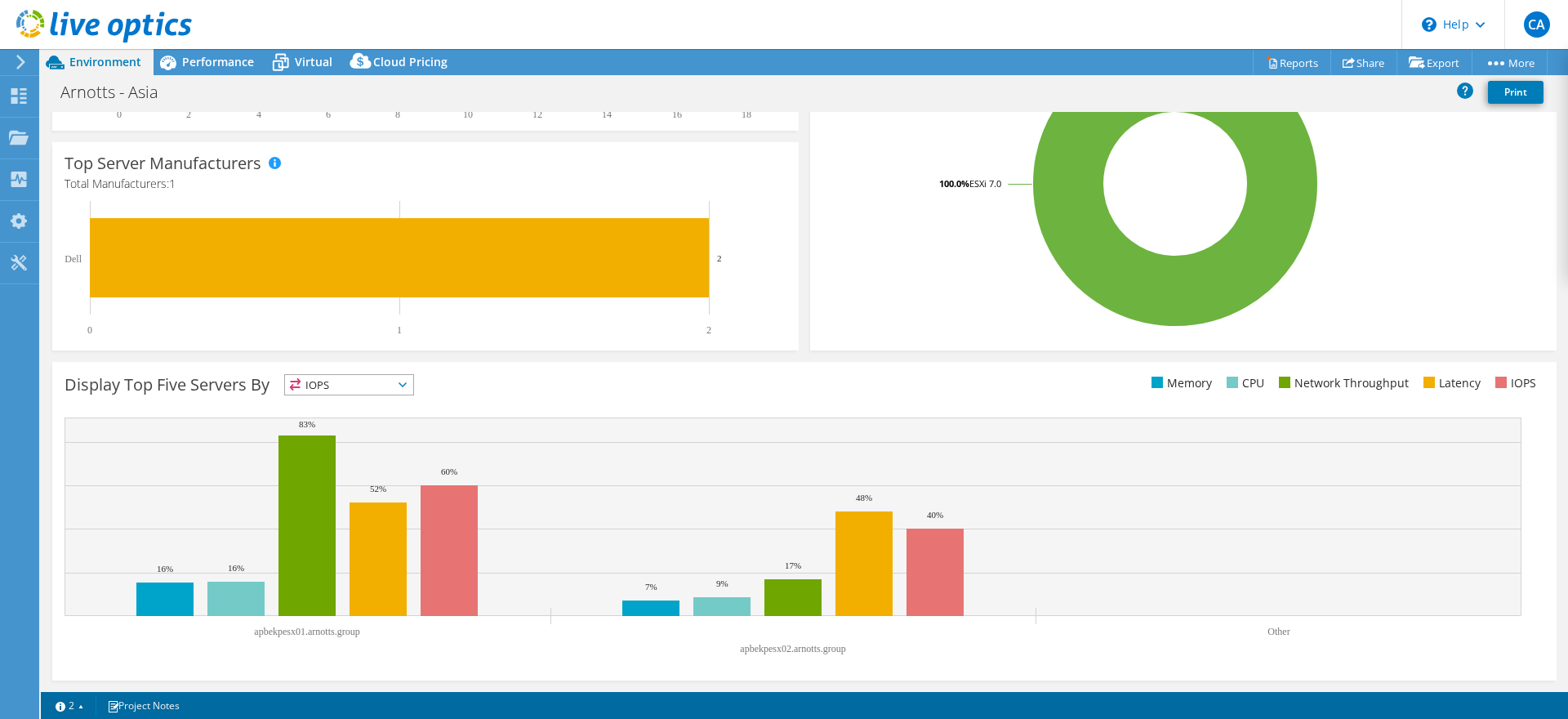 click 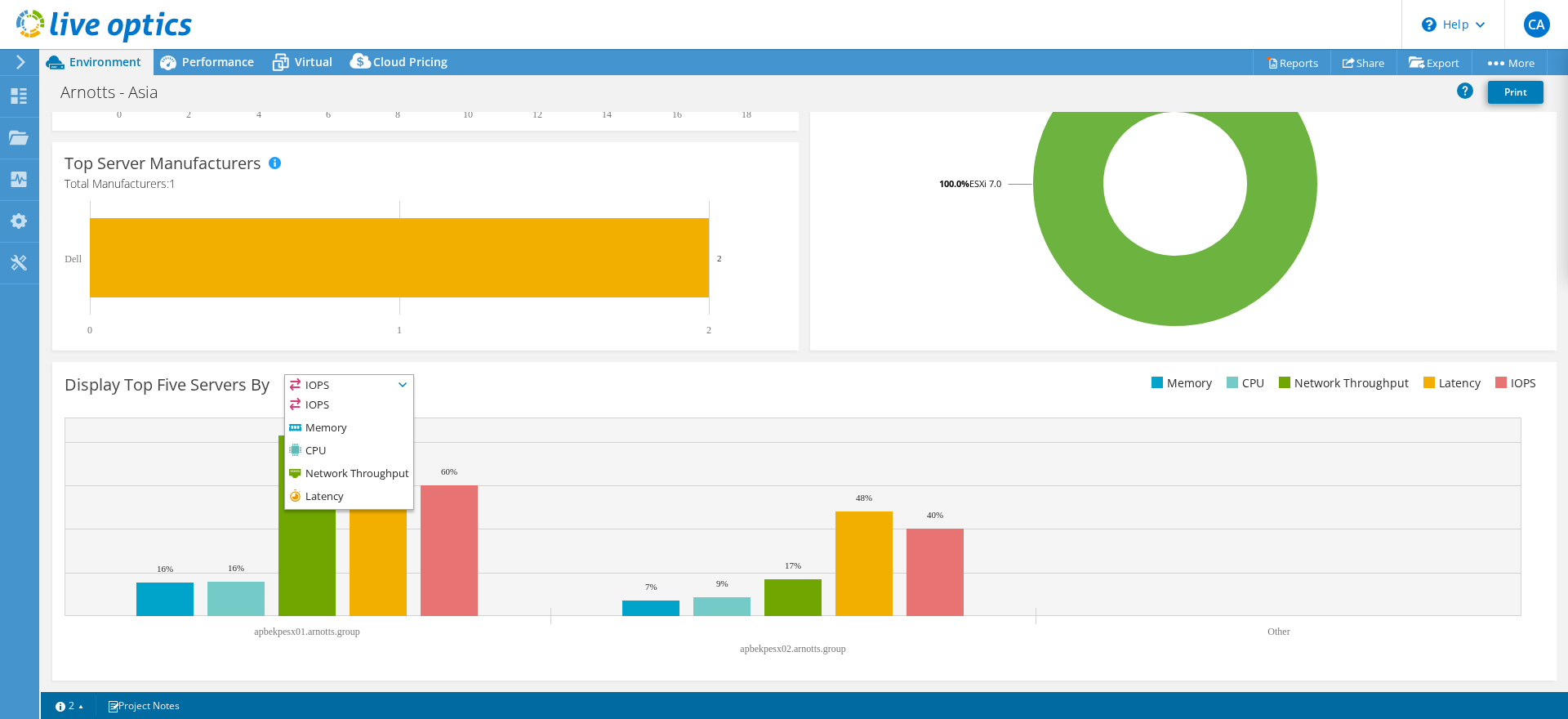 click on "Display Top Five Servers By
IOPS
IOPS" at bounding box center (434, 387) 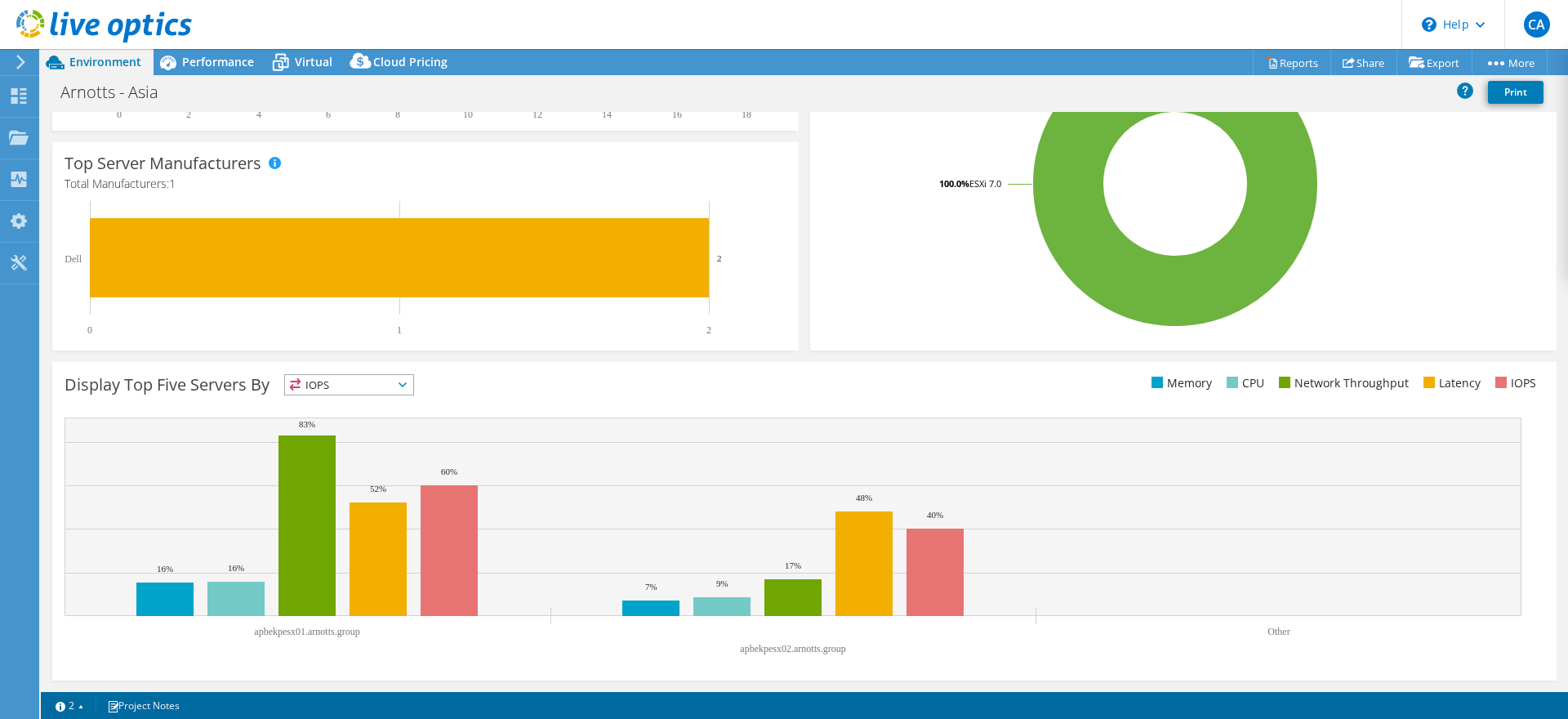 click on "Display Top Five Servers By
IOPS
IOPS" at bounding box center (434, 387) 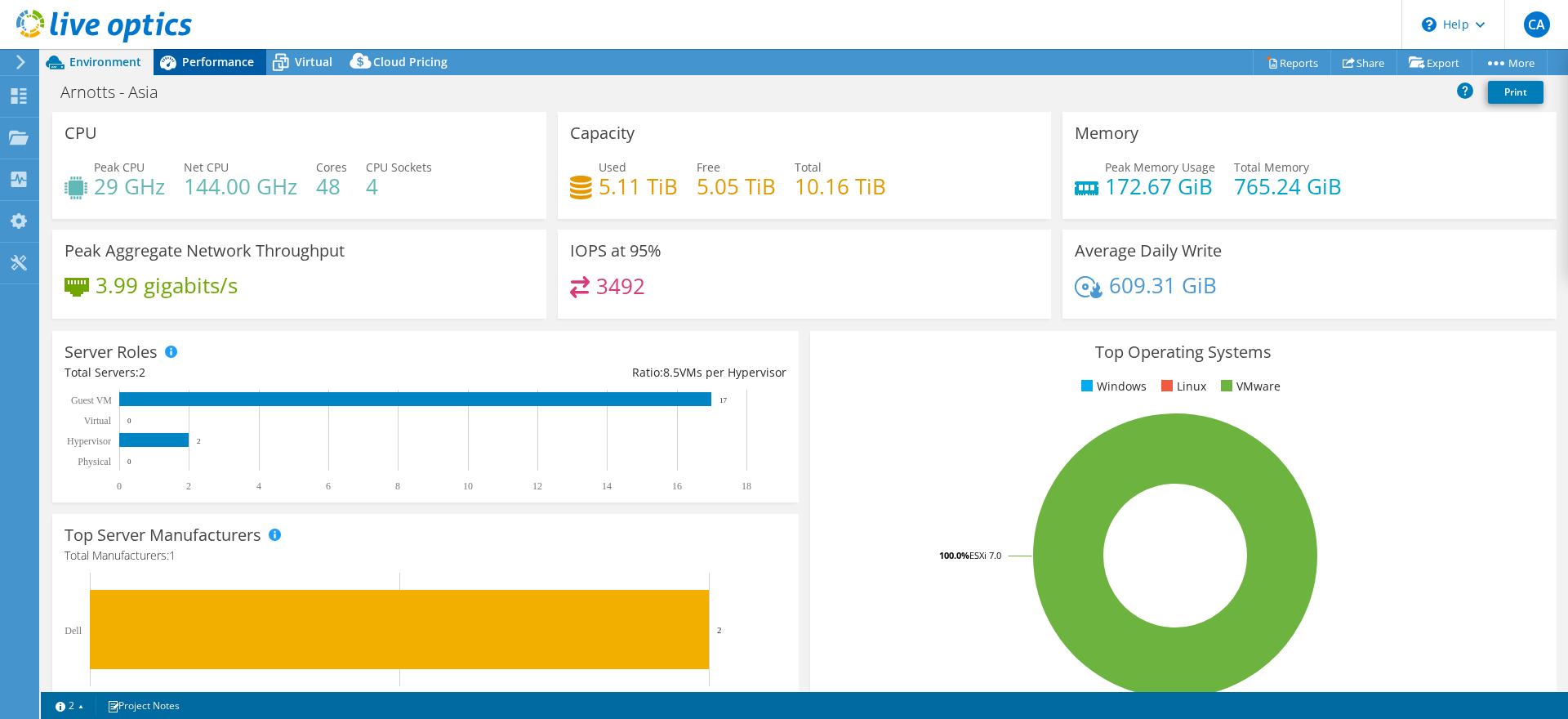 click on "Performance" at bounding box center [210, 62] 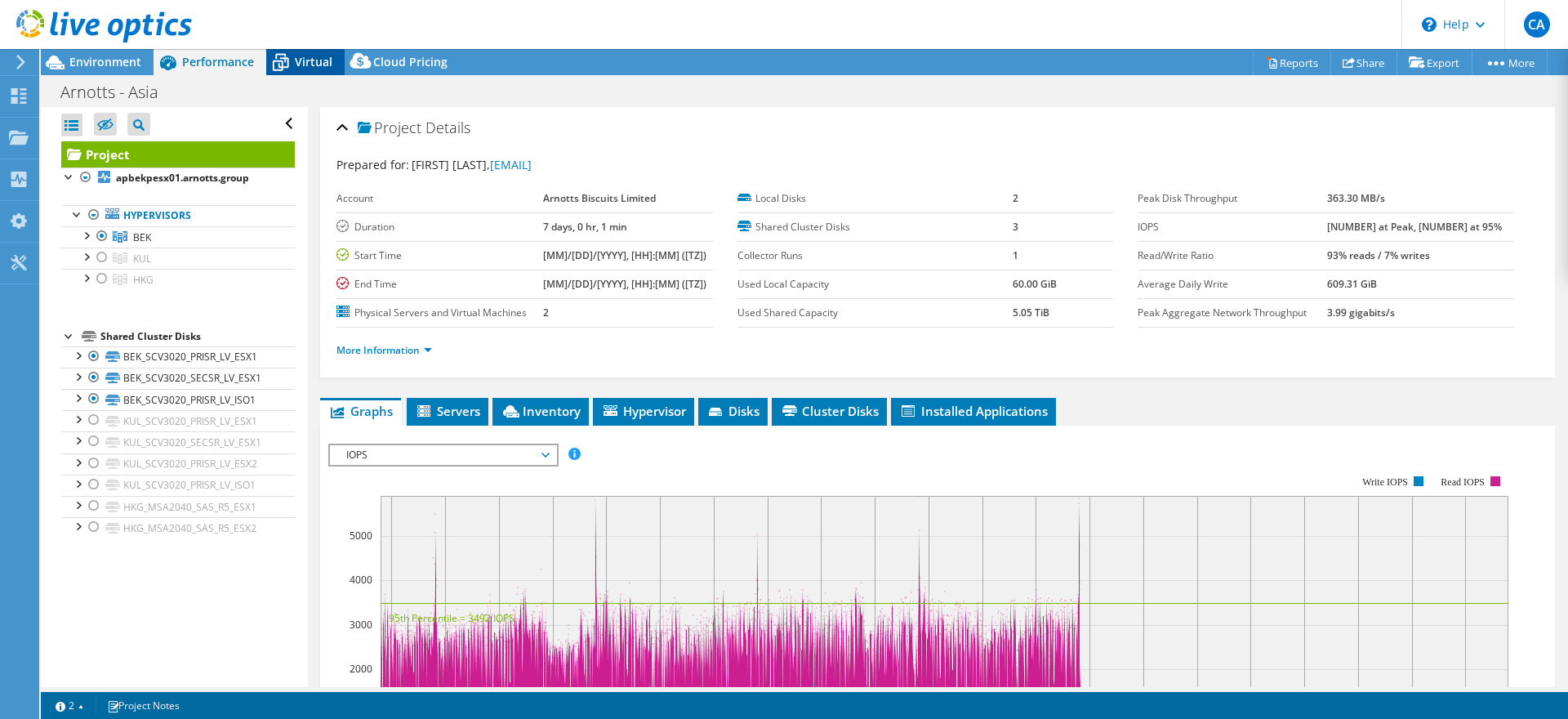 click on "Virtual" at bounding box center (314, 61) 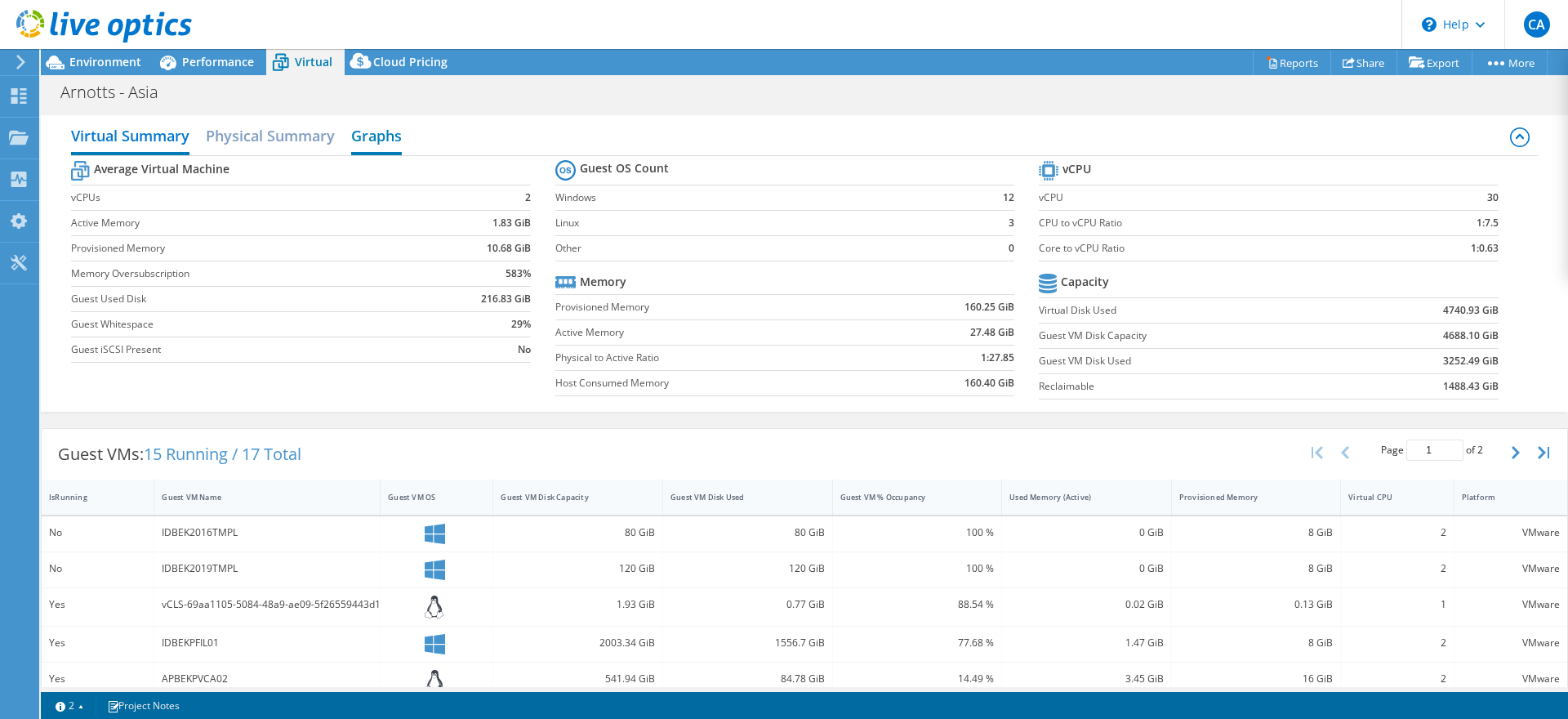 click on "Graphs" at bounding box center (376, 137) 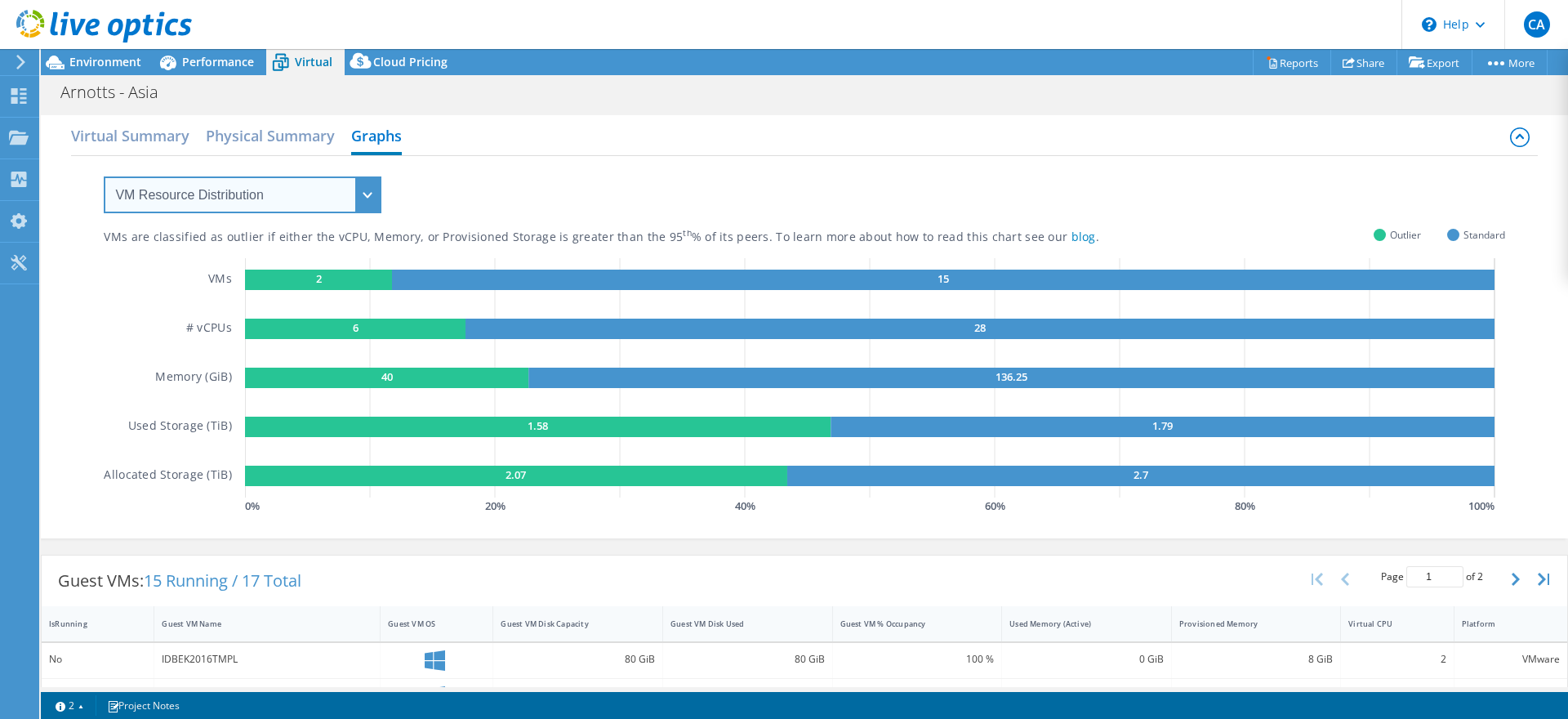 click on "VM Resource Distribution Provisioning Contrast Over Provisioning" at bounding box center (243, 194) 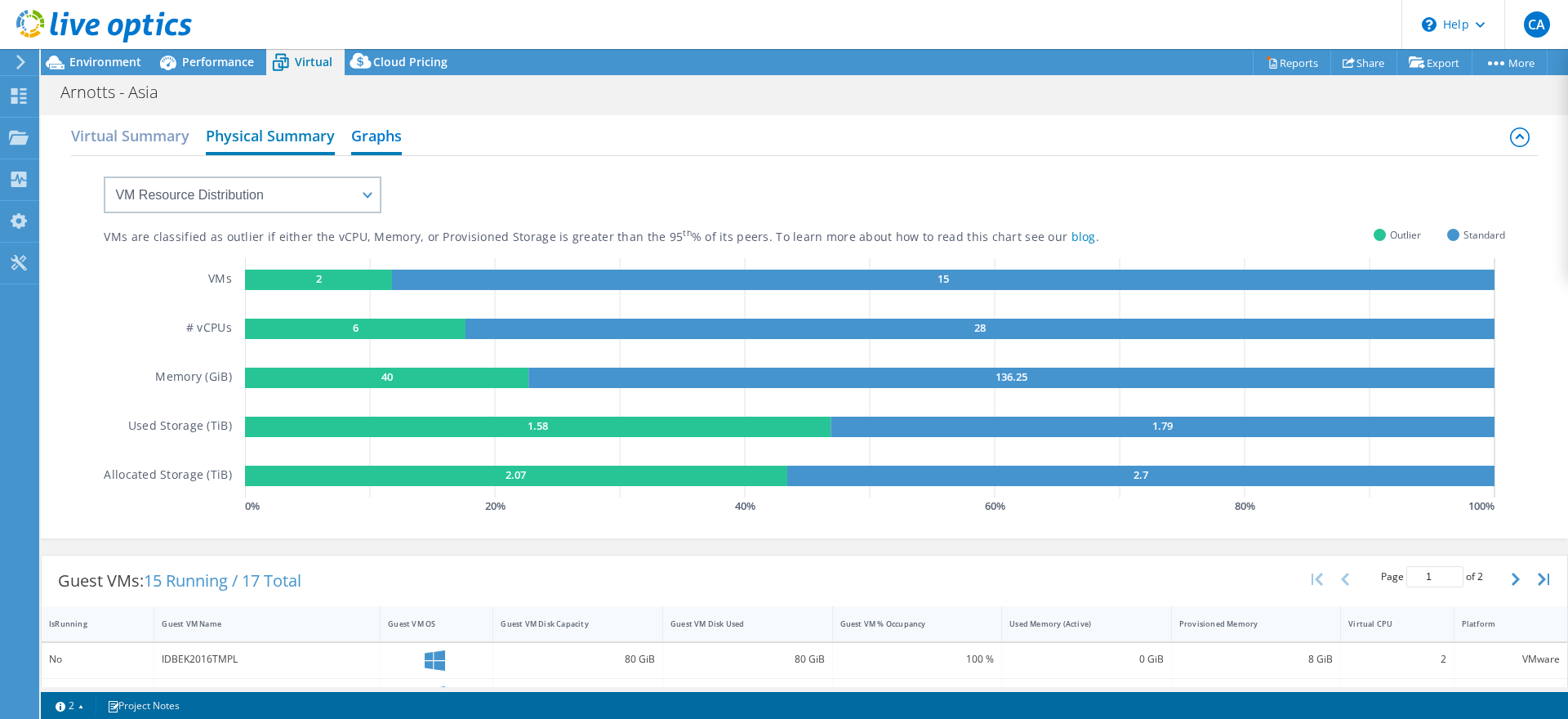 drag, startPoint x: 274, startPoint y: 194, endPoint x: 273, endPoint y: 133, distance: 61.0082 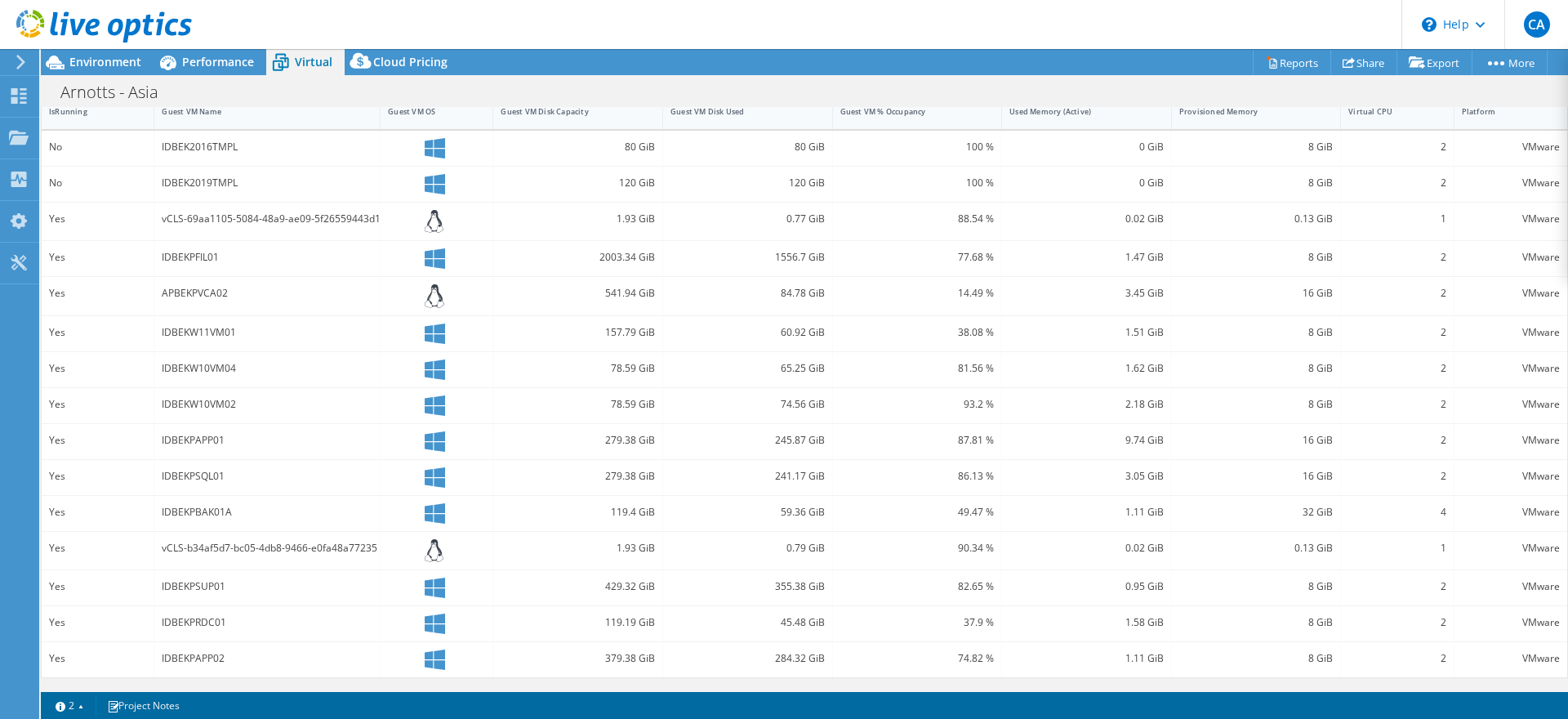 scroll, scrollTop: 0, scrollLeft: 0, axis: both 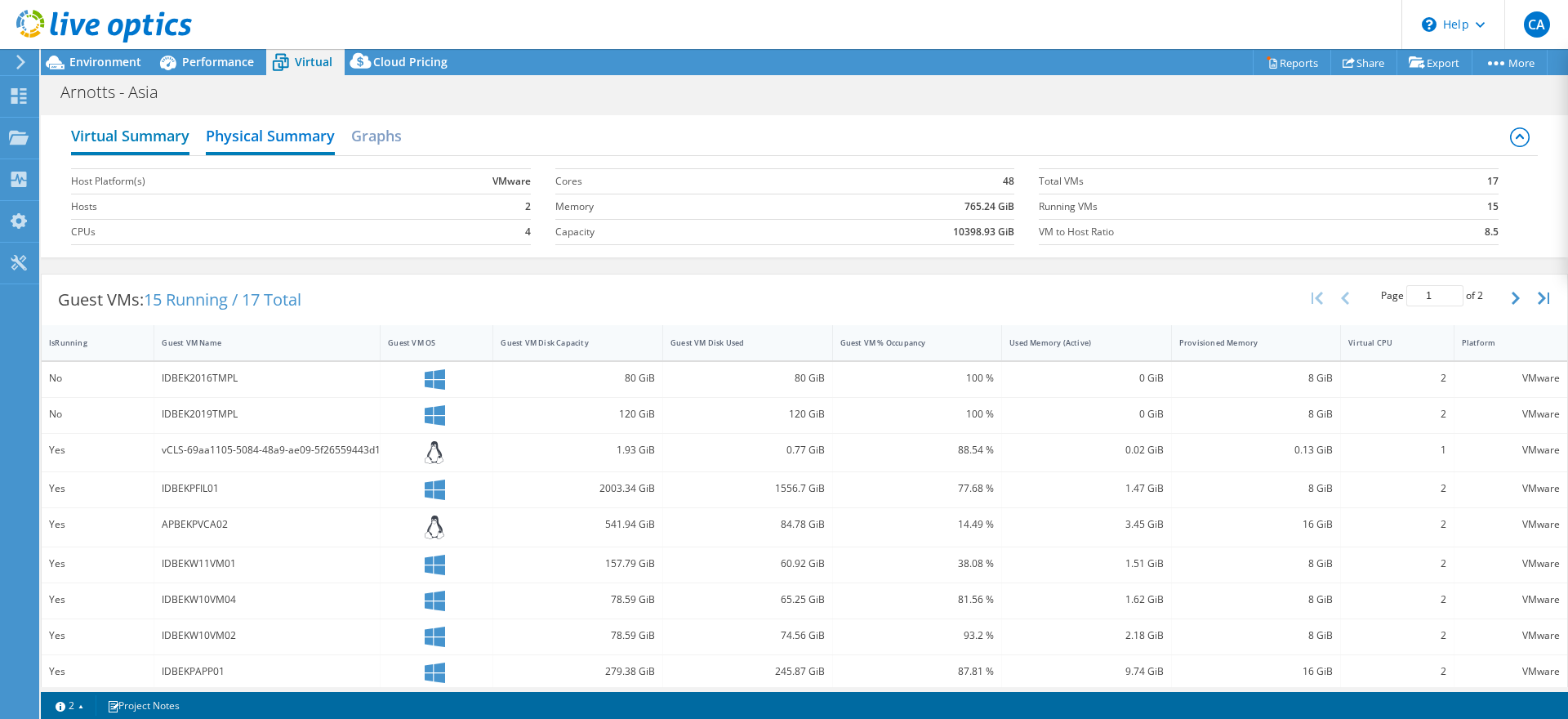 click on "Virtual Summary" at bounding box center [130, 137] 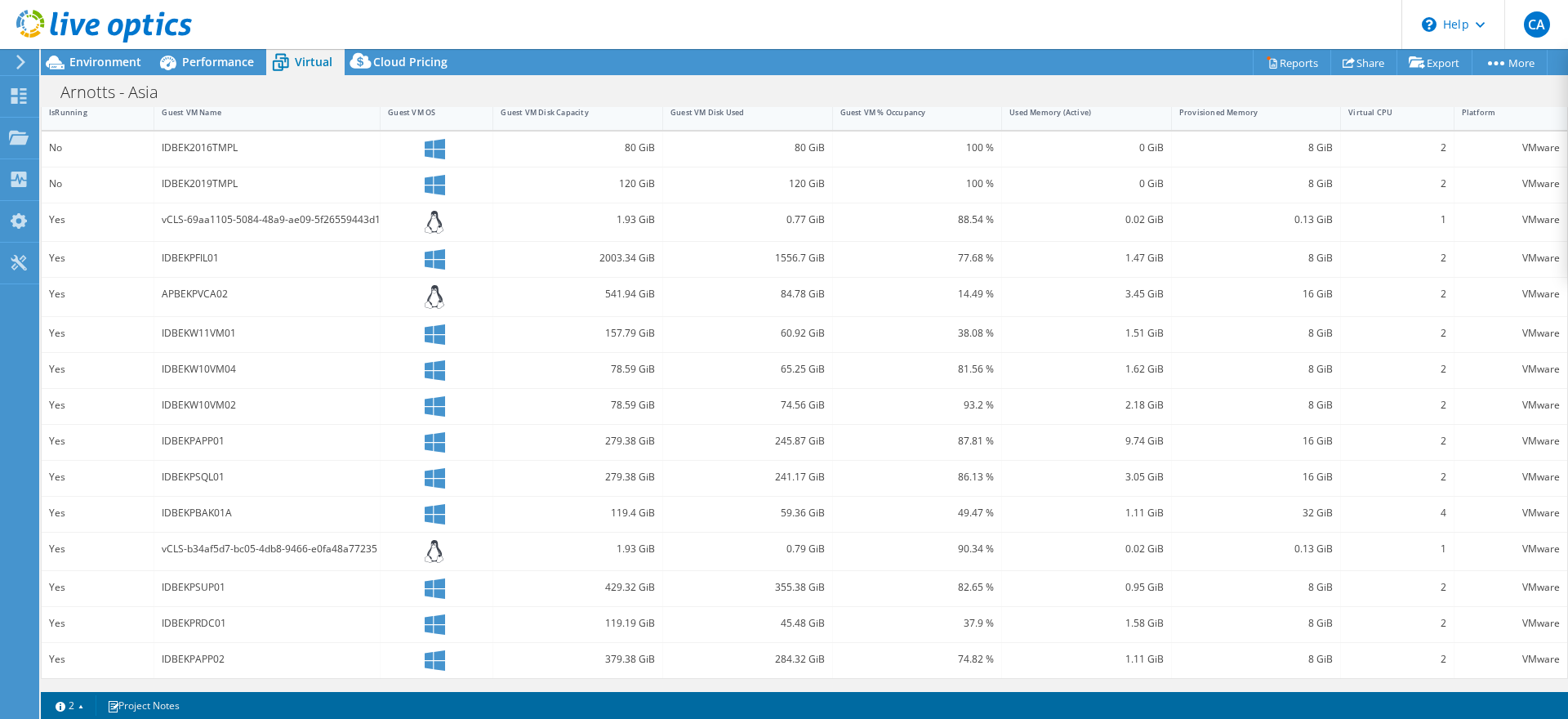 scroll, scrollTop: 0, scrollLeft: 0, axis: both 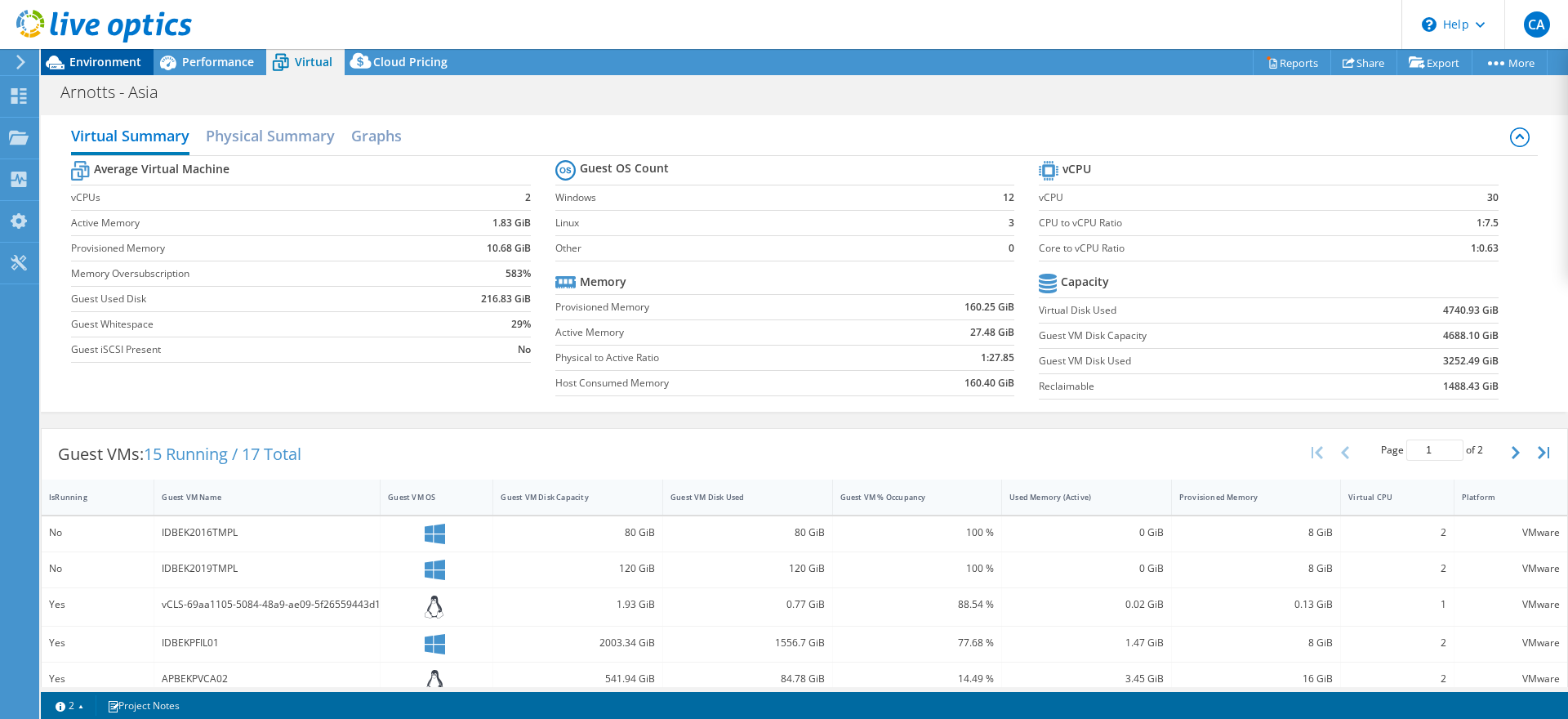 click on "Environment" at bounding box center [105, 61] 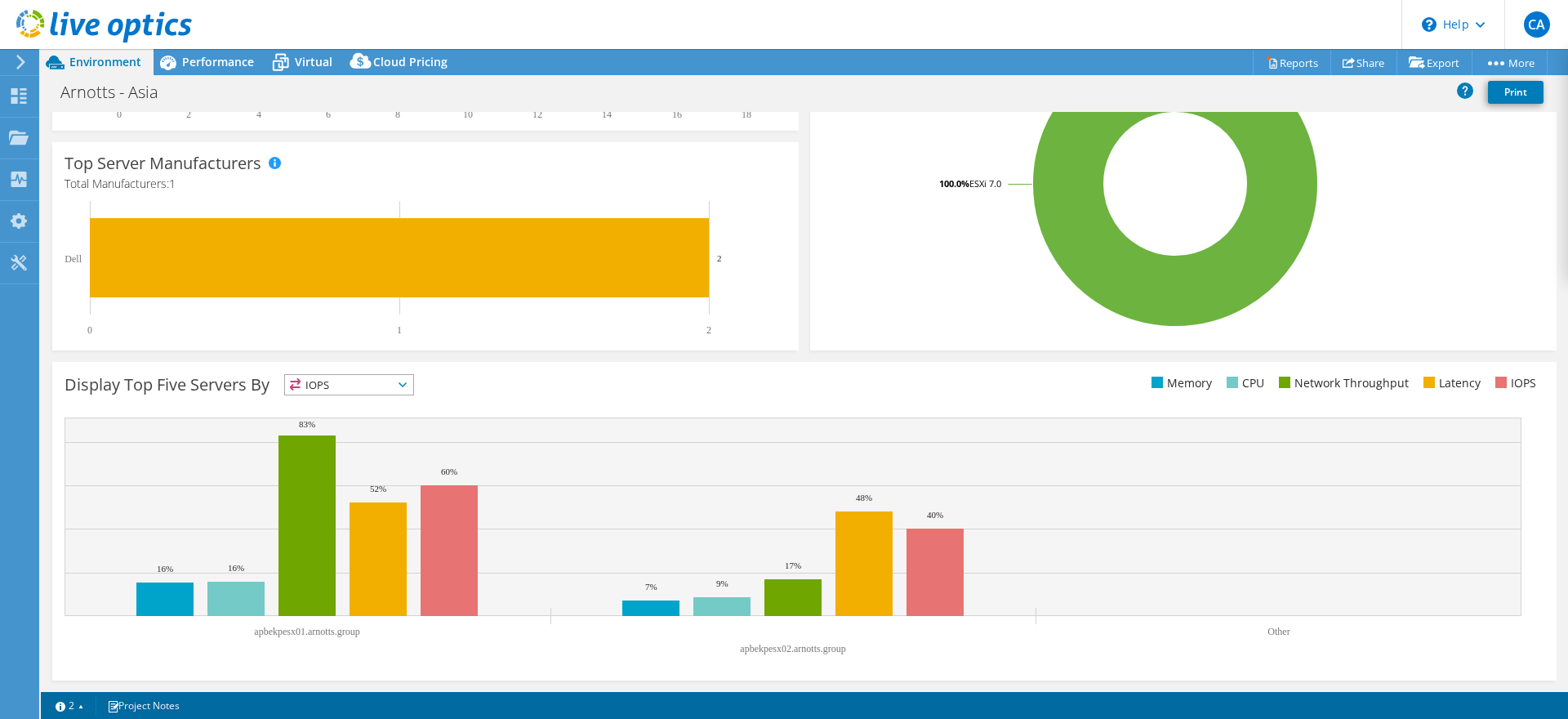 scroll, scrollTop: 0, scrollLeft: 0, axis: both 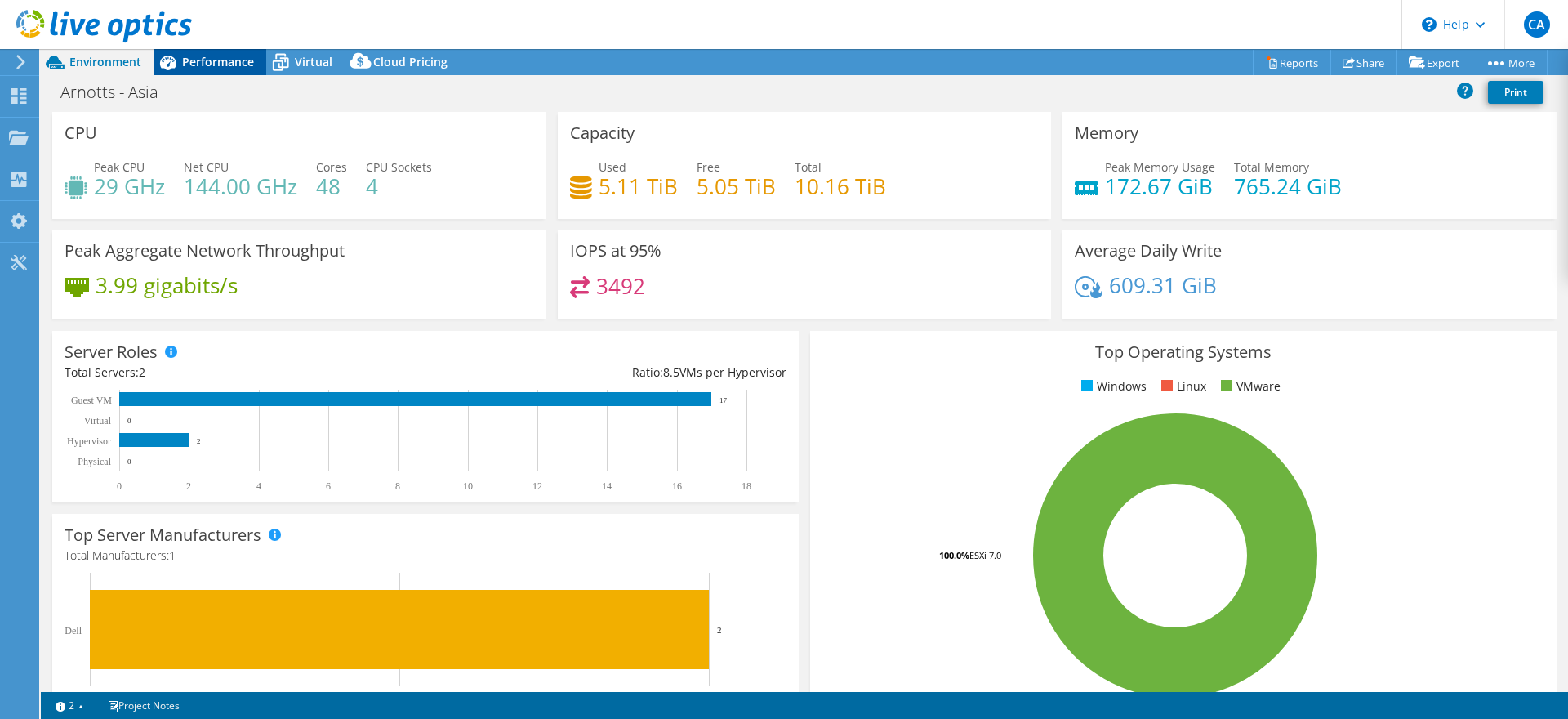 click on "Performance" at bounding box center [210, 62] 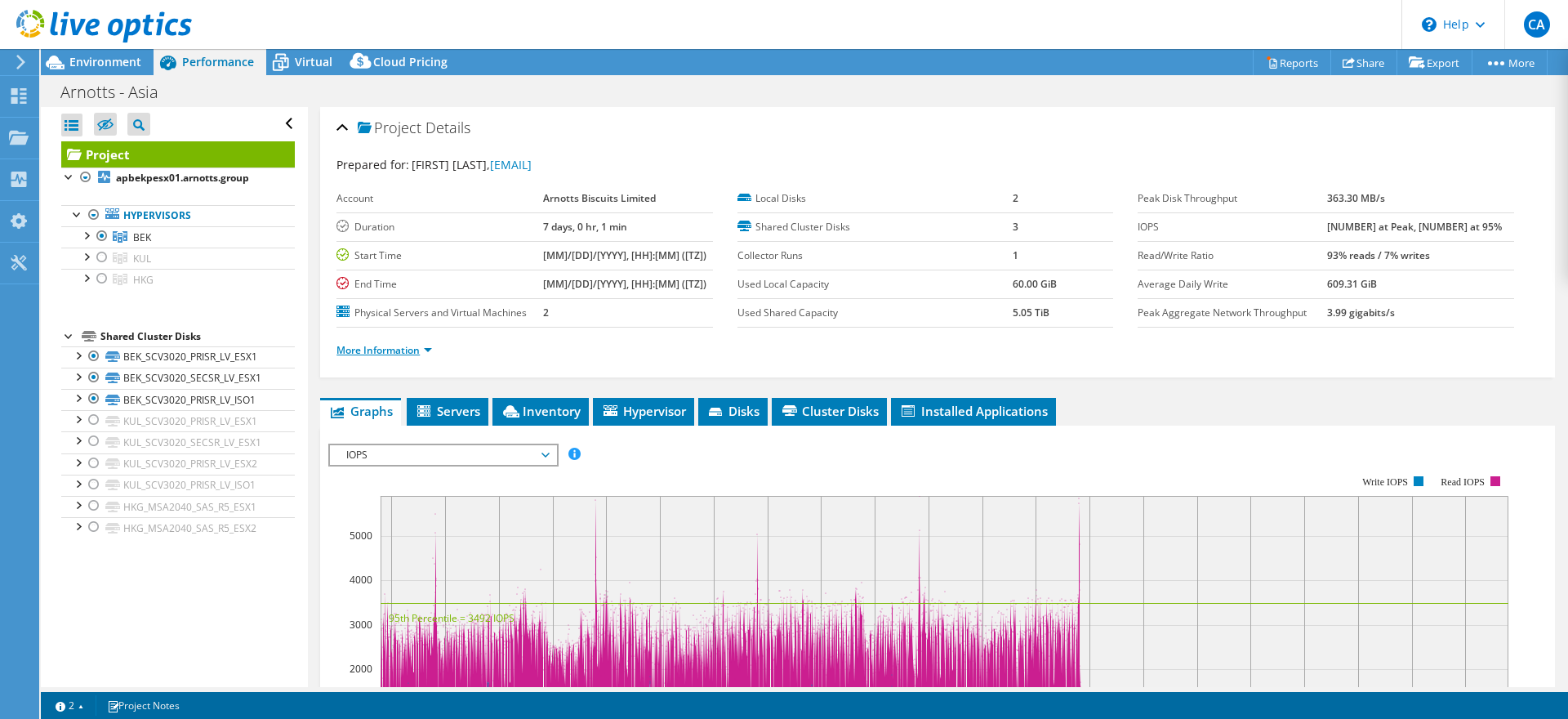 click on "More Information" at bounding box center (384, 350) 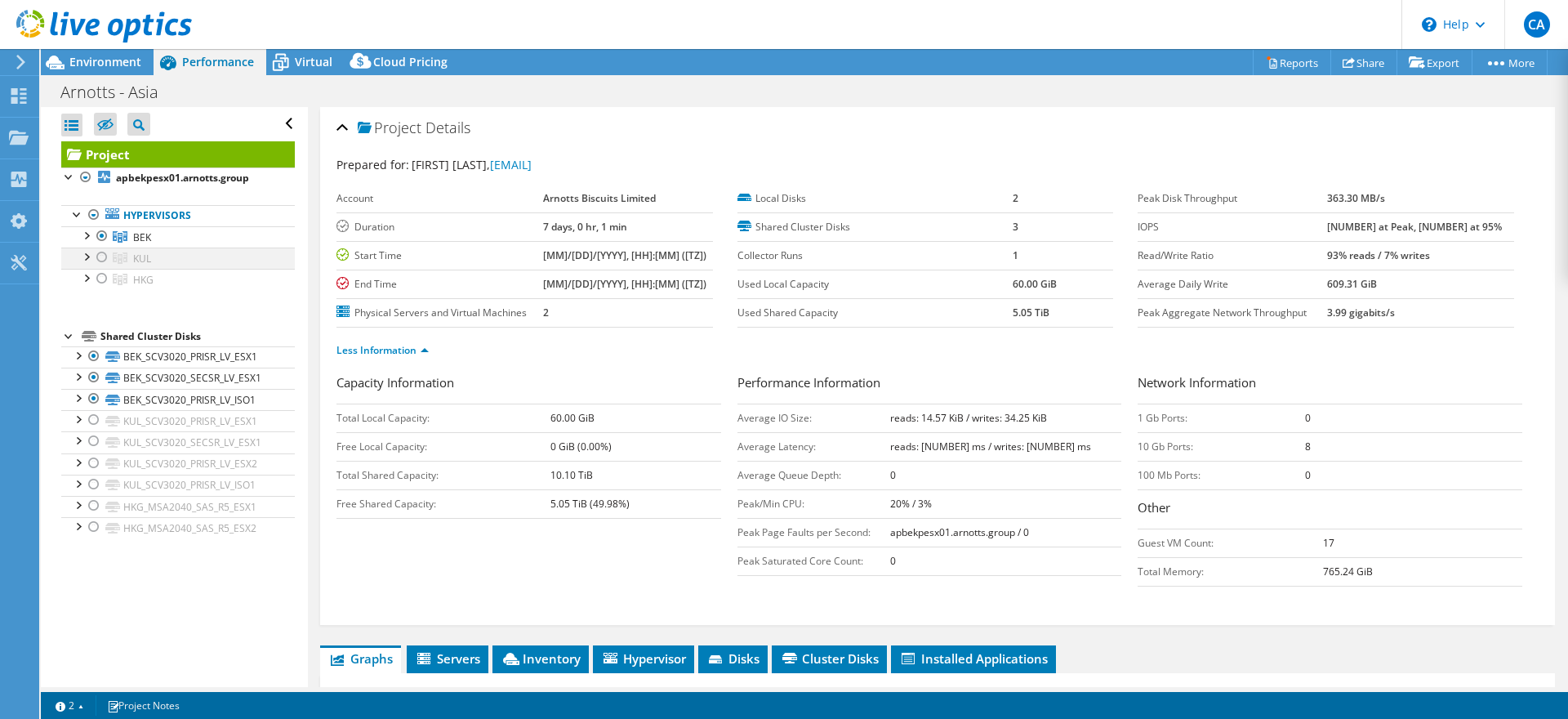 click at bounding box center (102, 257) 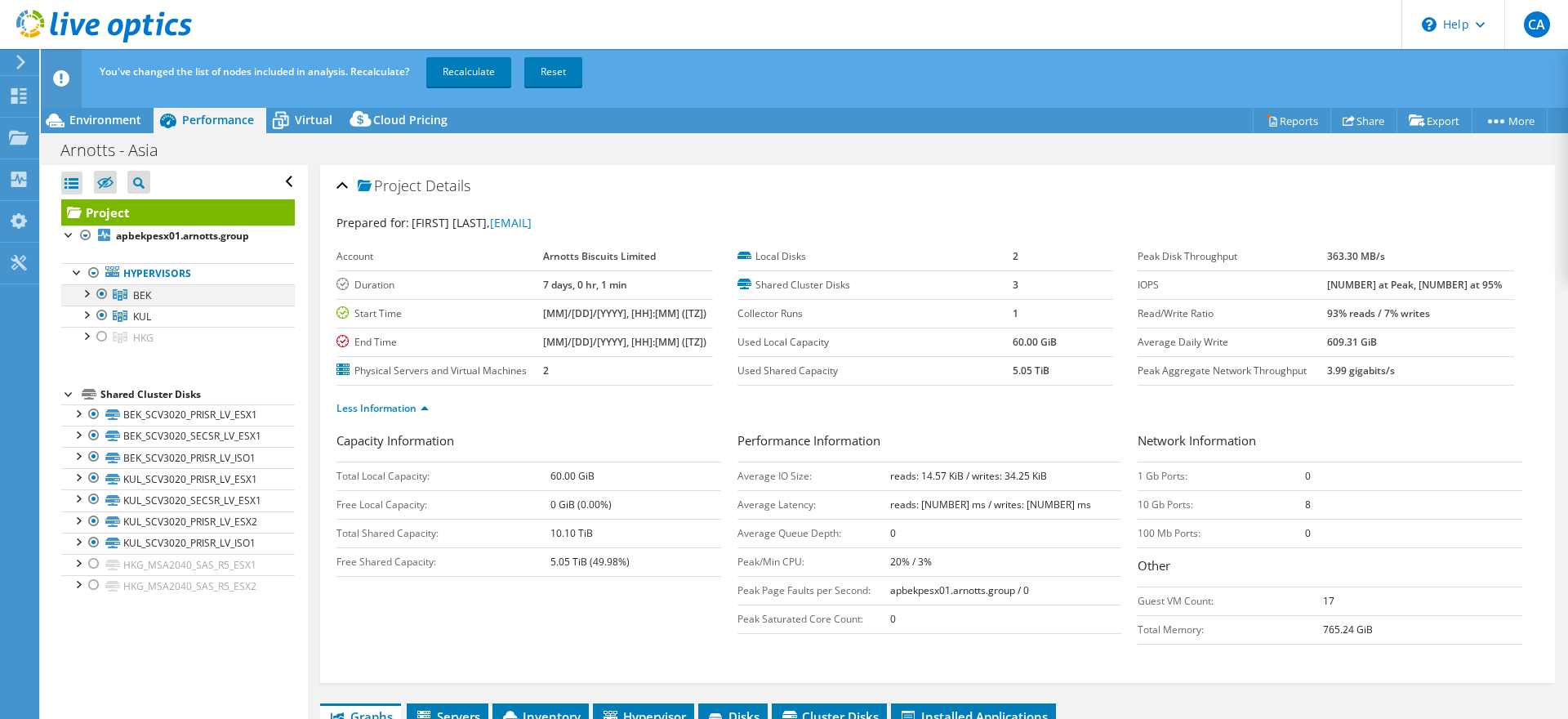 click at bounding box center (102, 294) 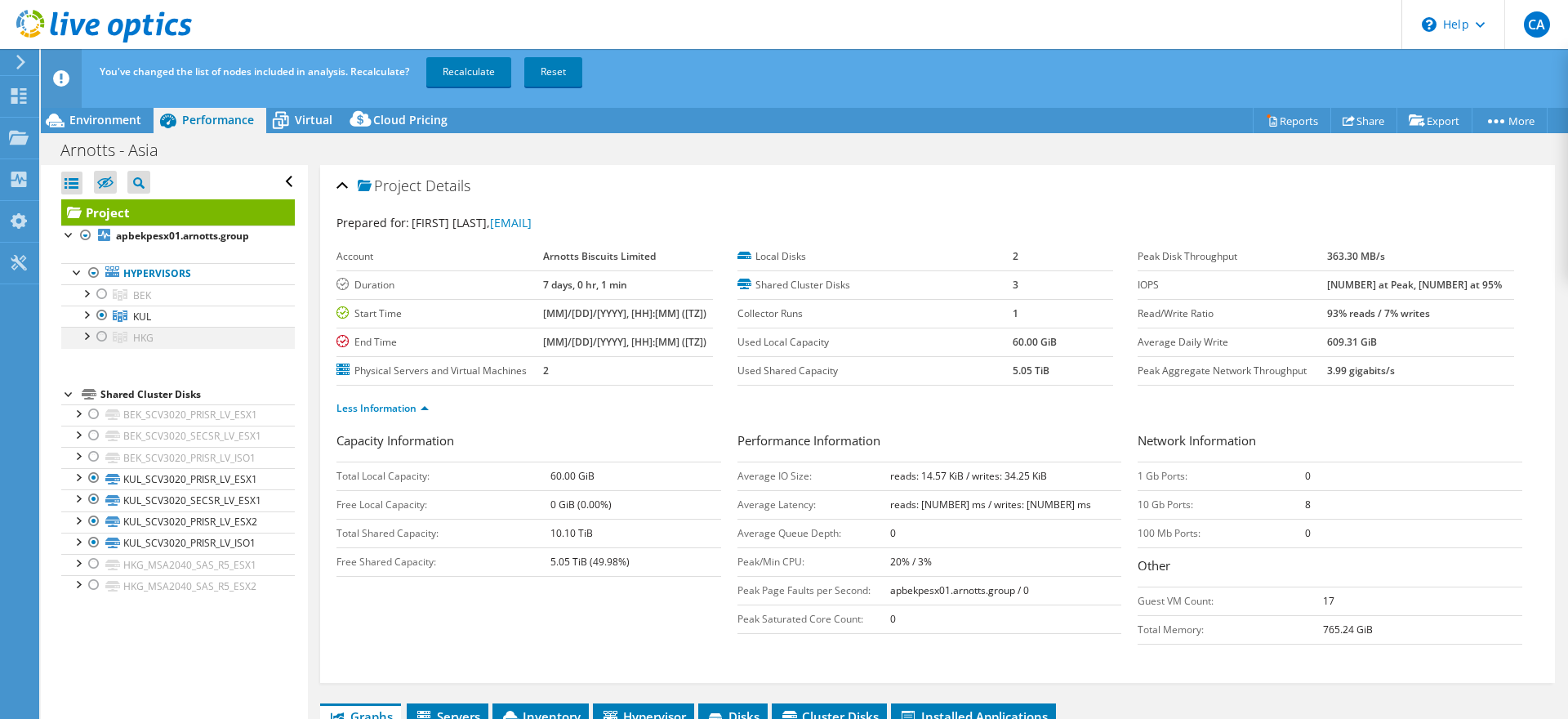 click at bounding box center [102, 337] 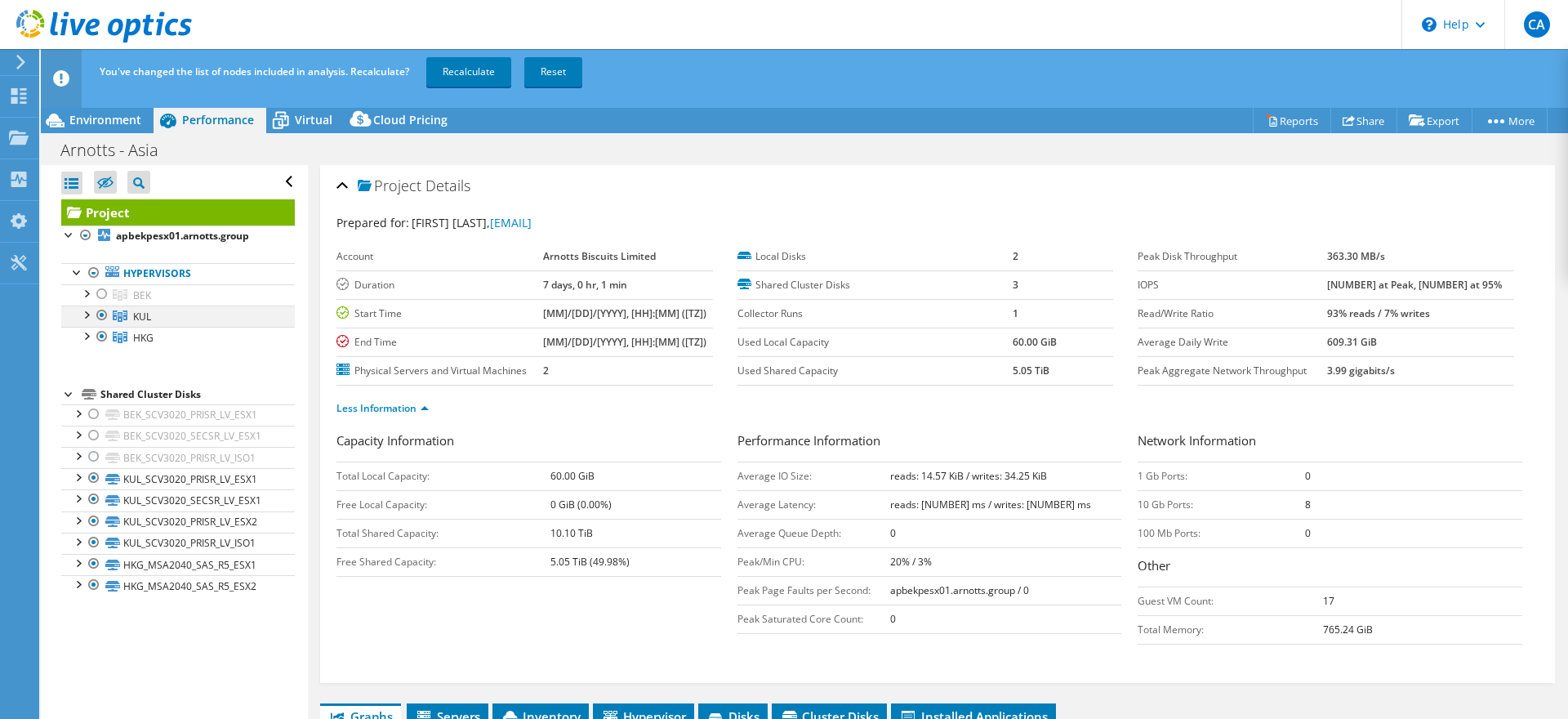 click at bounding box center [102, 315] 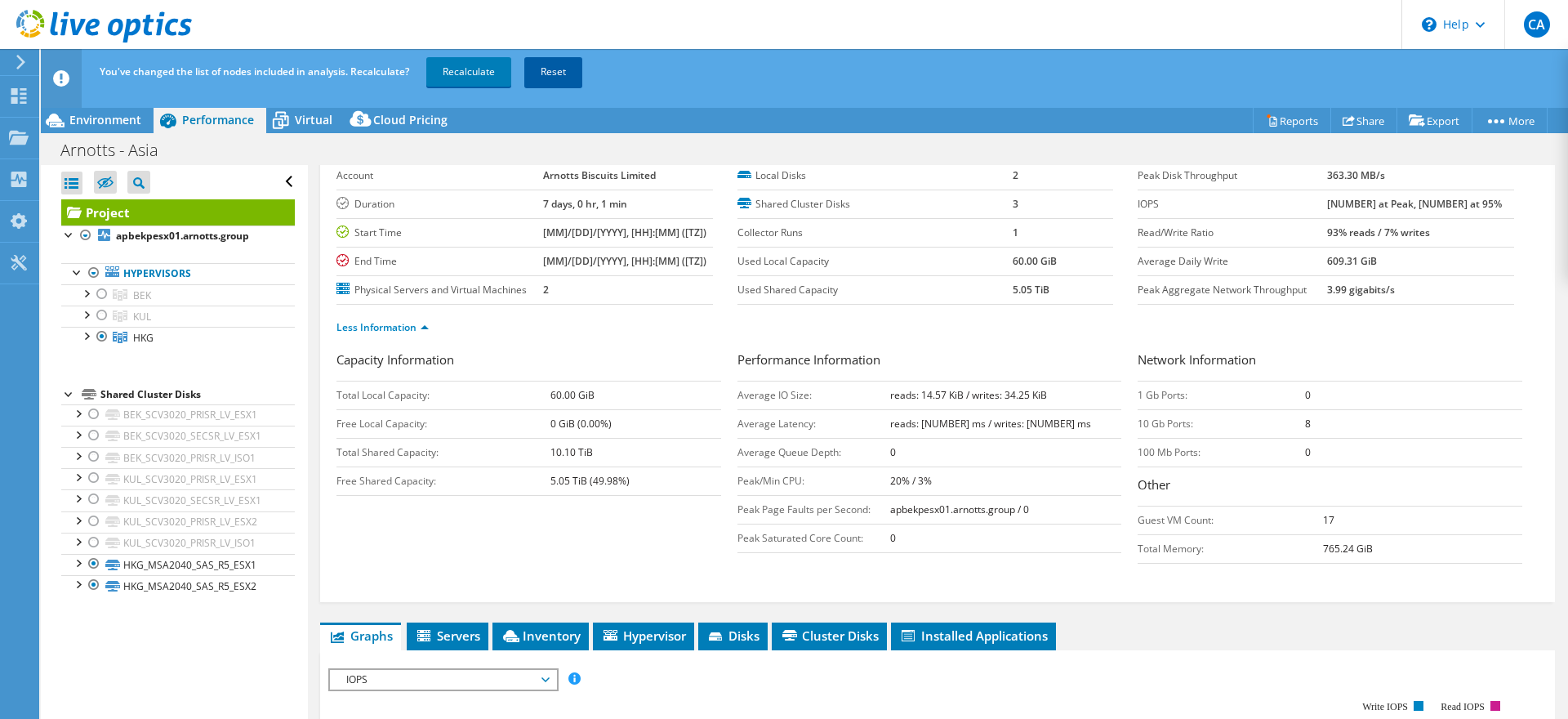 scroll, scrollTop: 167, scrollLeft: 0, axis: vertical 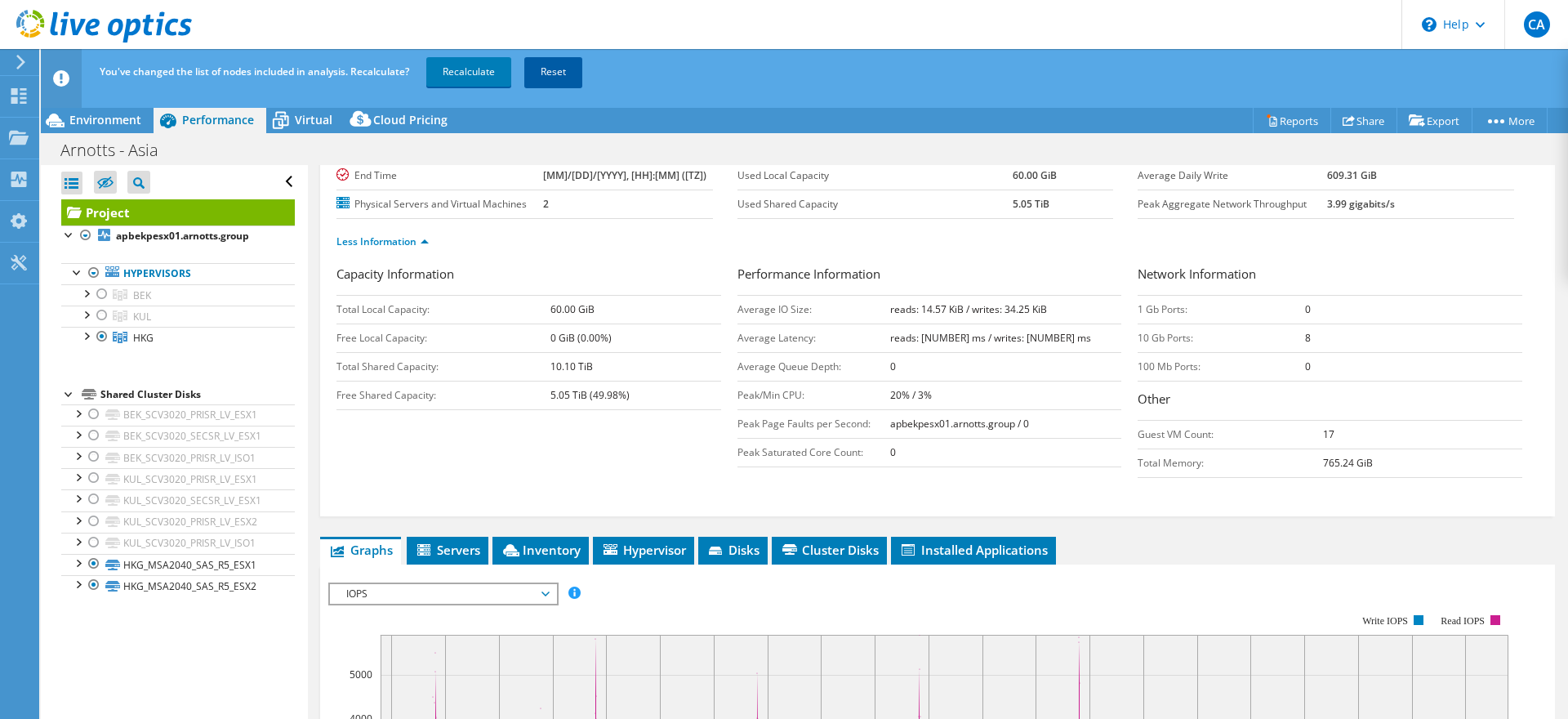 click on "Reset" at bounding box center [553, 72] 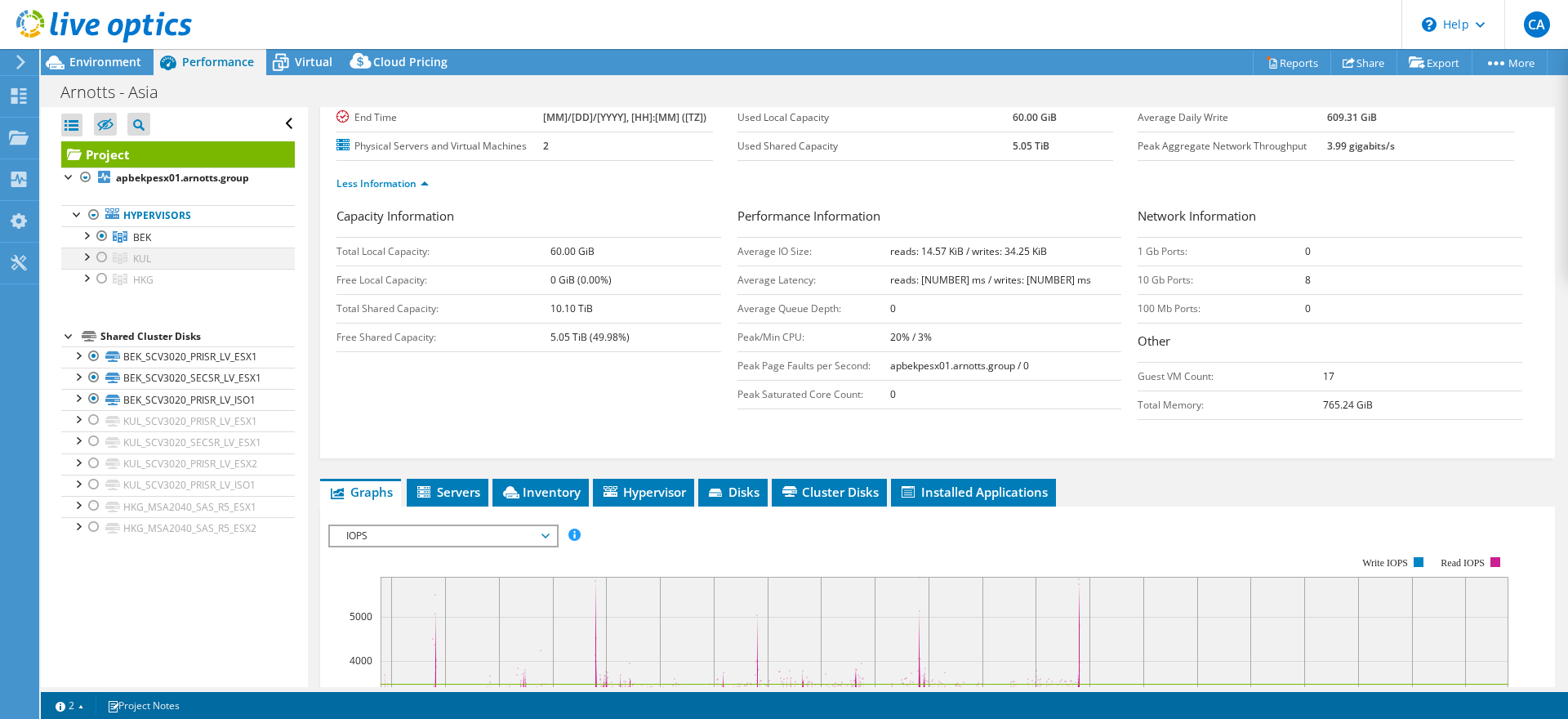 click at bounding box center [102, 257] 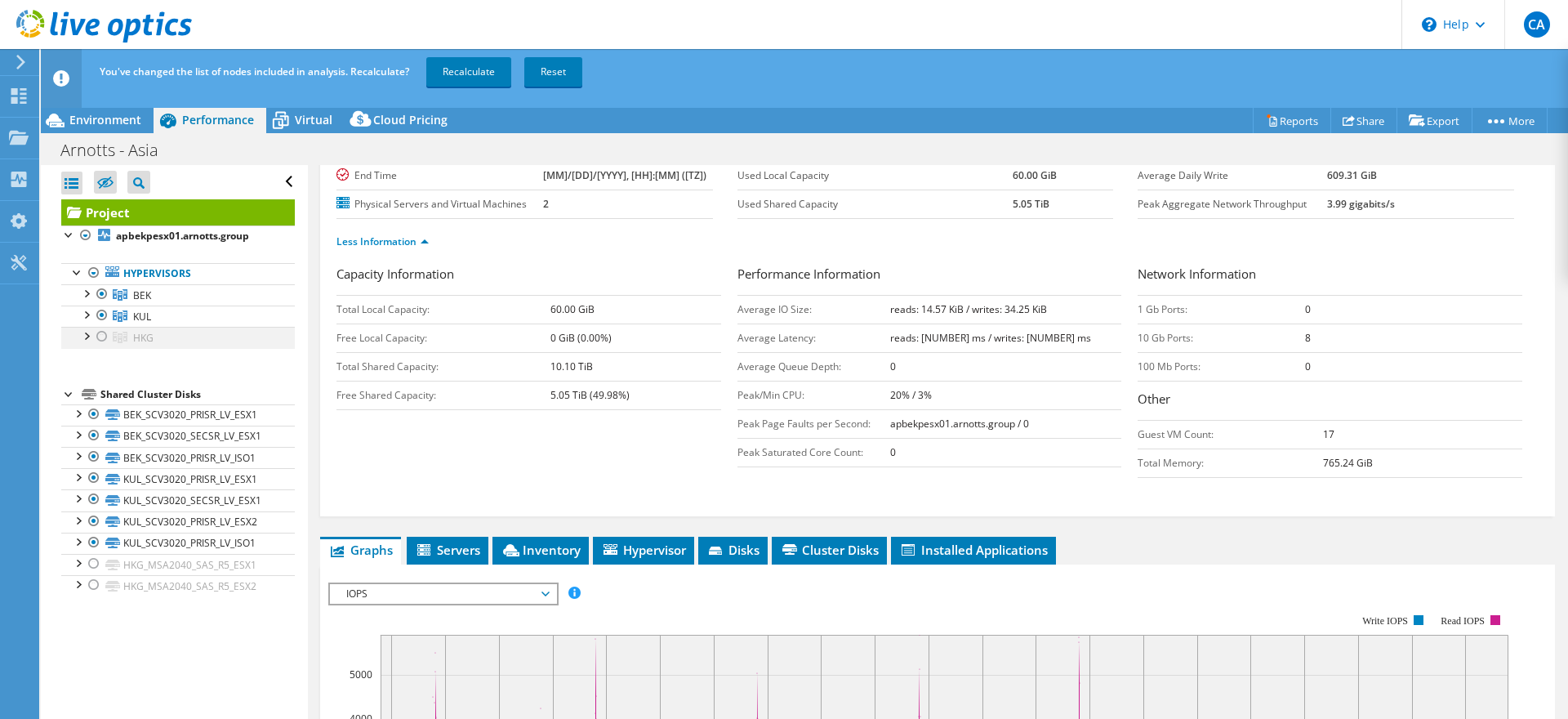 click at bounding box center (102, 337) 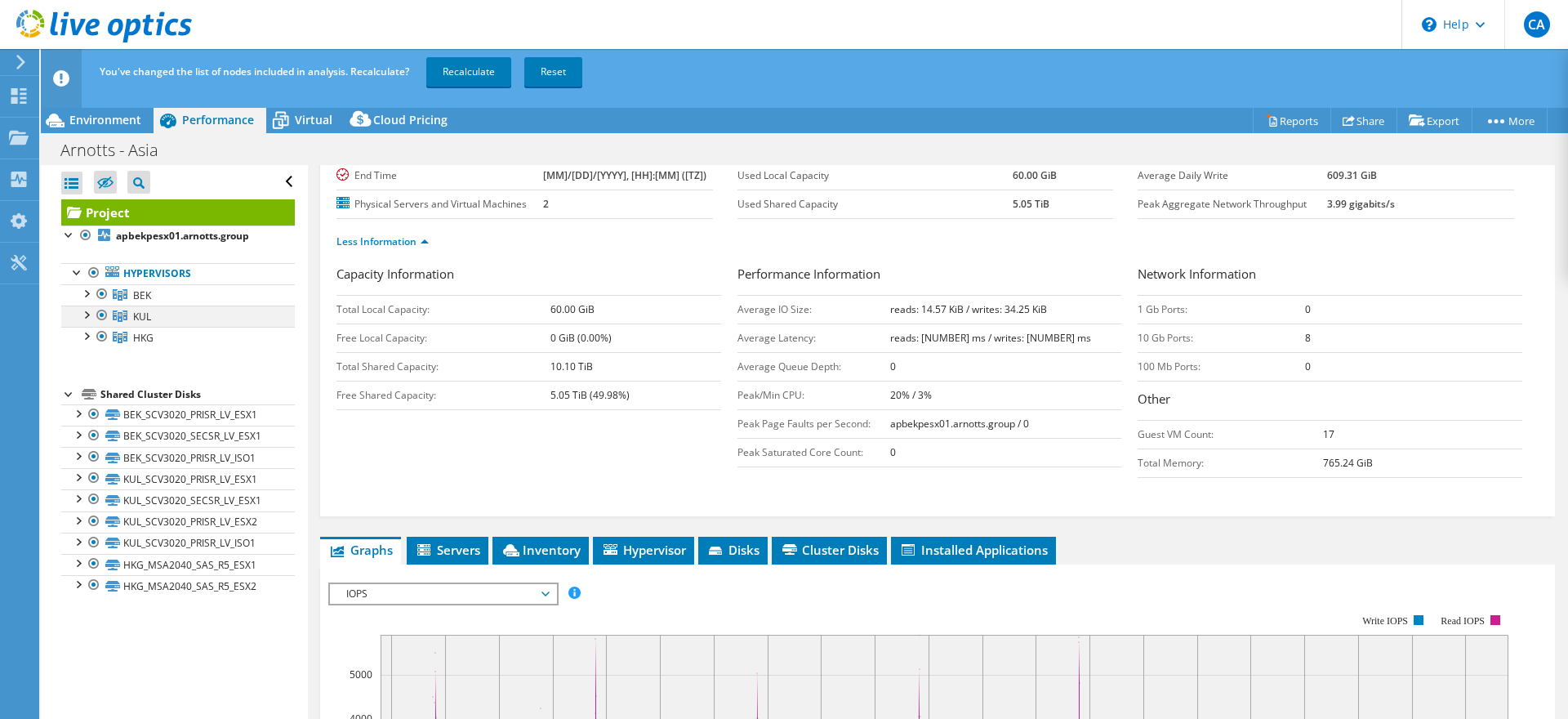 click at bounding box center (102, 315) 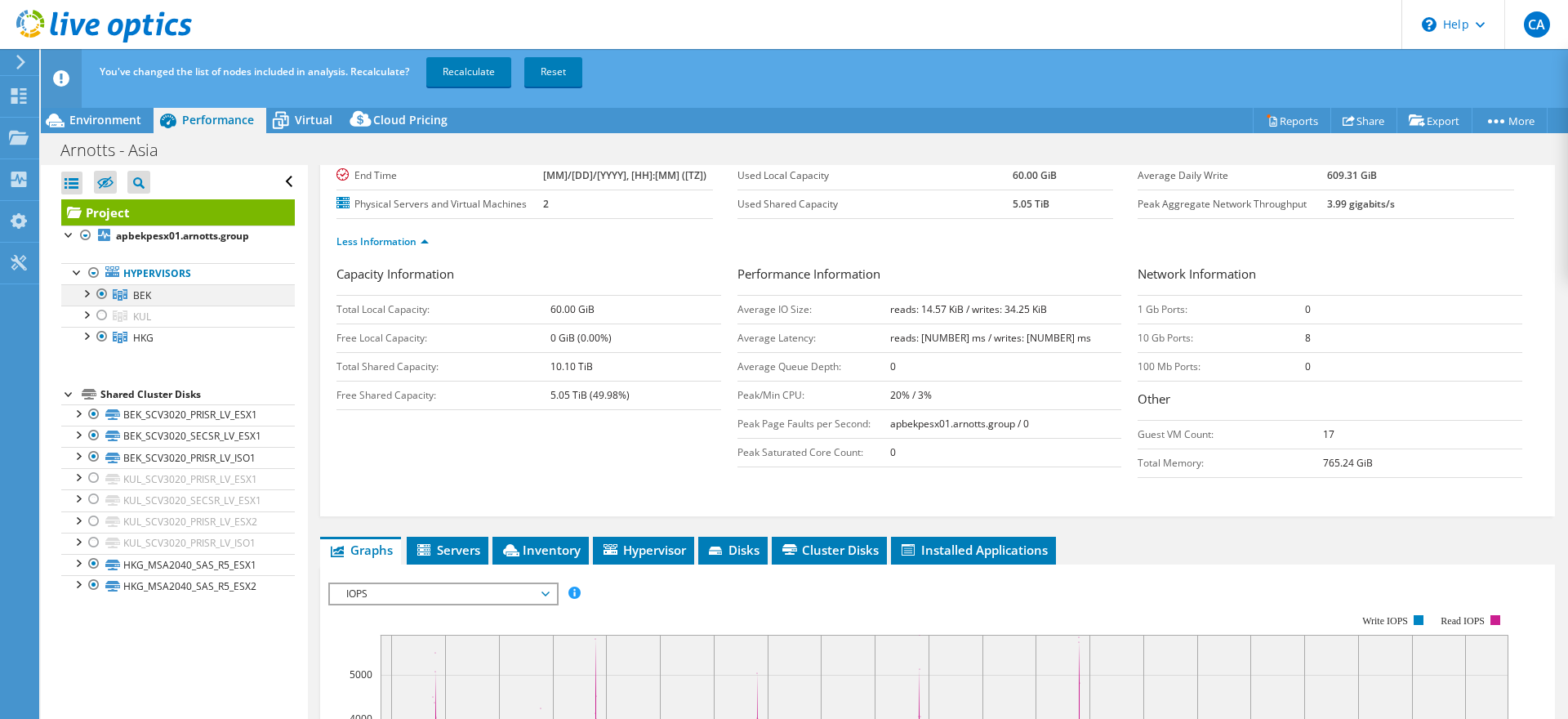 click at bounding box center (102, 294) 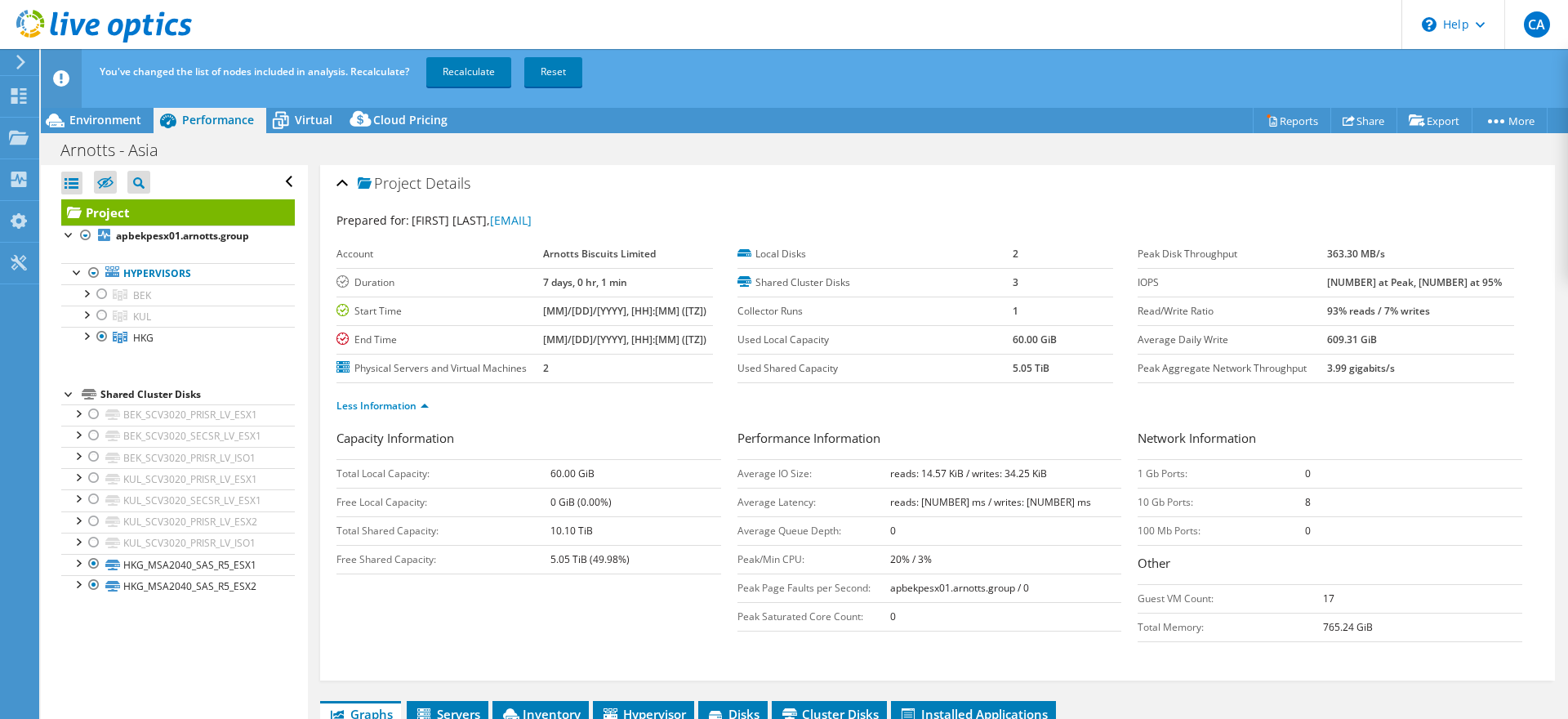 scroll, scrollTop: 0, scrollLeft: 0, axis: both 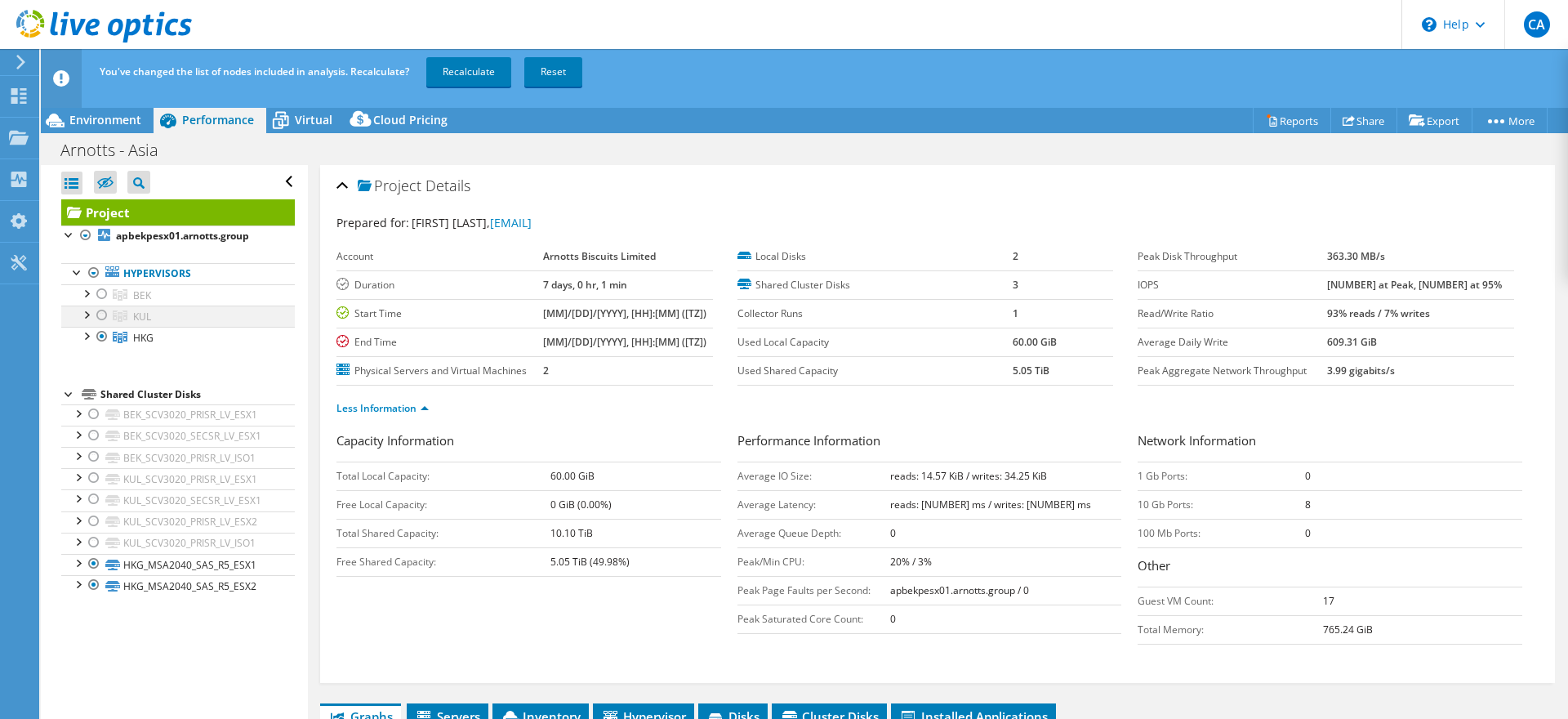 click at bounding box center [102, 315] 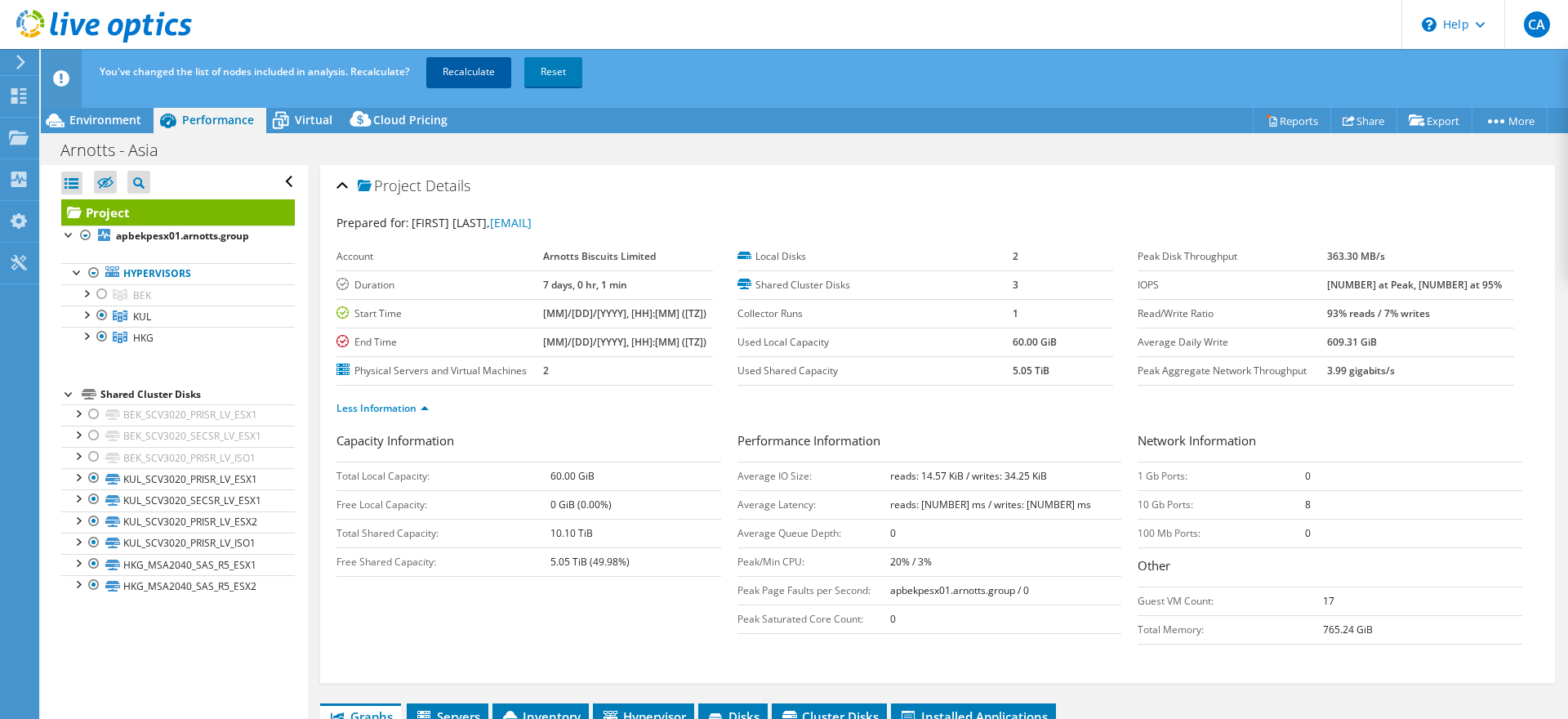 click on "Recalculate" at bounding box center [469, 72] 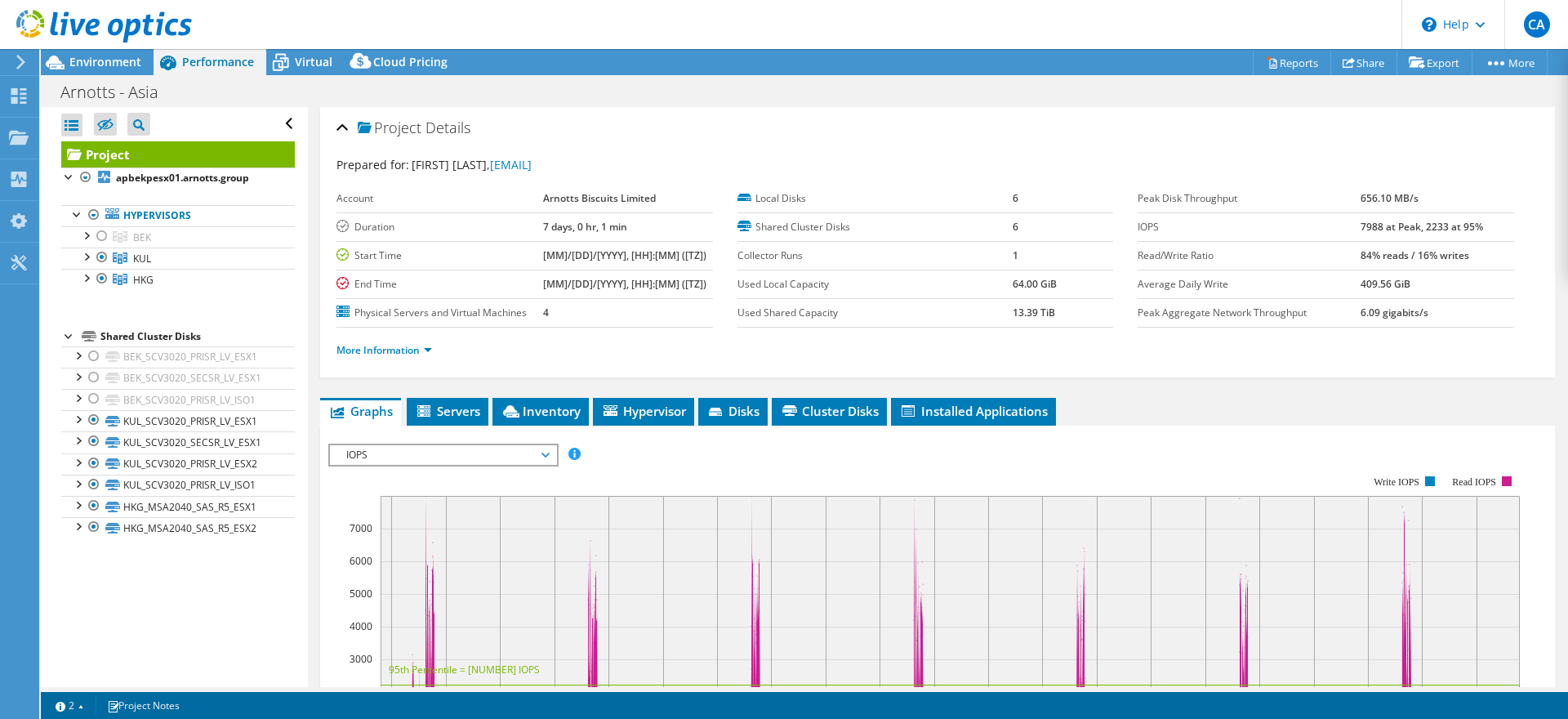 drag, startPoint x: 105, startPoint y: 257, endPoint x: 378, endPoint y: 142, distance: 296.23302 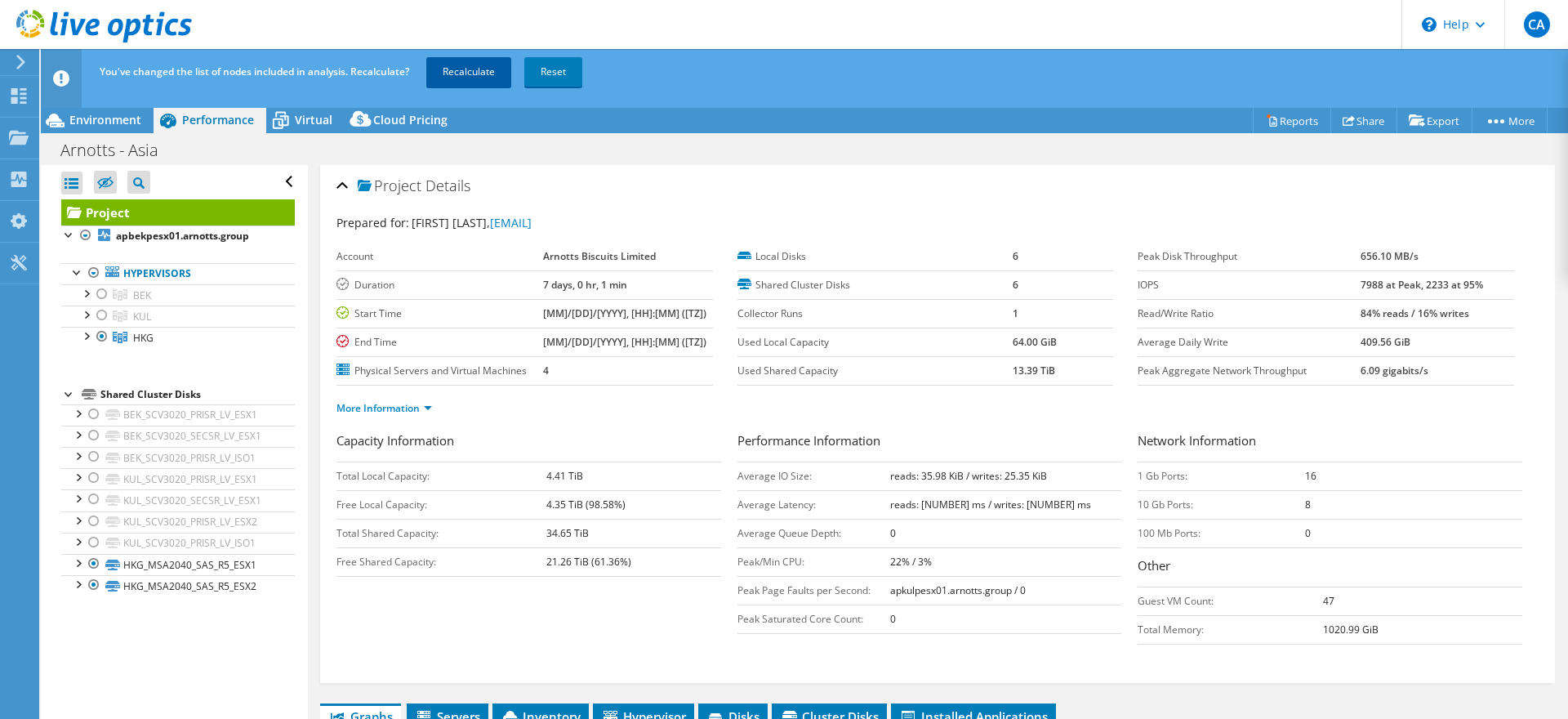 click on "Recalculate" at bounding box center [469, 72] 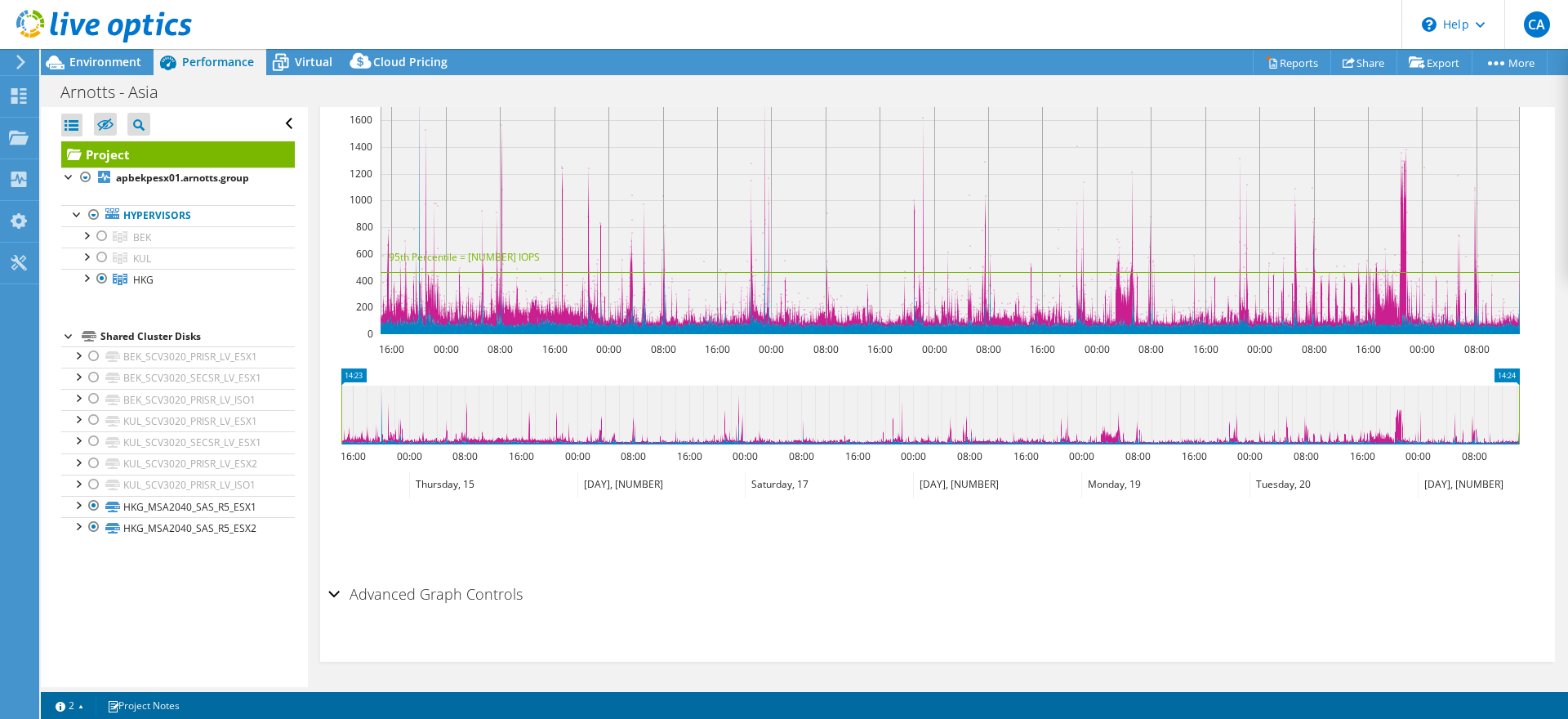 scroll, scrollTop: 426, scrollLeft: 0, axis: vertical 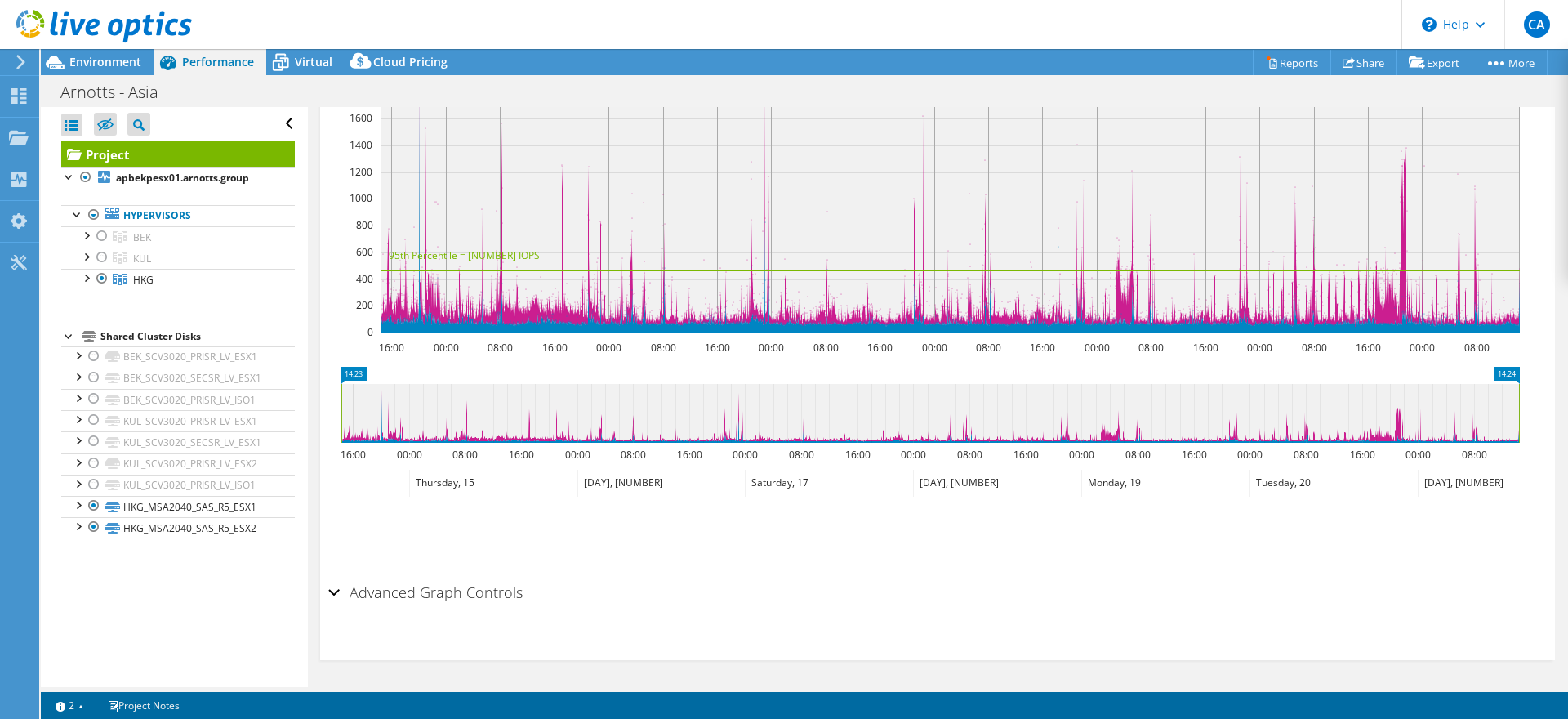 click on "Advanced Graph Controls" at bounding box center (938, 593) 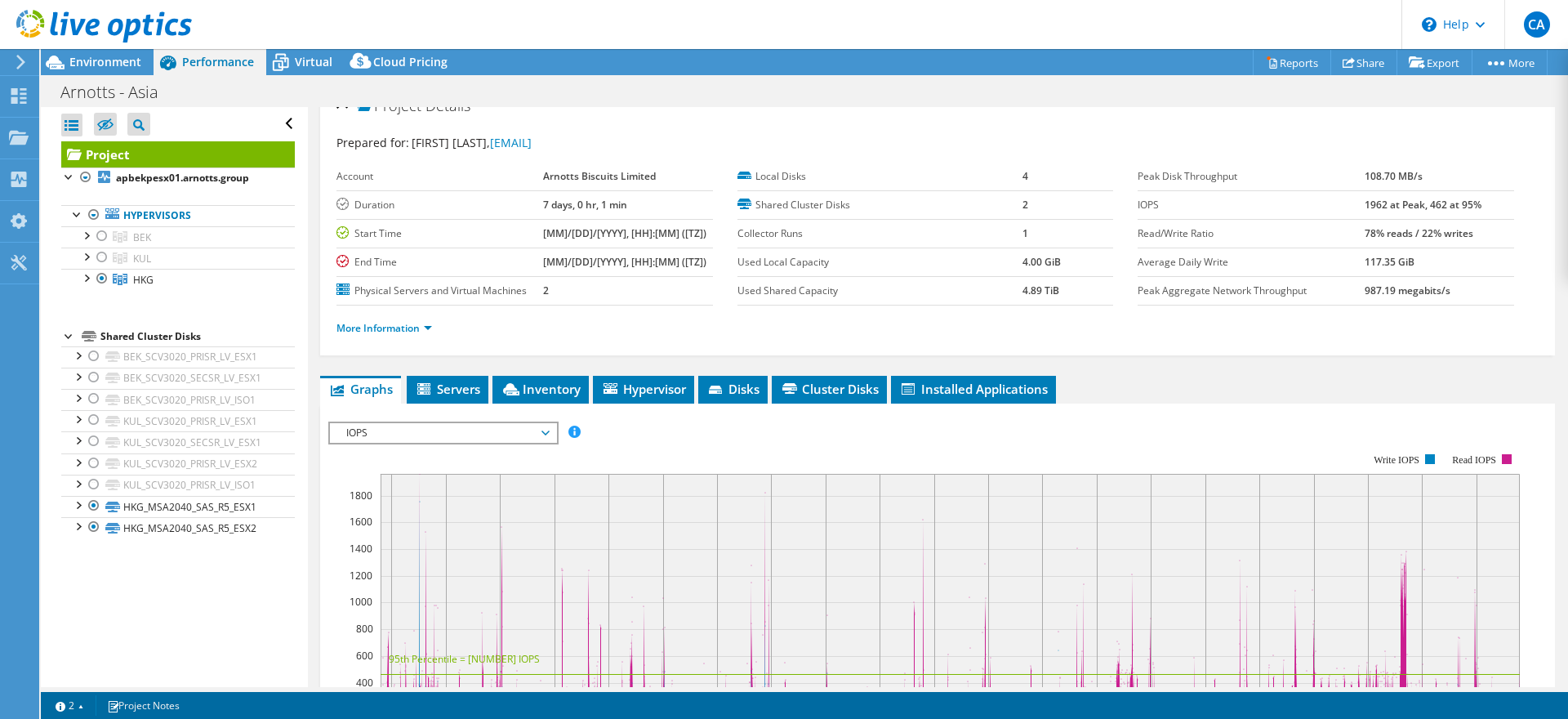scroll, scrollTop: 0, scrollLeft: 0, axis: both 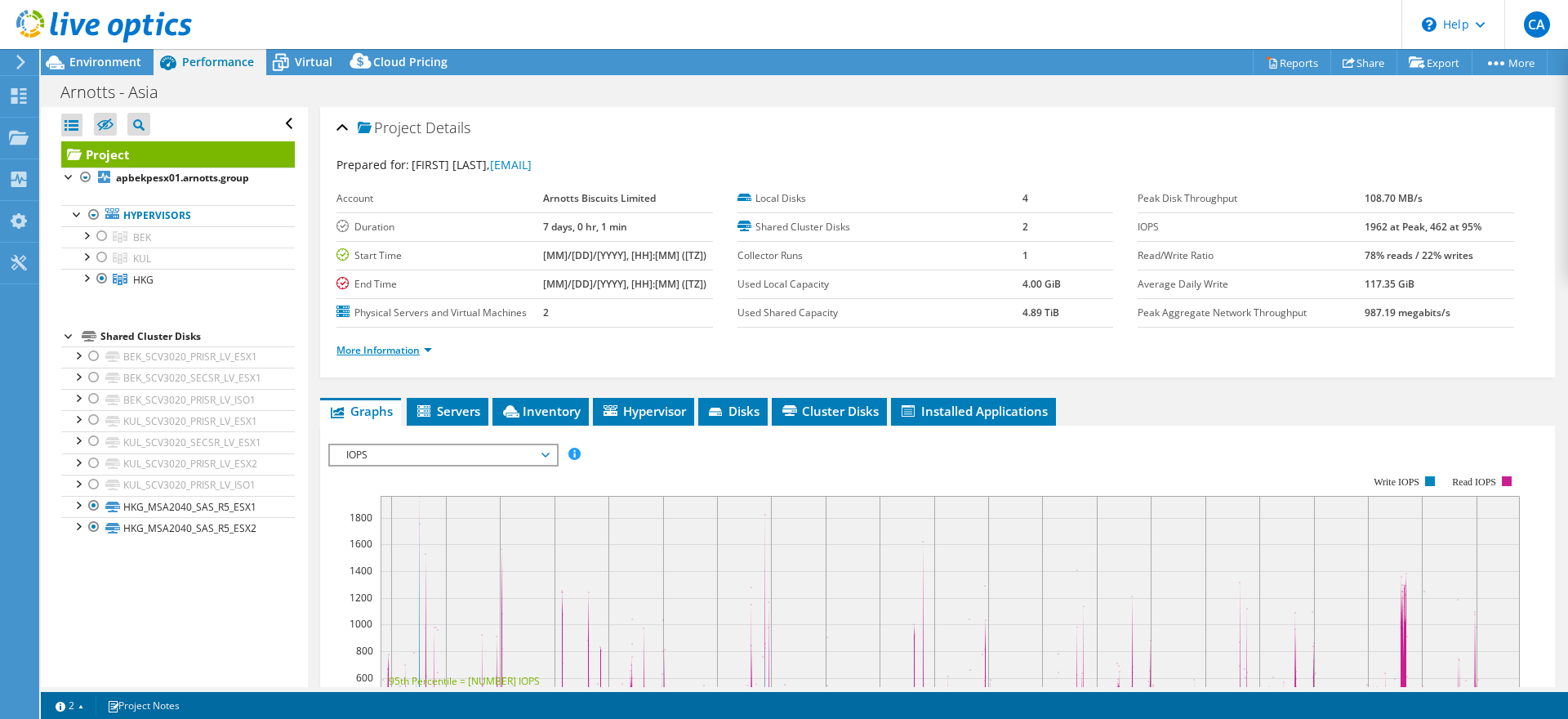 click on "More Information" at bounding box center (384, 350) 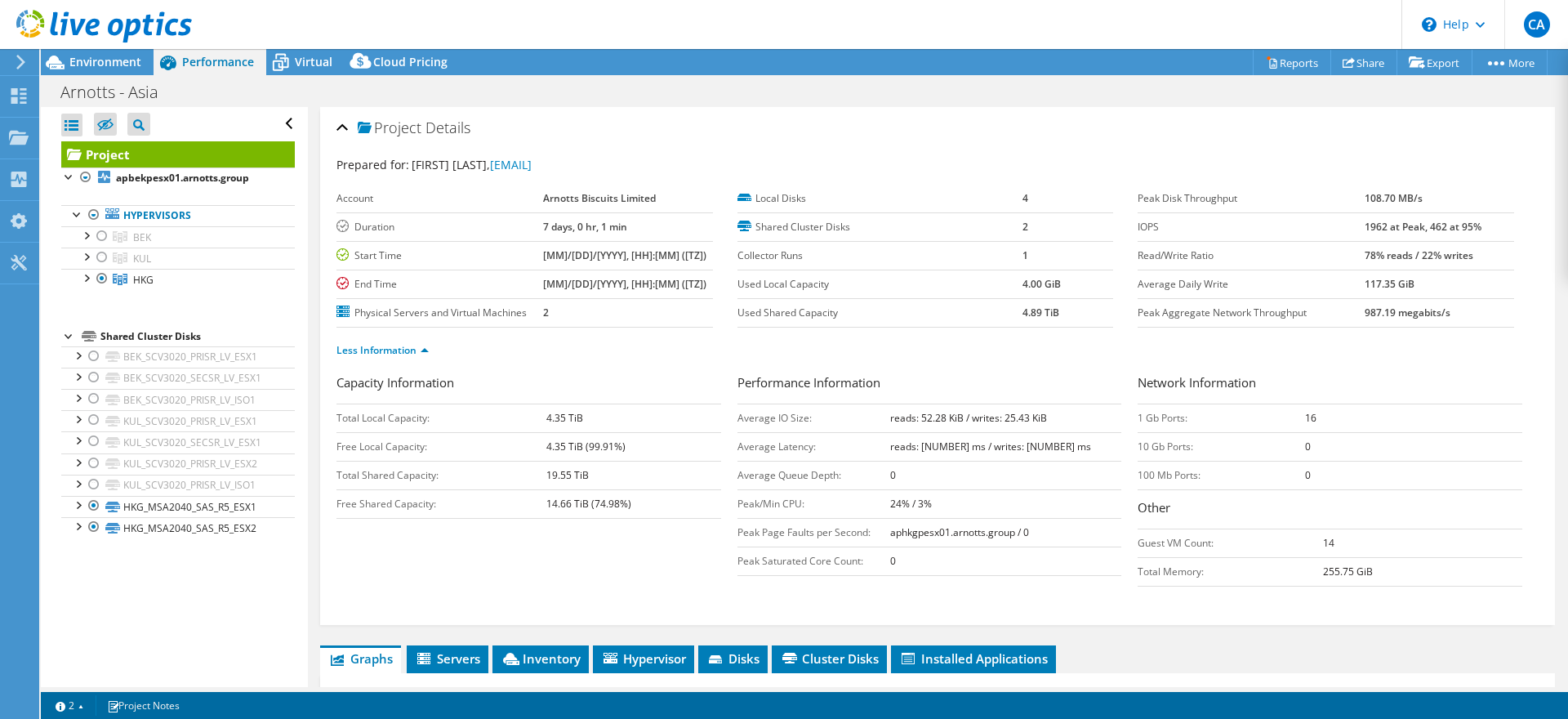 click on "Capacity Information
Total Local Capacity:
4.35 TiB
Free Local Capacity:
4.35 TiB (99.91%)
Total Shared Capacity:
19.55 TiB
Free Shared Capacity:
14.66 TiB (74.98%)
Performance Information
Average IO Size:
reads: 52.28 KiB / writes: 25.43 KiB
0 0 0" at bounding box center [938, 484] 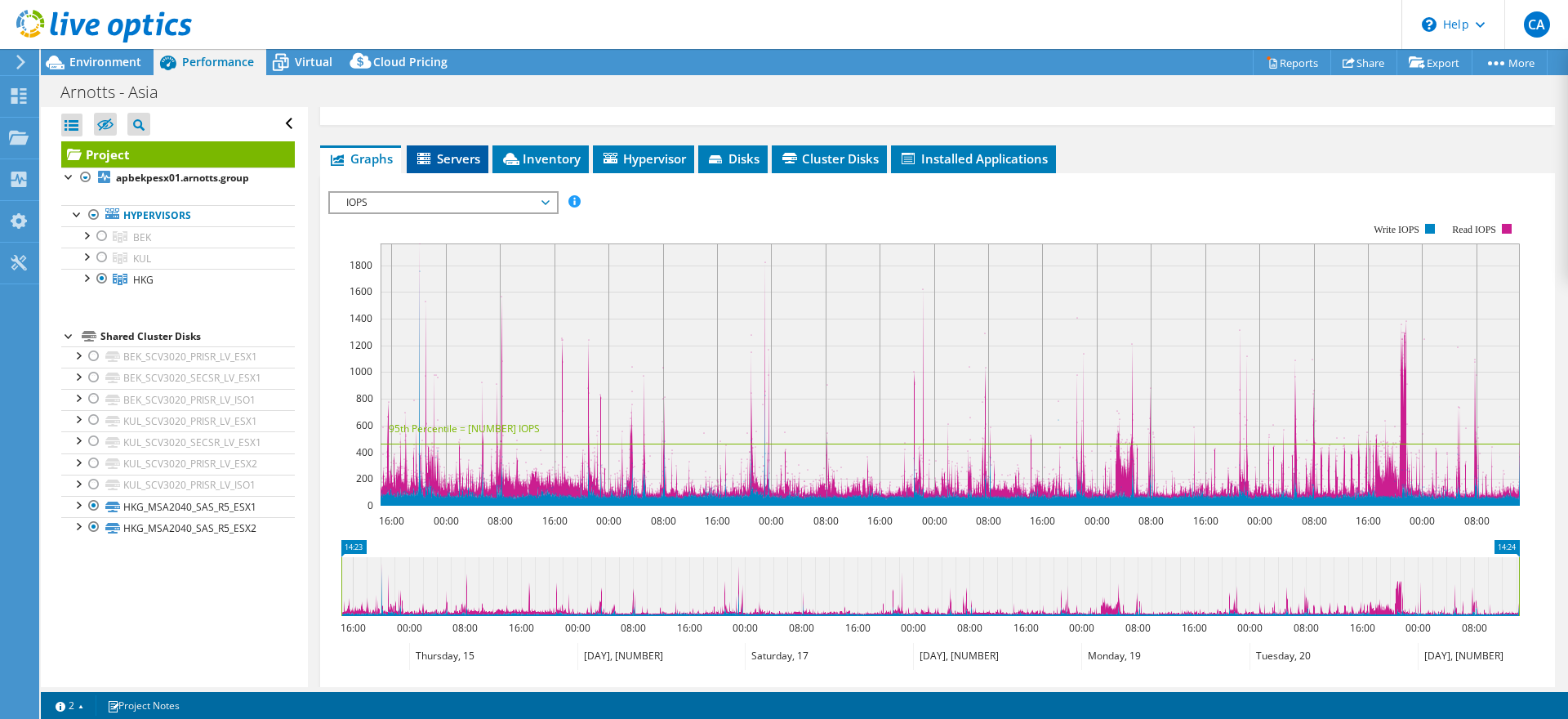 click on "Servers" at bounding box center [448, 159] 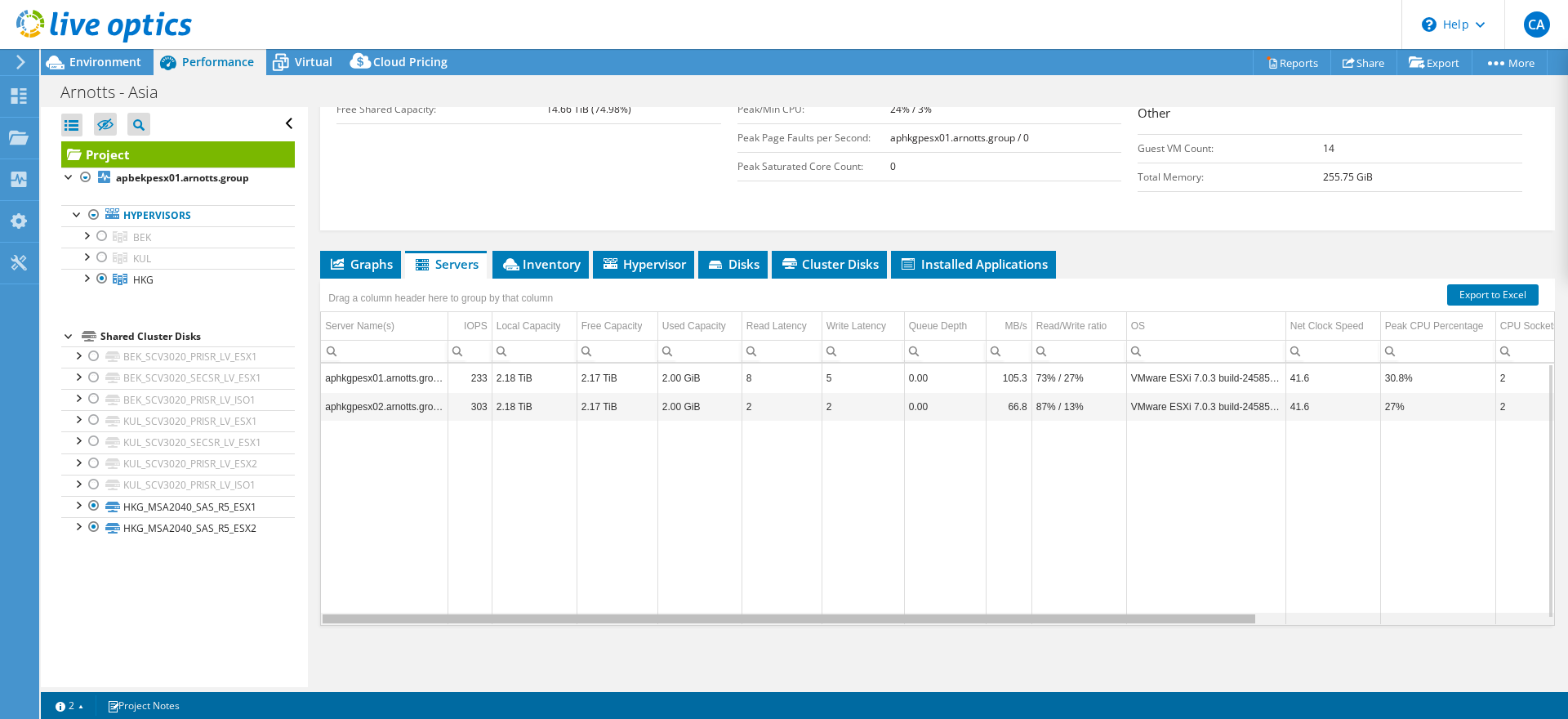 scroll, scrollTop: 0, scrollLeft: 60, axis: horizontal 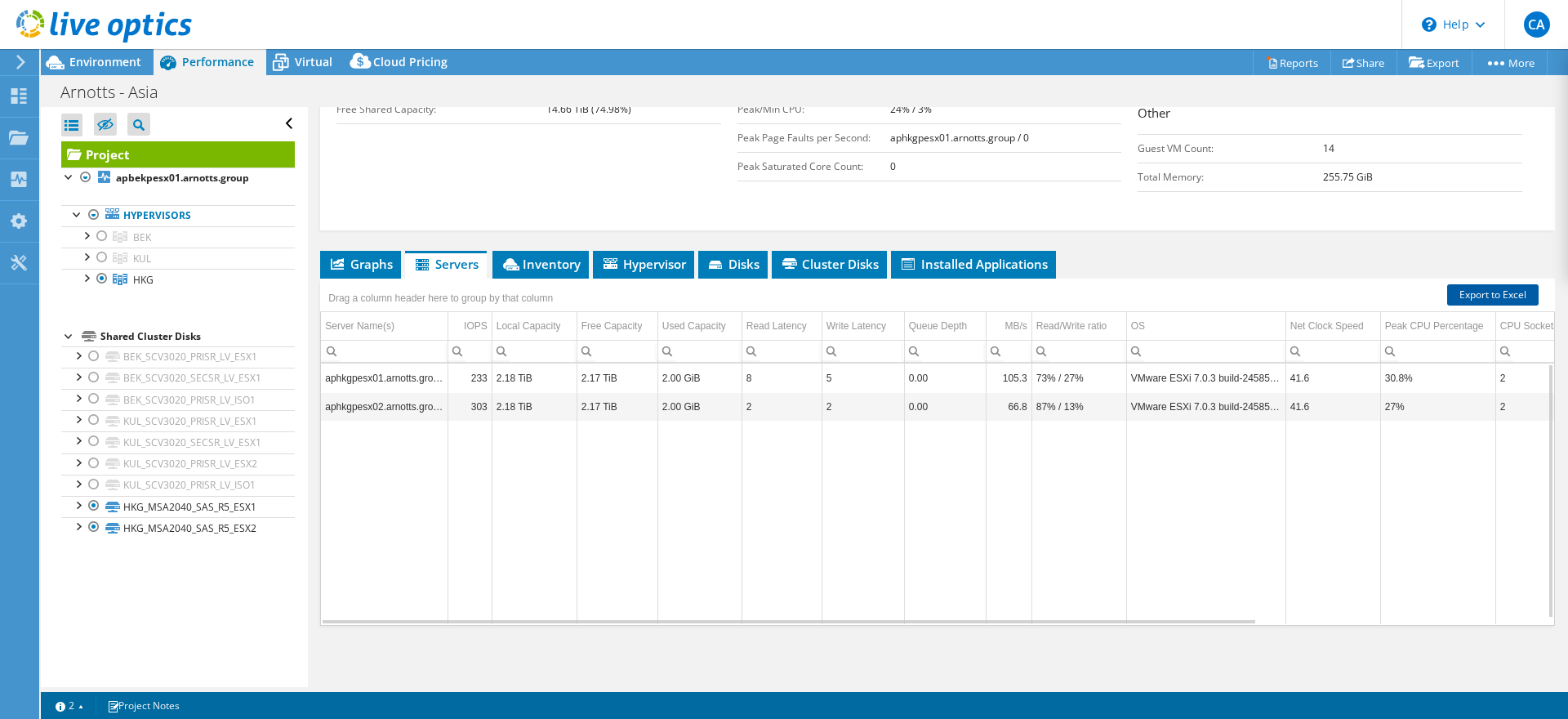 click on "Export to Excel" at bounding box center (1493, 295) 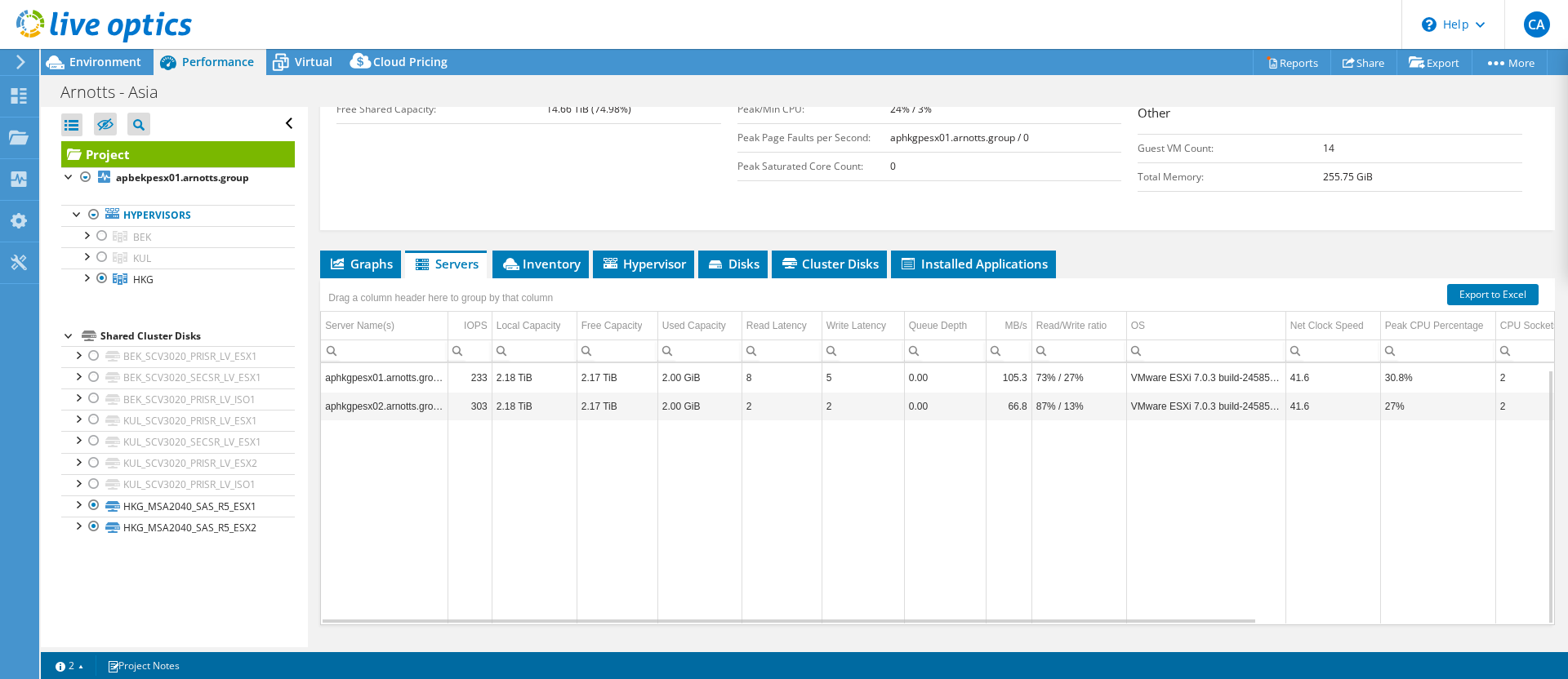 scroll, scrollTop: 7, scrollLeft: 0, axis: vertical 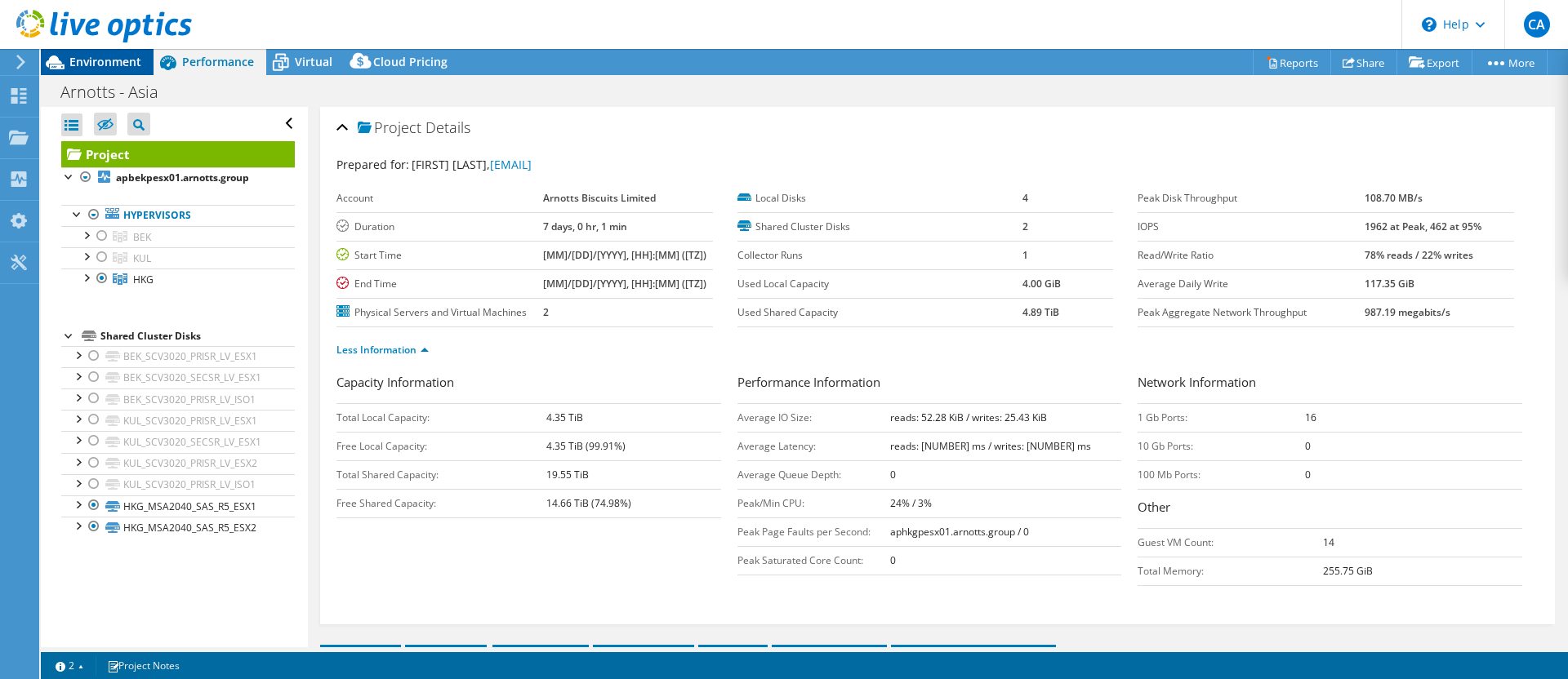 click on "Environment" at bounding box center (105, 61) 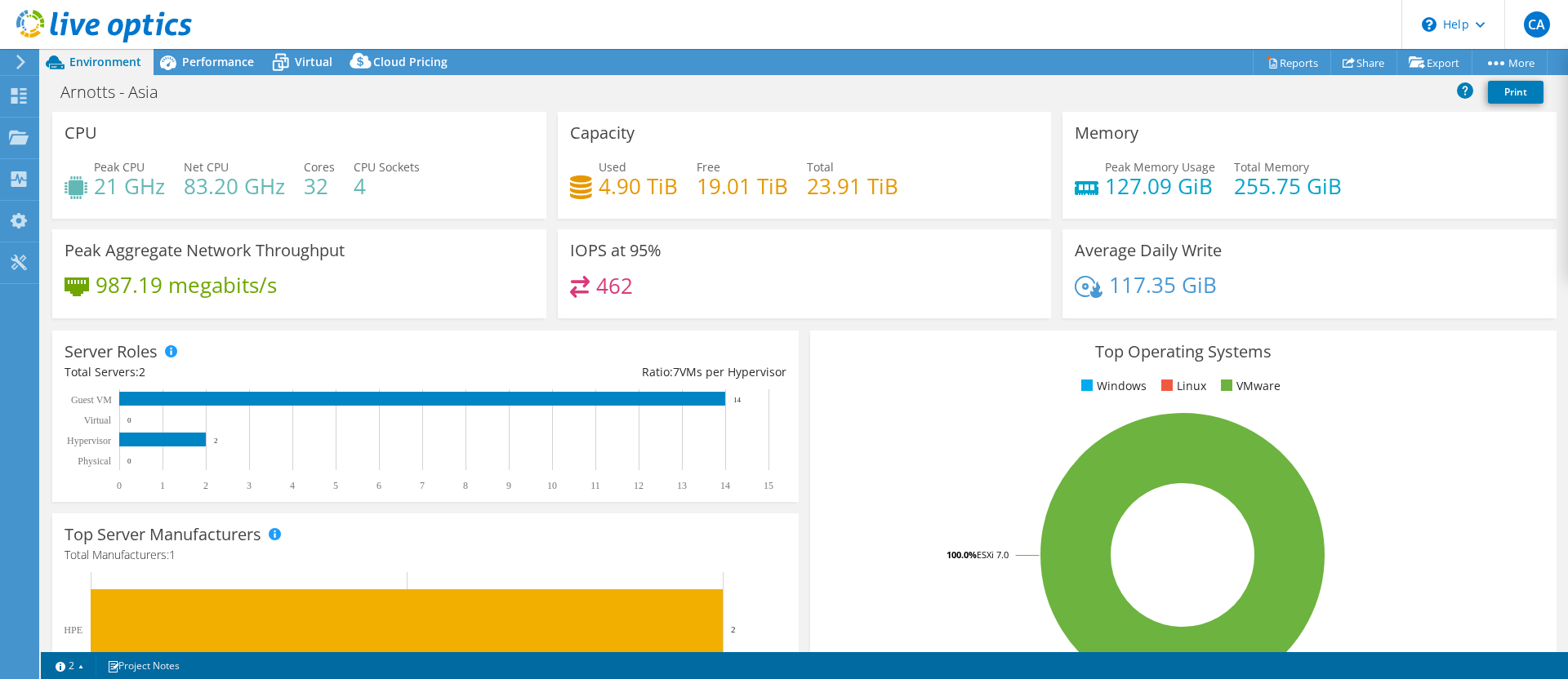 click on "Top Operating Systems
Windows
Linux
VMware
100.0%  ESXi 7.0" at bounding box center (1183, 526) 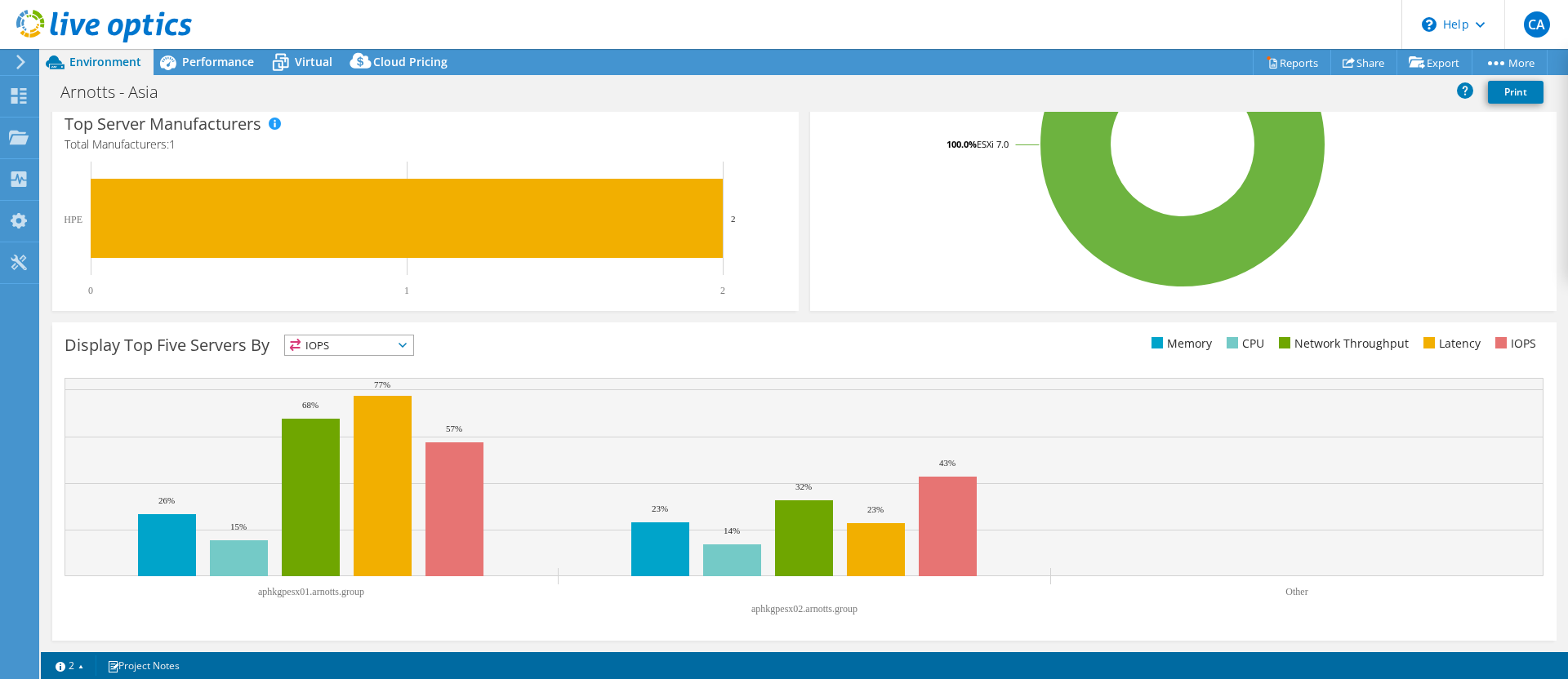 scroll, scrollTop: 0, scrollLeft: 0, axis: both 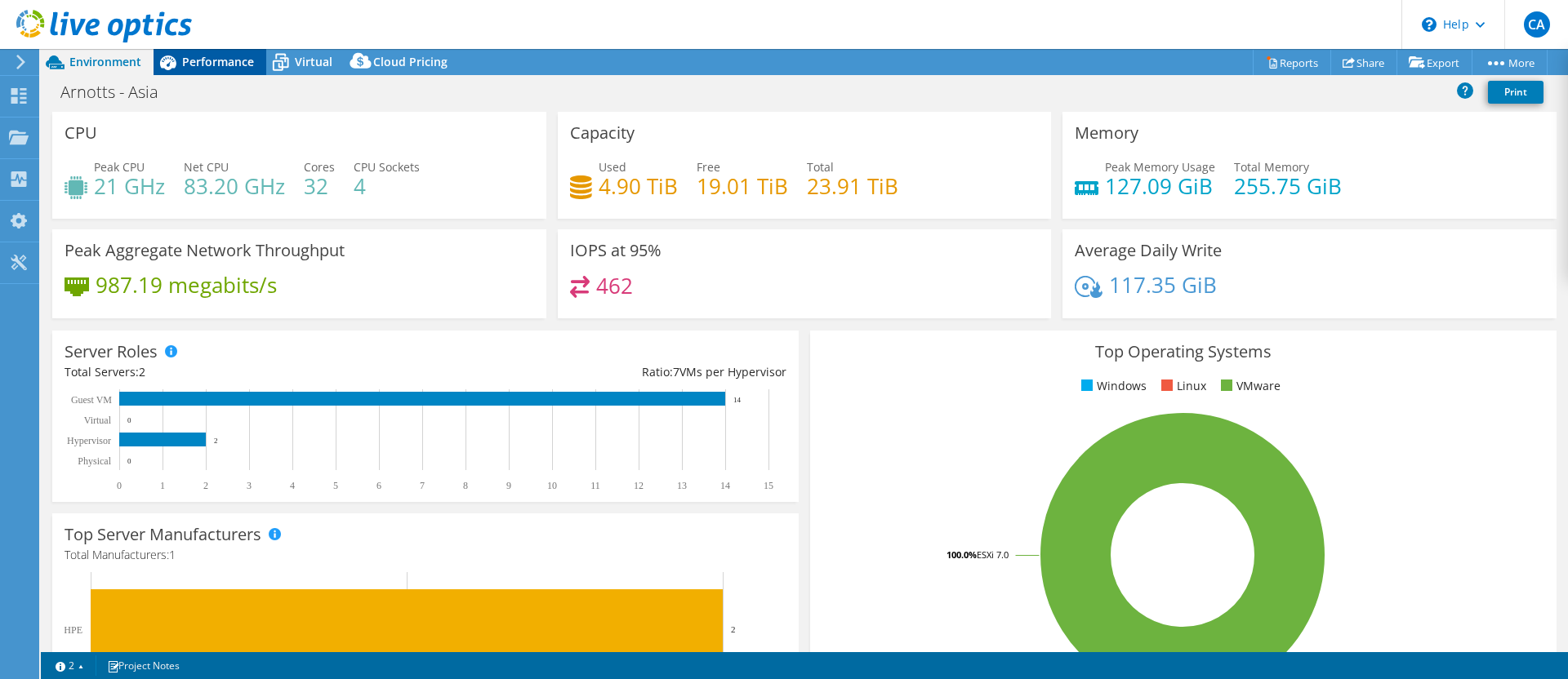 click on "Performance" at bounding box center [218, 61] 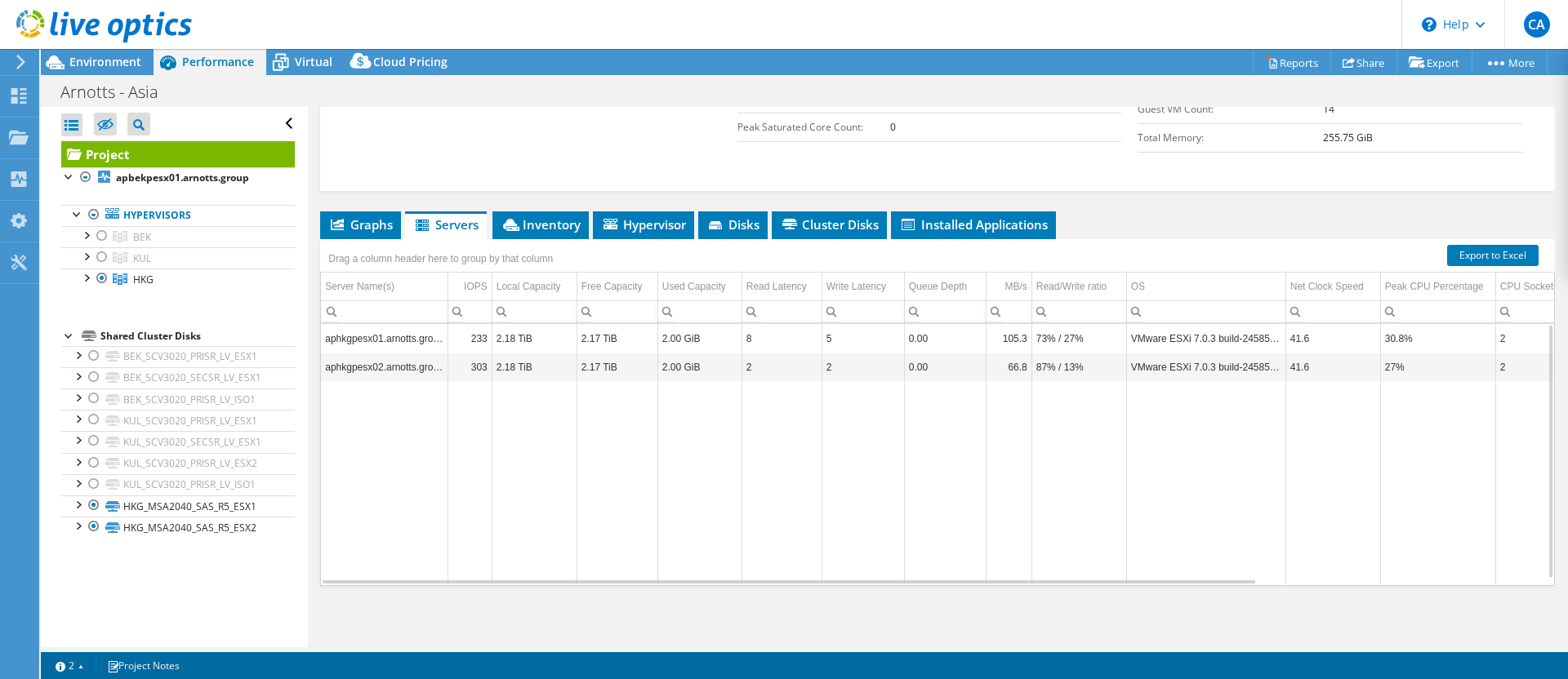 scroll, scrollTop: 350, scrollLeft: 0, axis: vertical 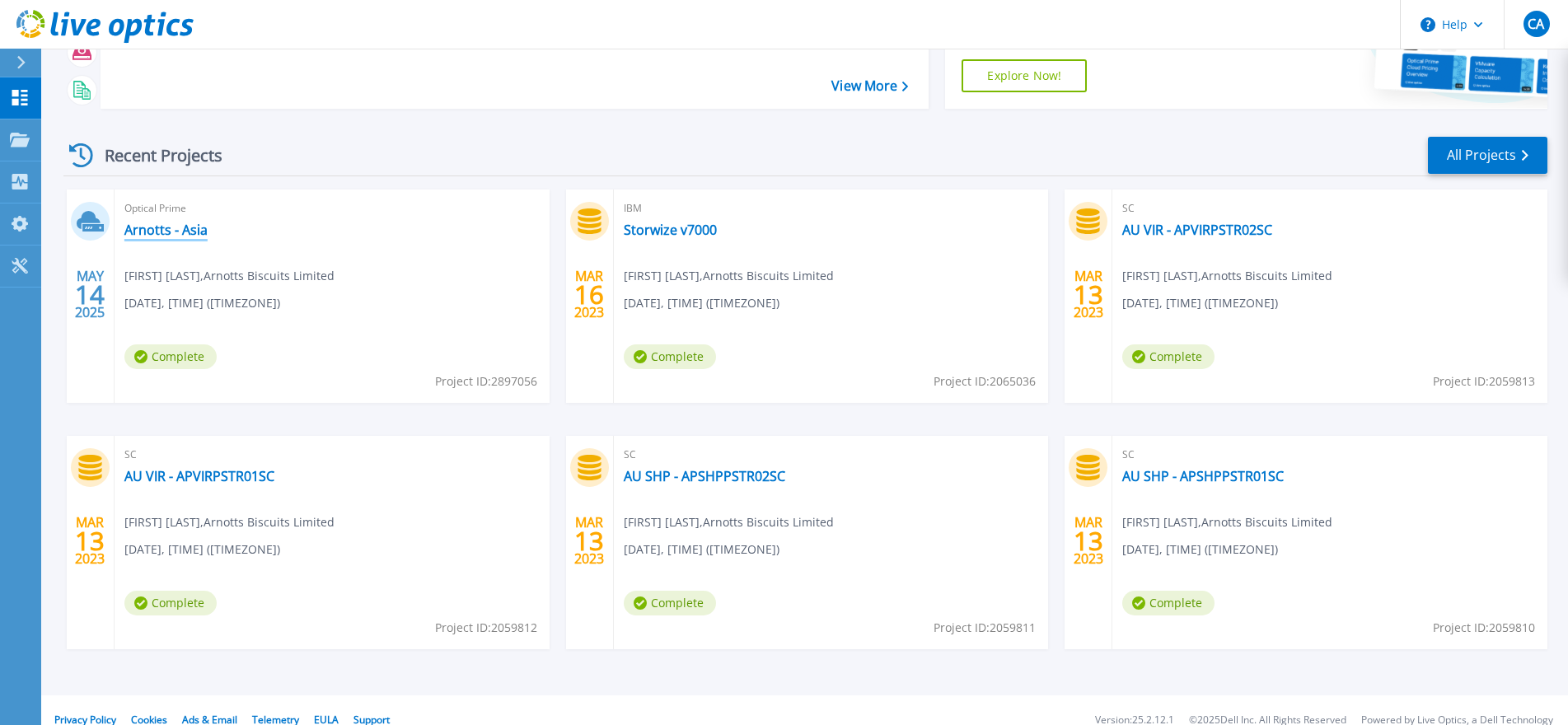 click on "Arnotts - Asia" at bounding box center [166, 230] 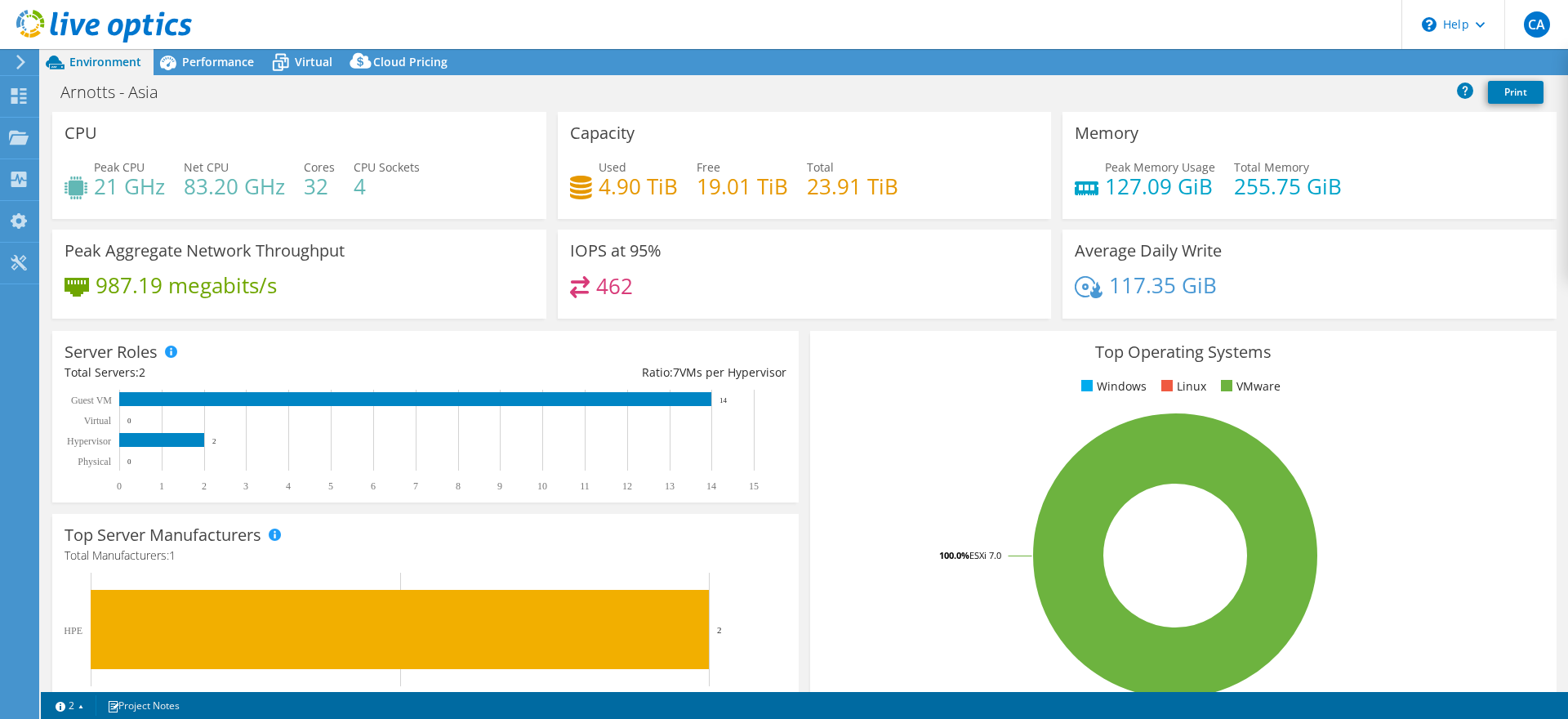 select on "Australia" 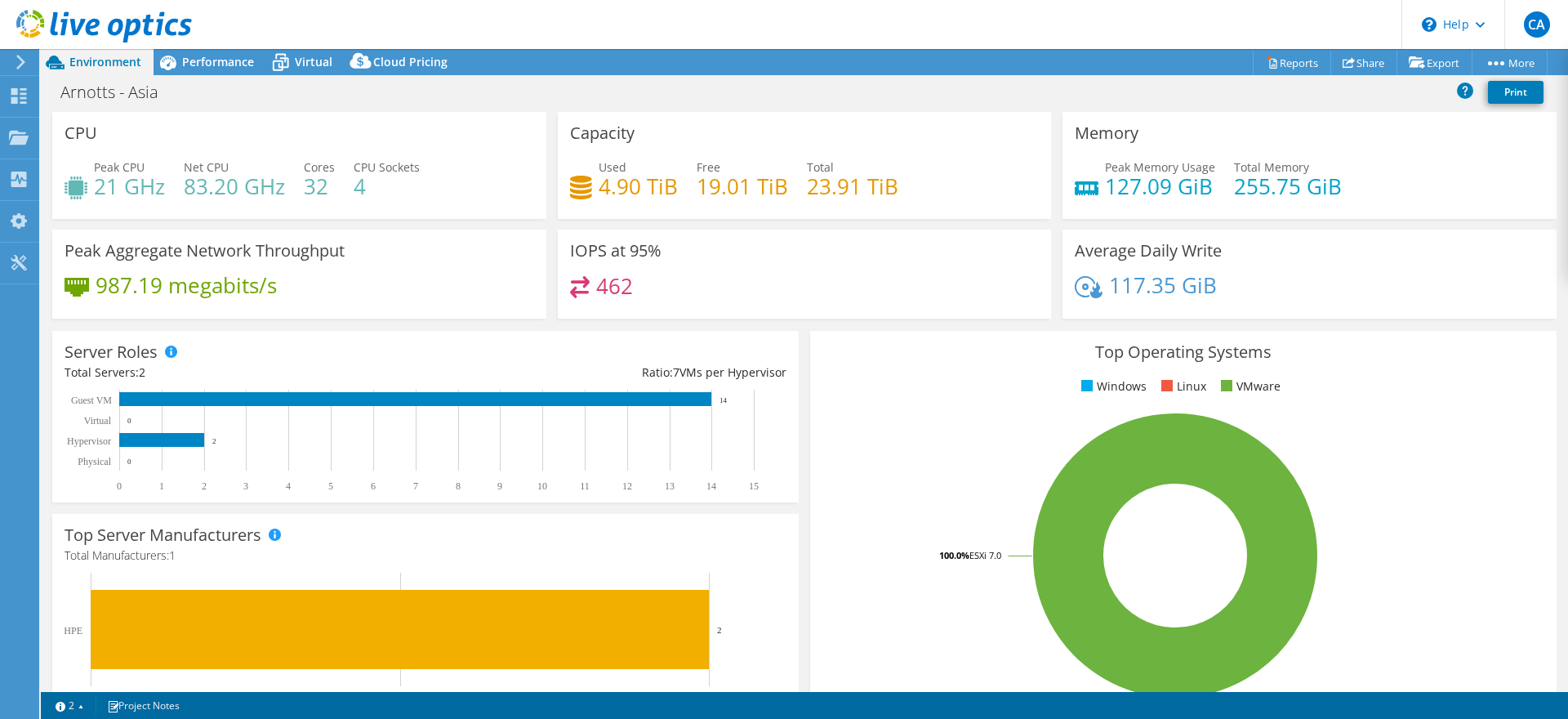 click 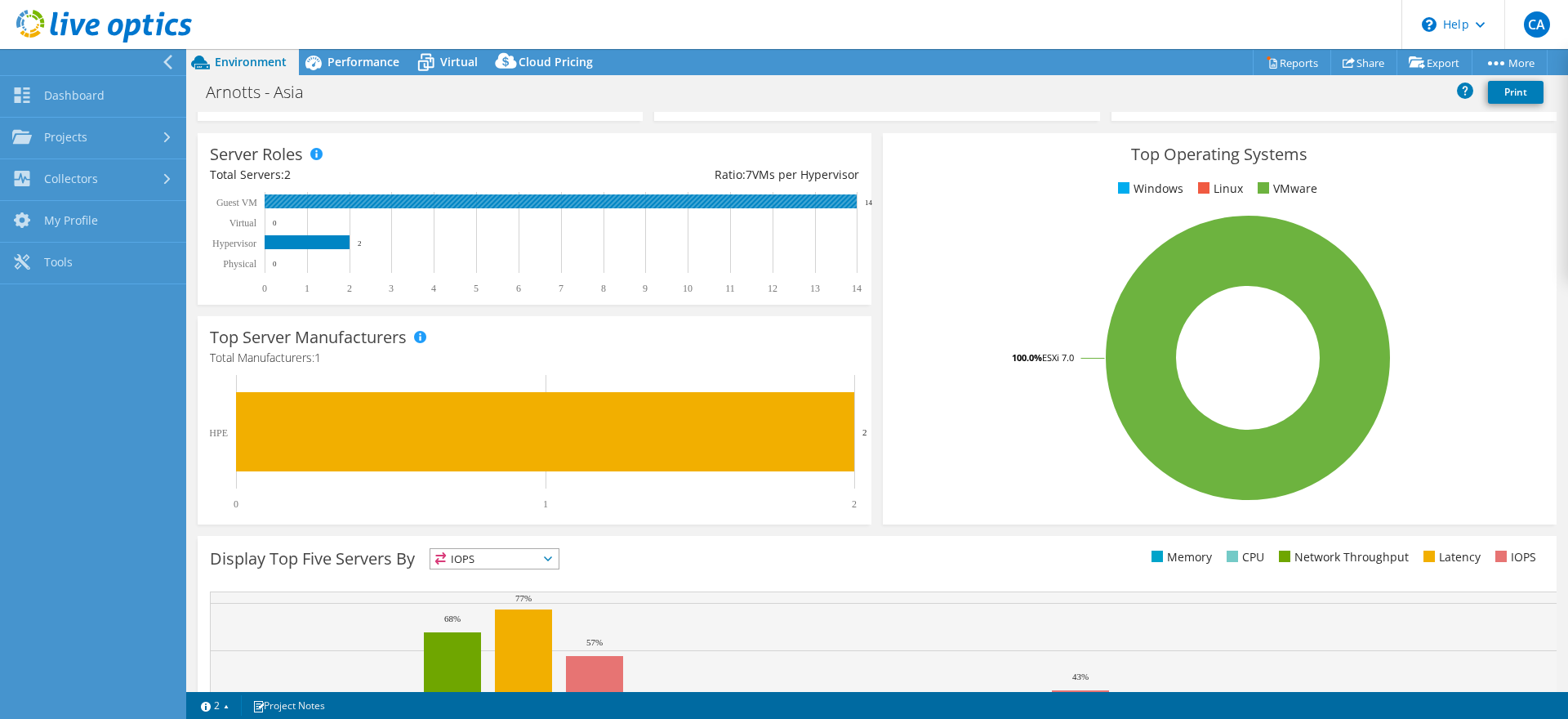 scroll, scrollTop: 0, scrollLeft: 0, axis: both 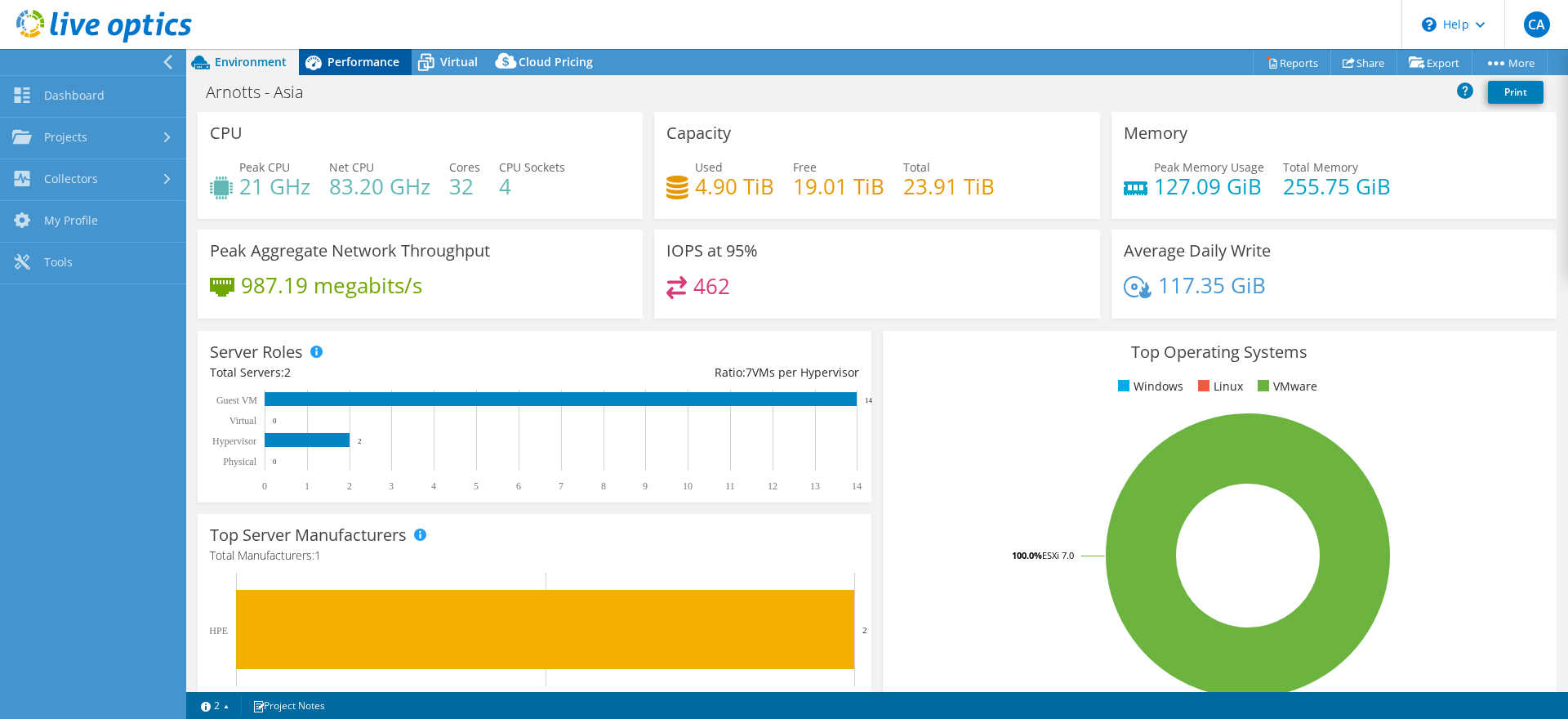 click on "Performance" at bounding box center [363, 61] 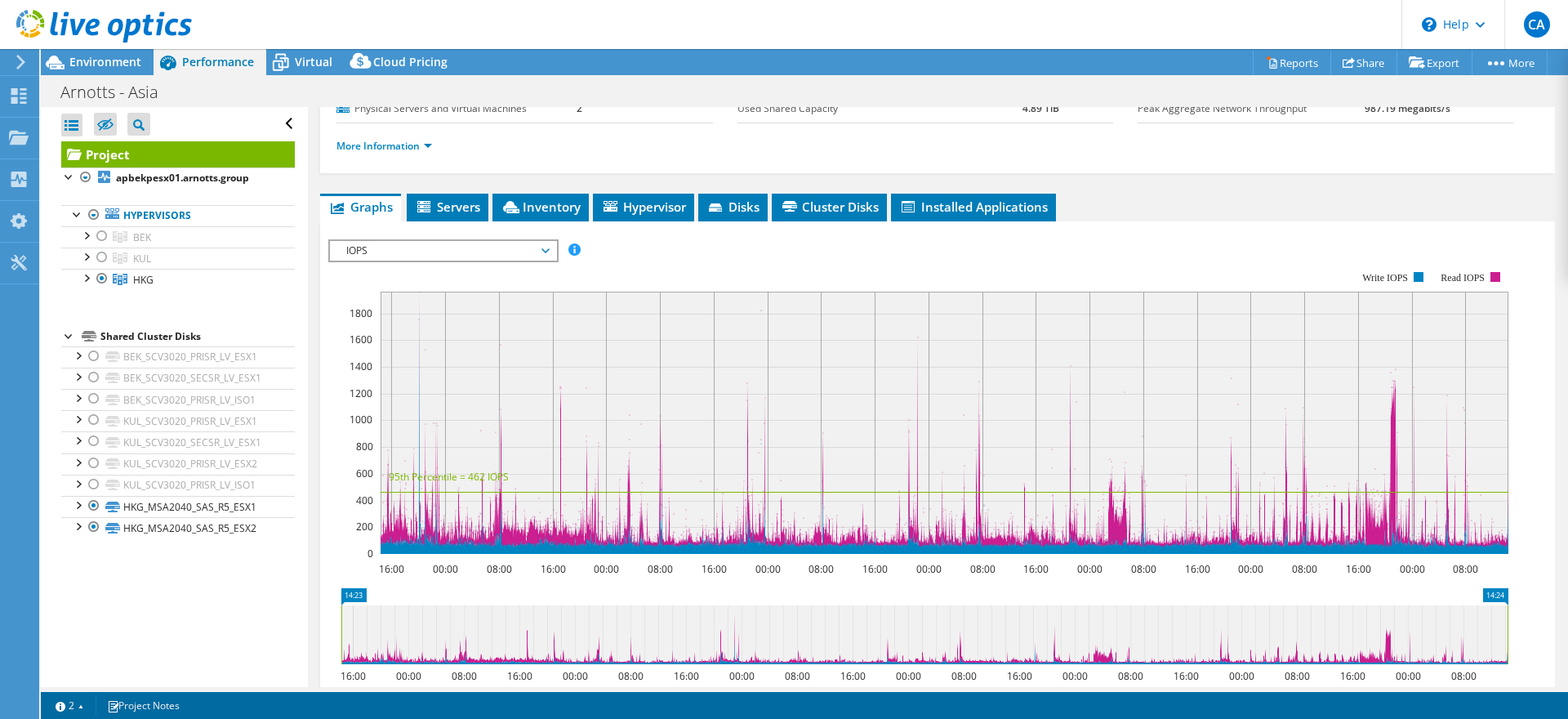 scroll, scrollTop: 250, scrollLeft: 0, axis: vertical 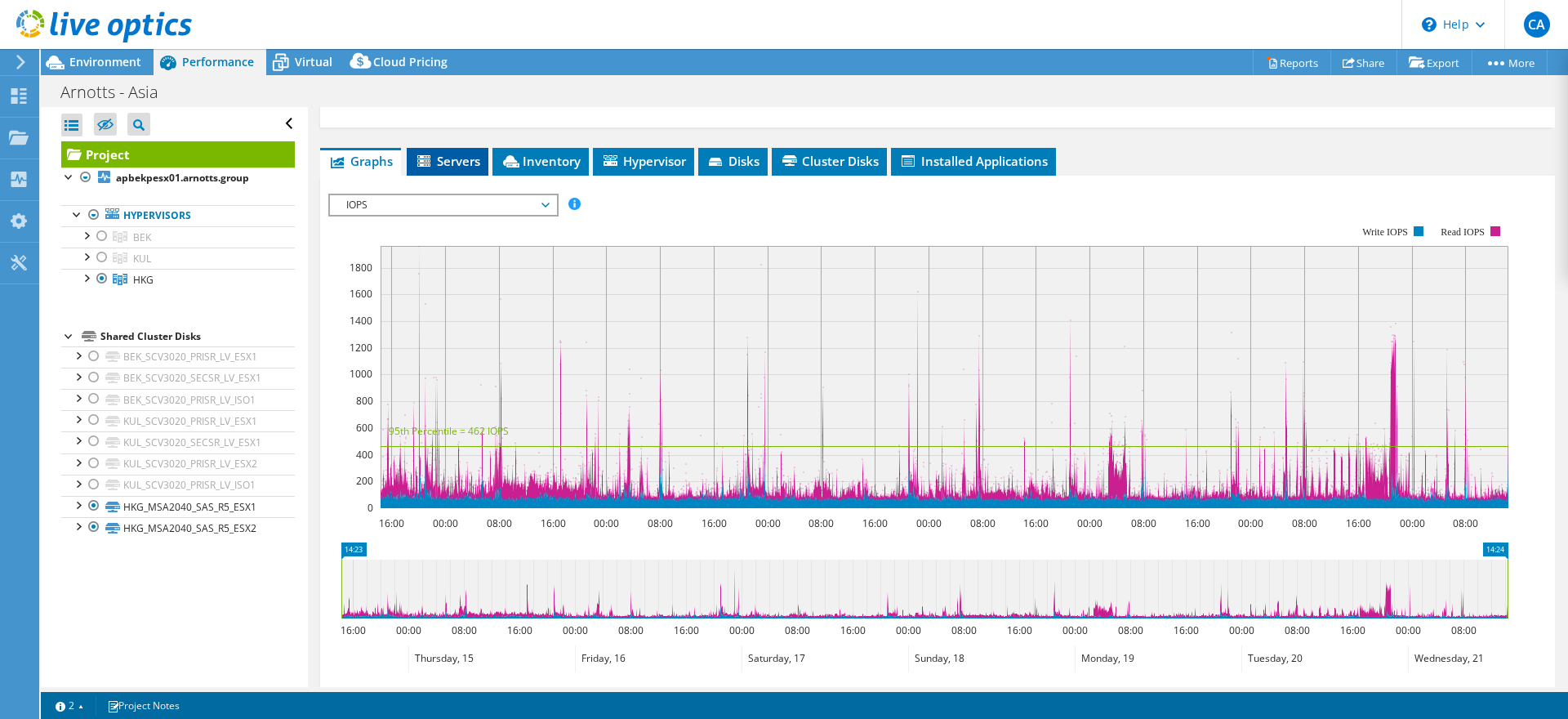 click on "Servers" at bounding box center [448, 161] 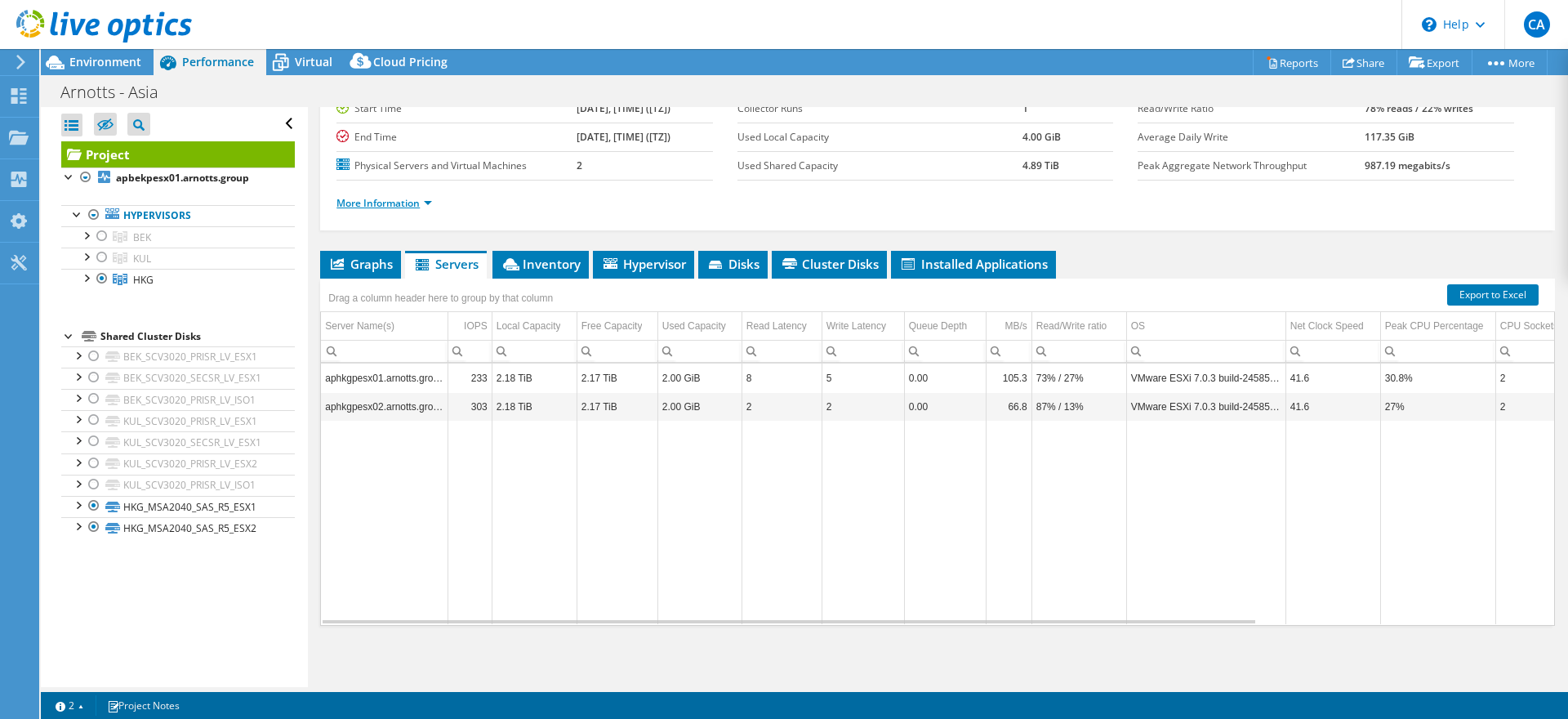 click on "More Information" at bounding box center [384, 203] 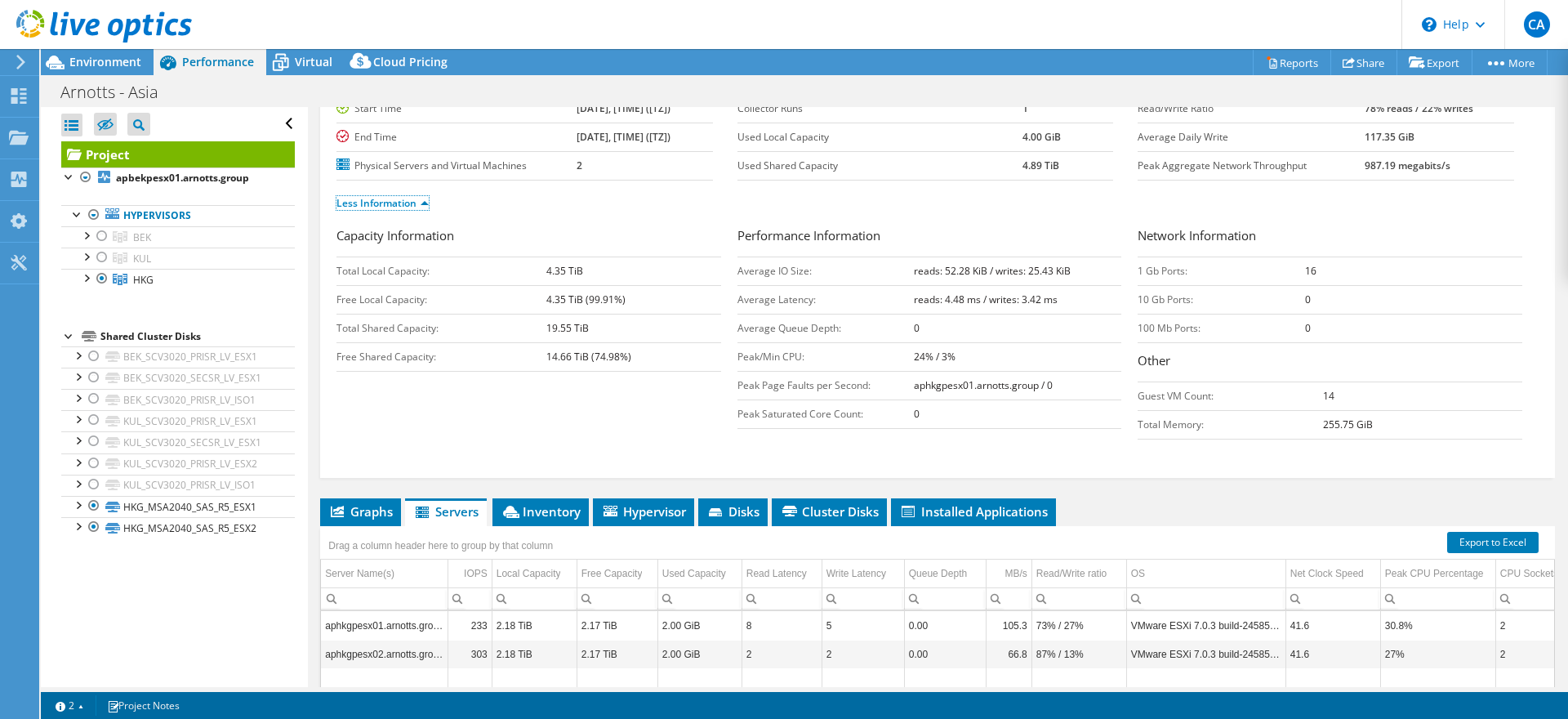 scroll, scrollTop: 314, scrollLeft: 0, axis: vertical 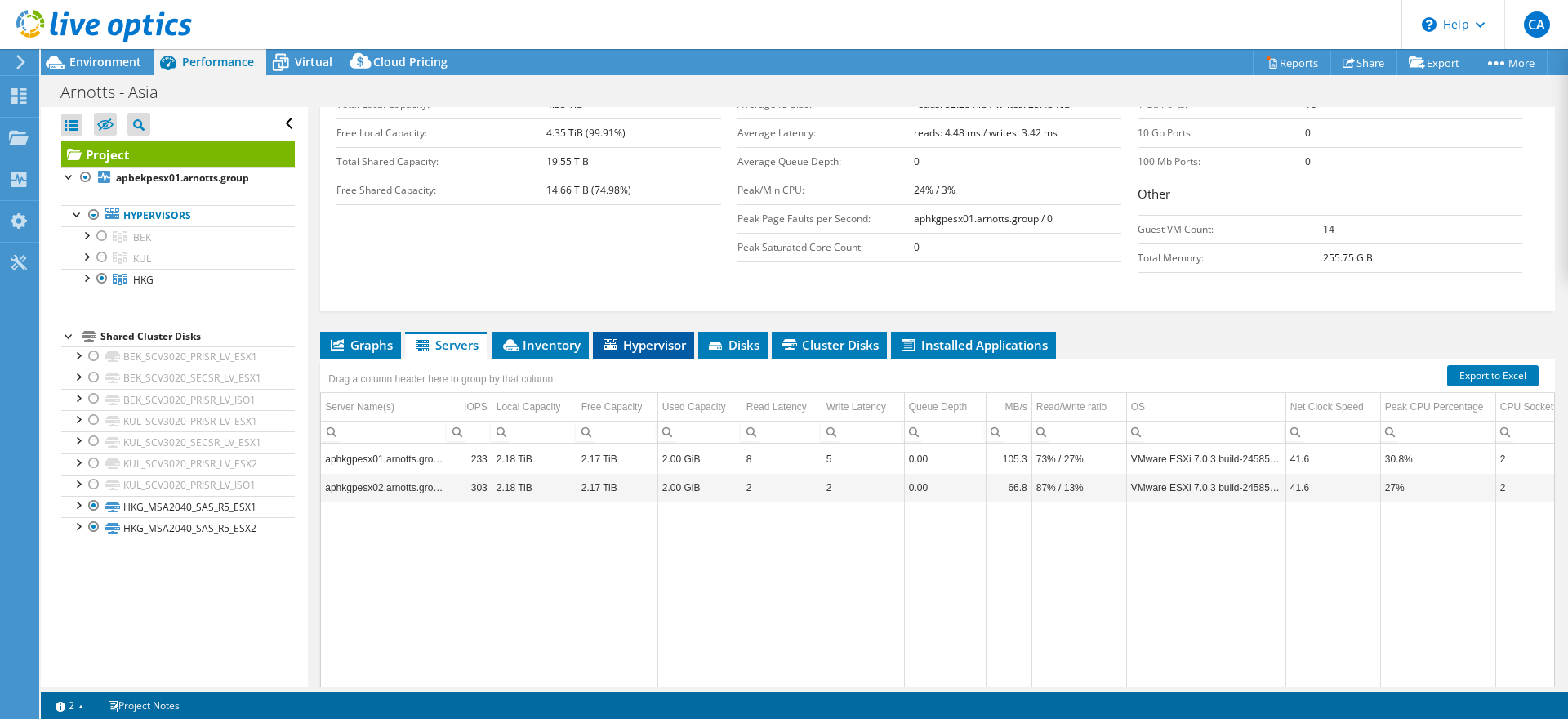 click on "Hypervisor" at bounding box center [644, 345] 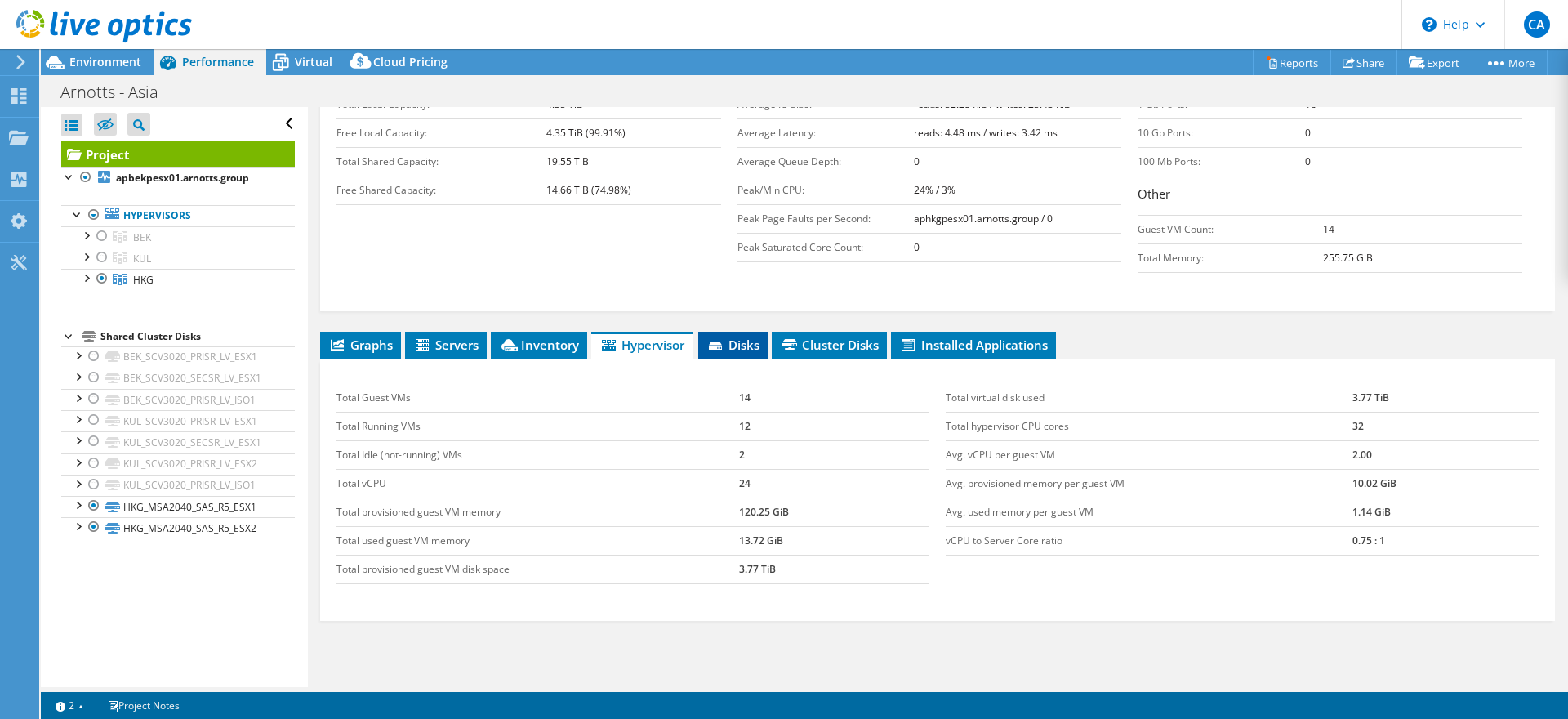click on "Disks" at bounding box center (733, 345) 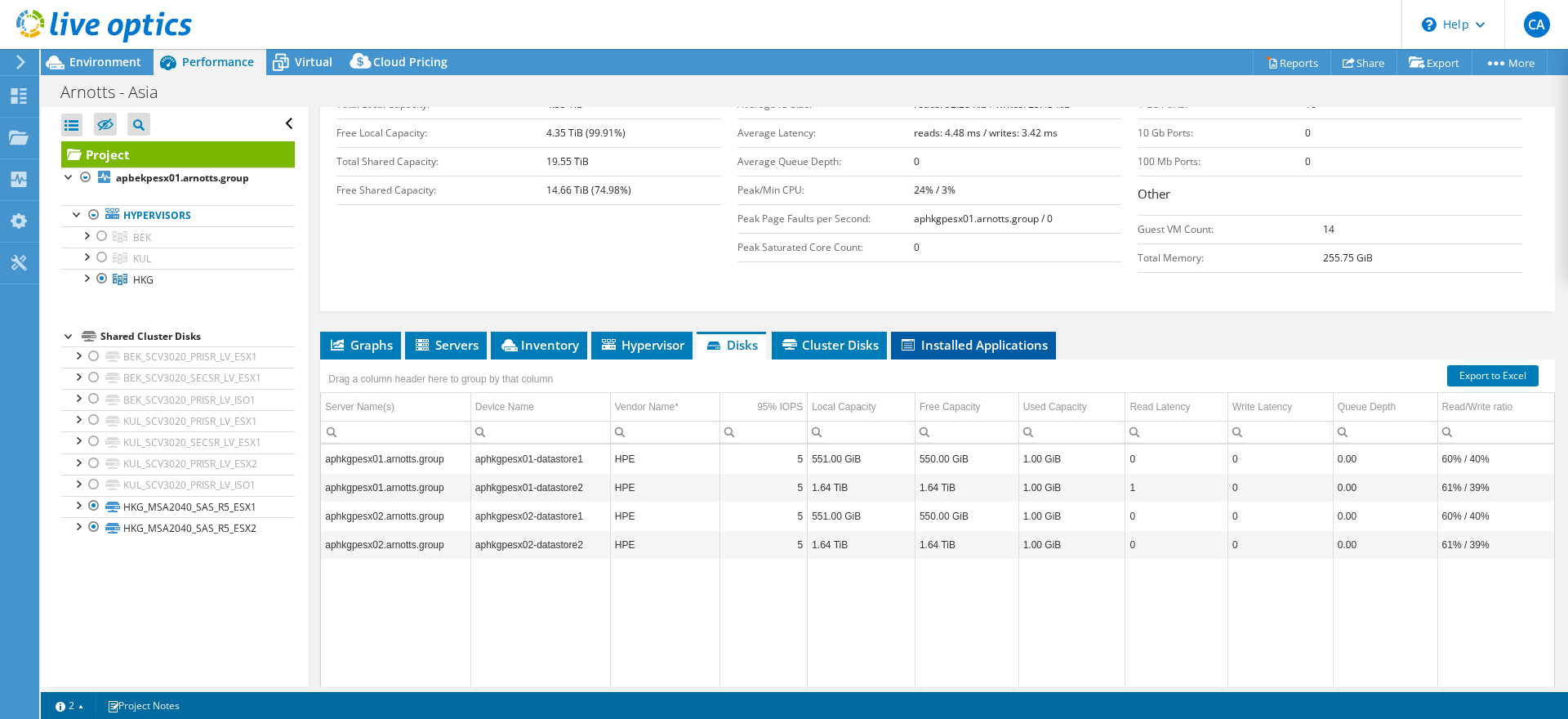 click on "Installed Applications" at bounding box center [973, 345] 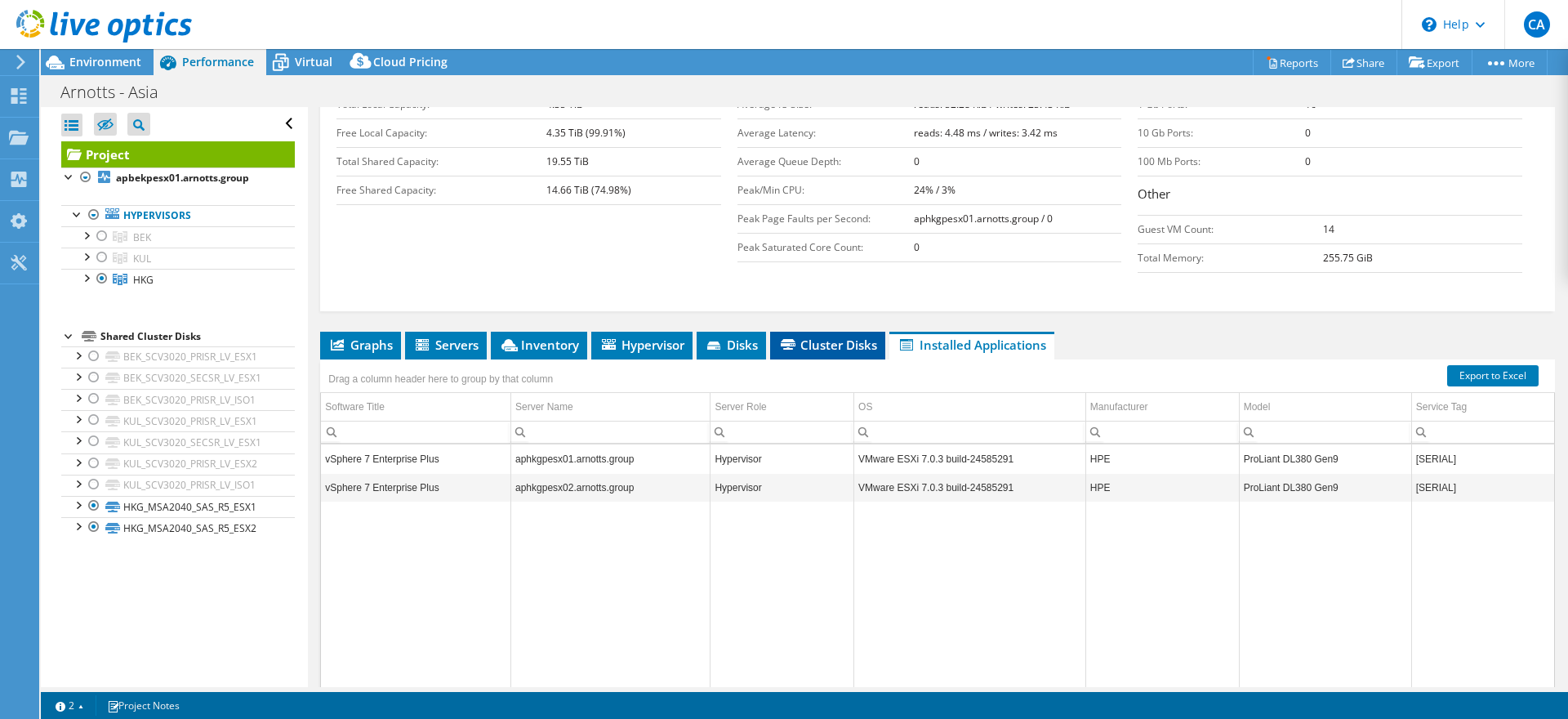 click on "Cluster Disks" at bounding box center (827, 345) 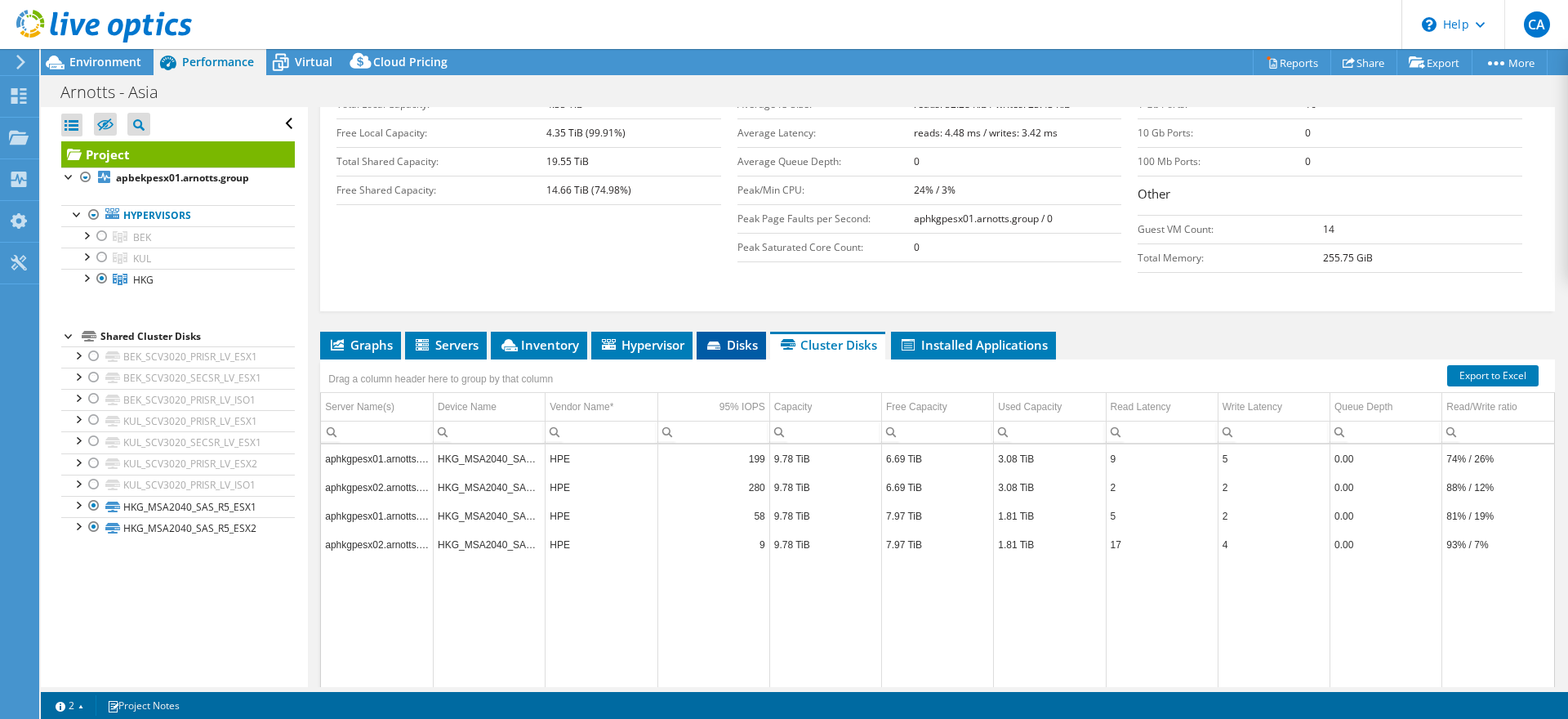 click on "Disks" at bounding box center (731, 345) 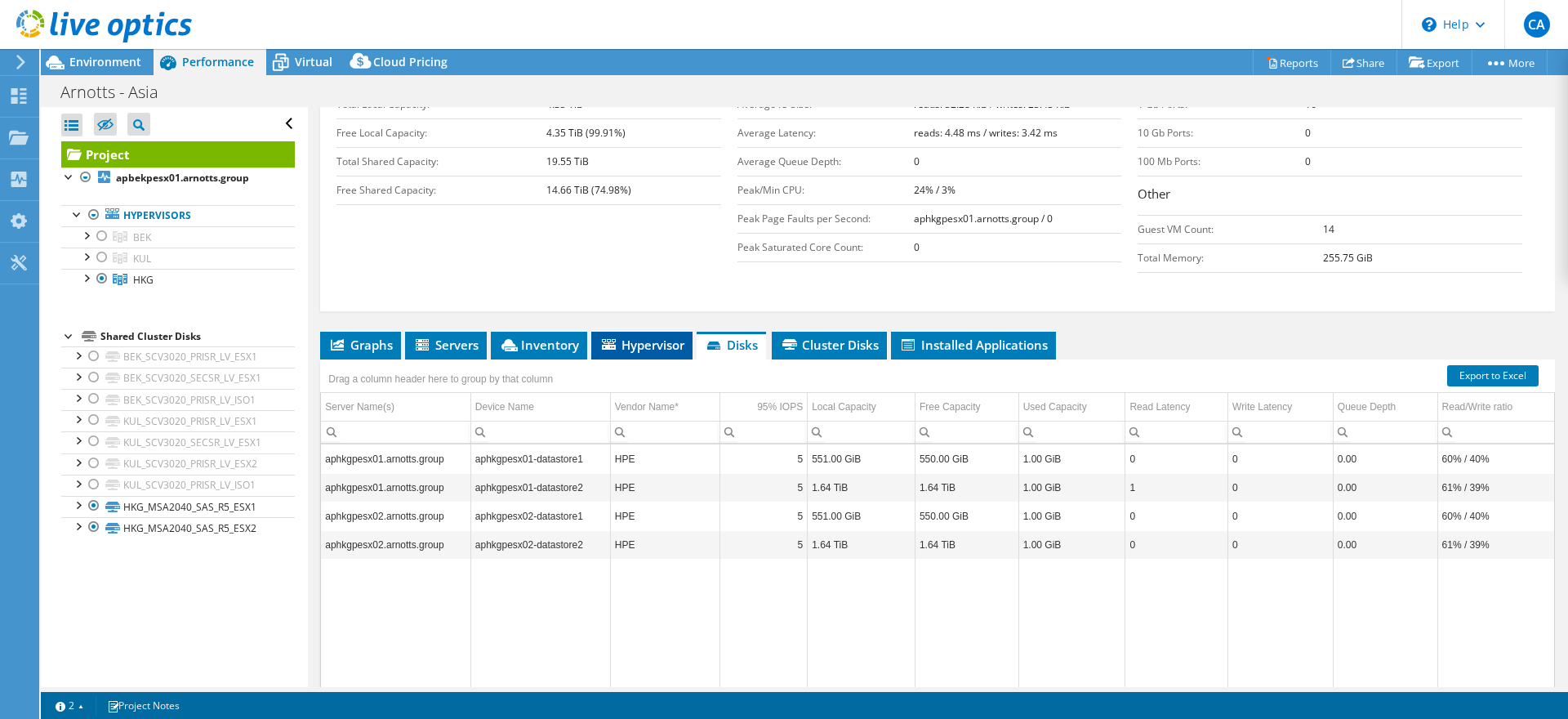 click on "Hypervisor" at bounding box center (642, 345) 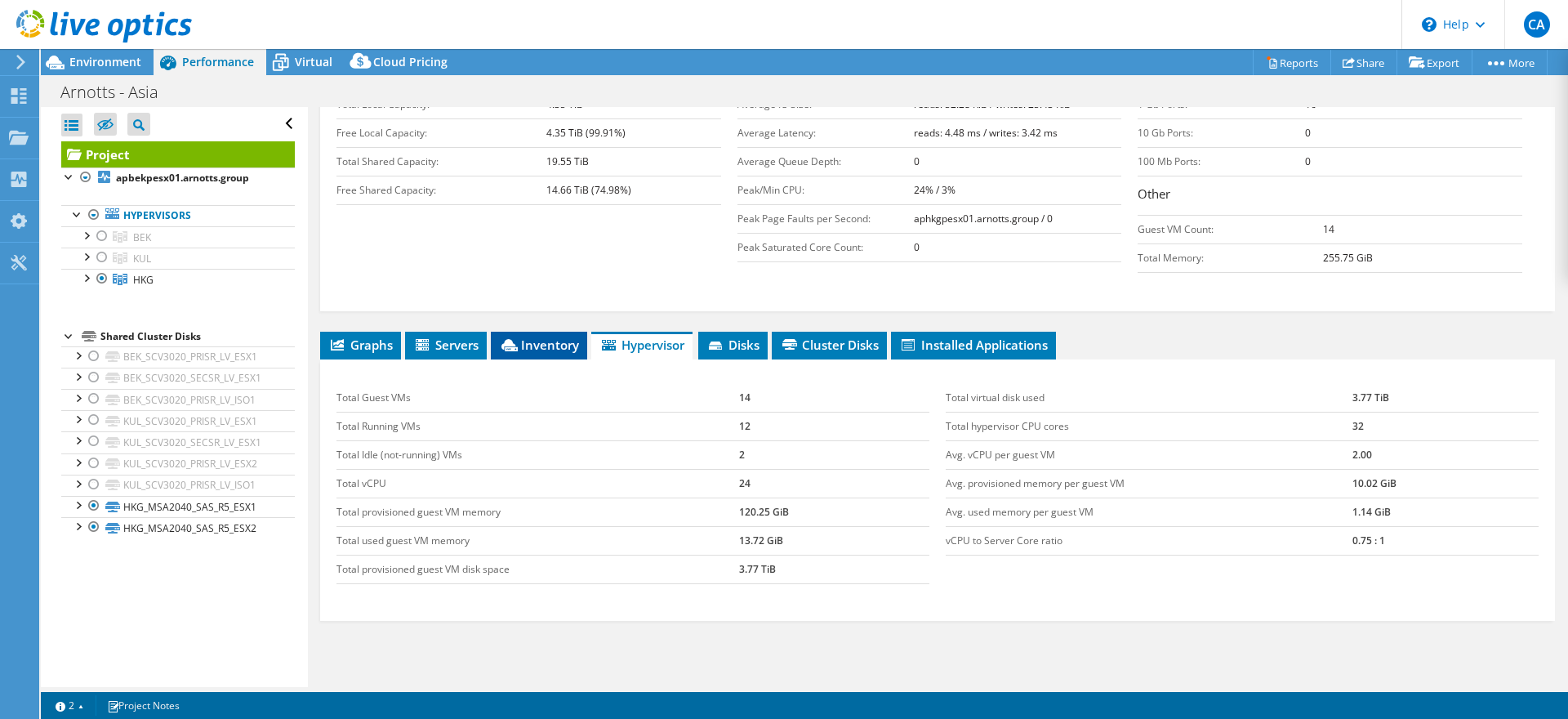click on "Inventory" at bounding box center [539, 345] 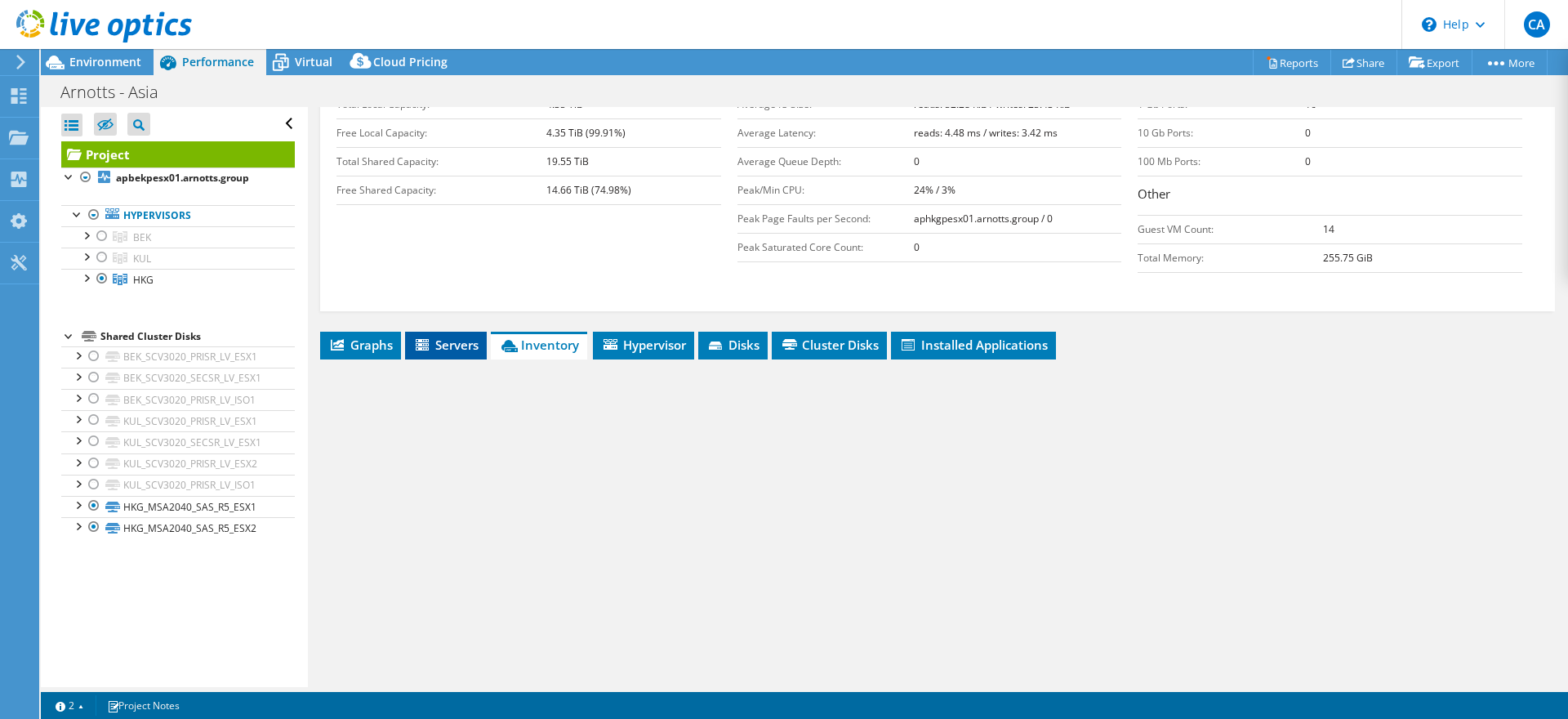 click on "Servers" at bounding box center (446, 345) 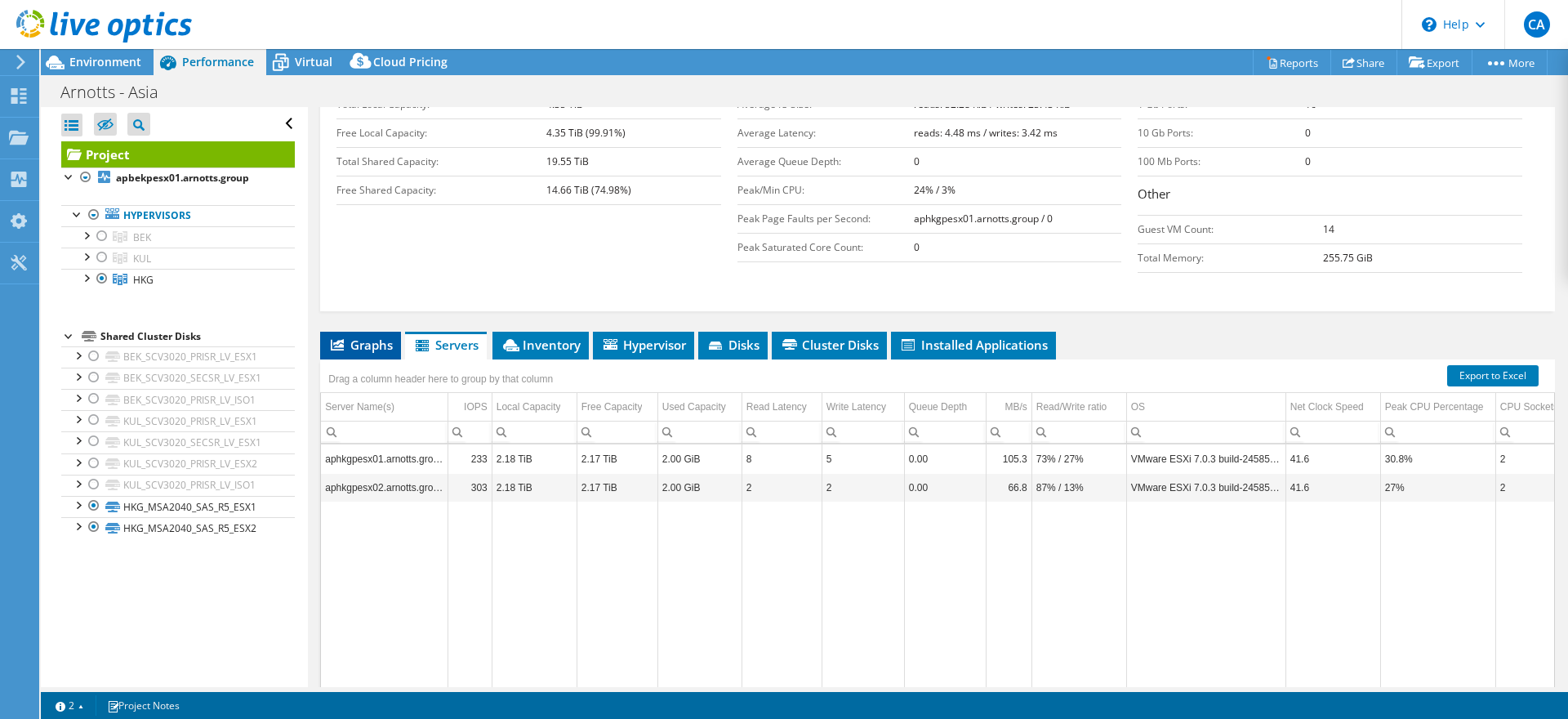 click on "Graphs" at bounding box center (360, 345) 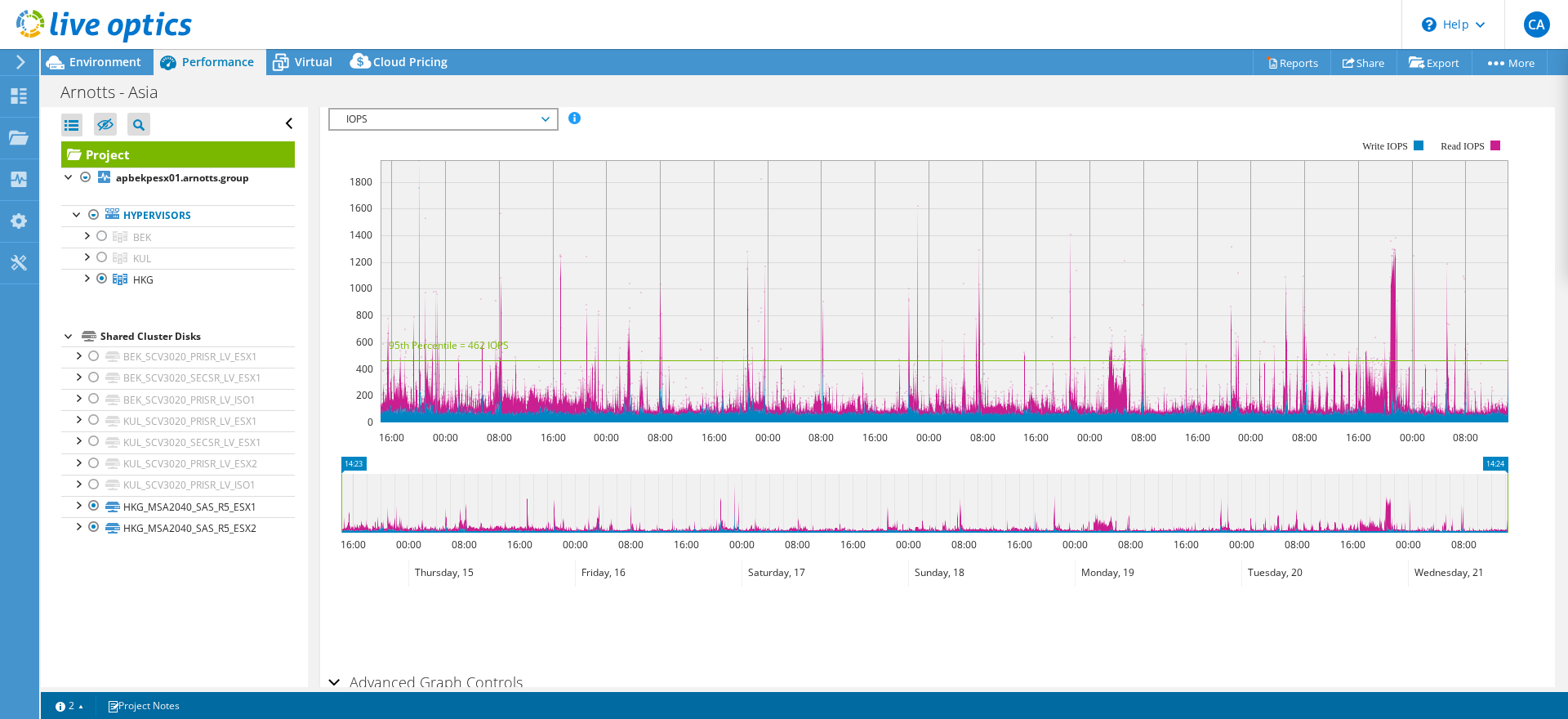 scroll, scrollTop: 673, scrollLeft: 0, axis: vertical 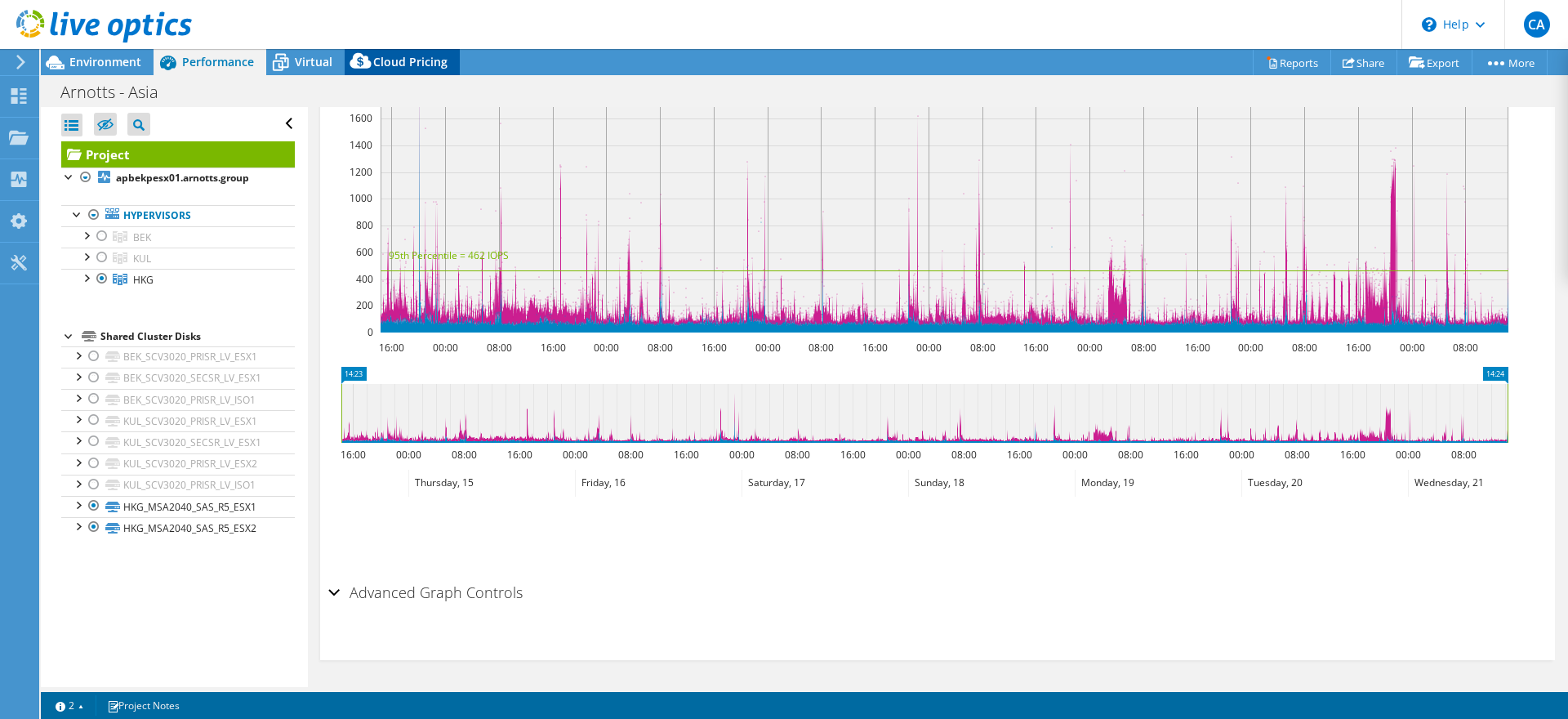 click on "Cloud Pricing" at bounding box center (410, 61) 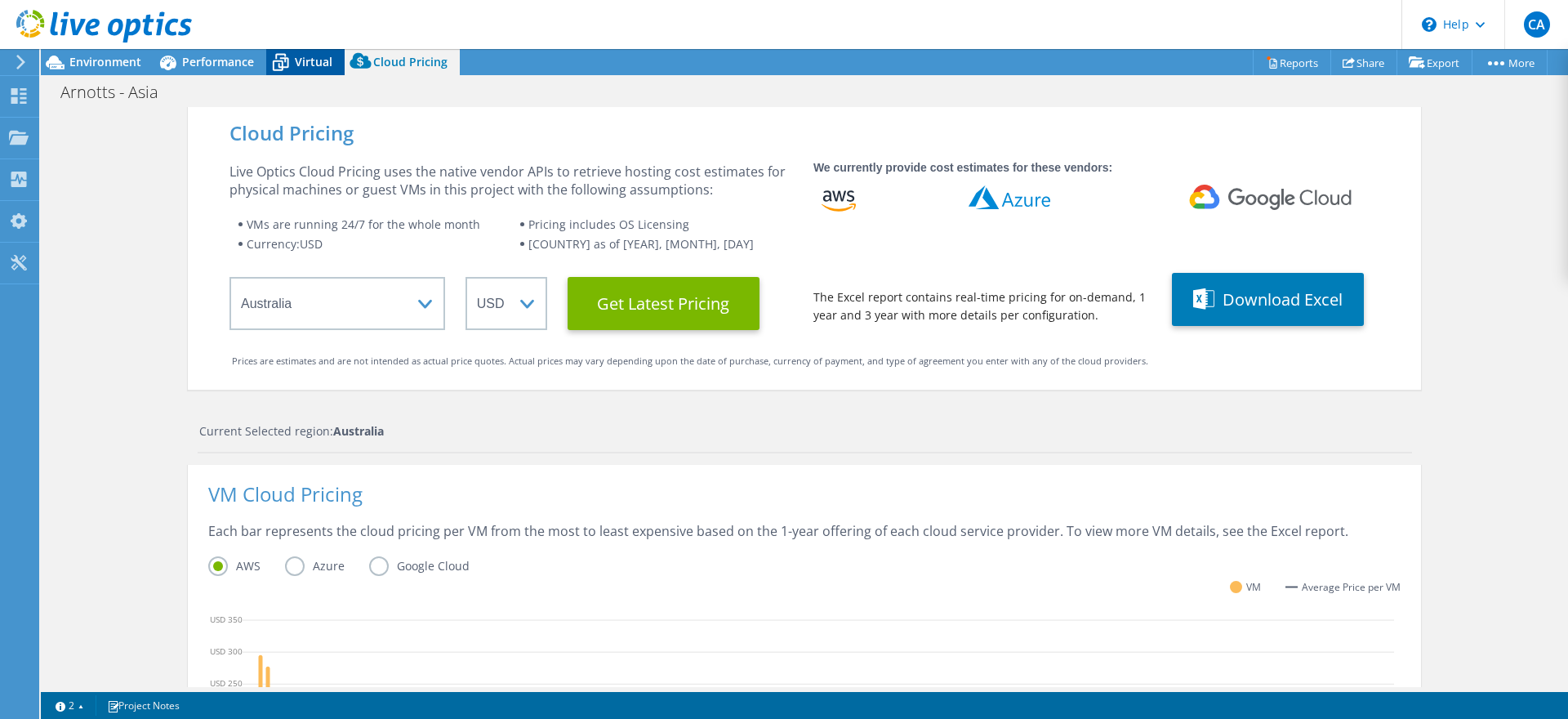 scroll, scrollTop: 673, scrollLeft: 0, axis: vertical 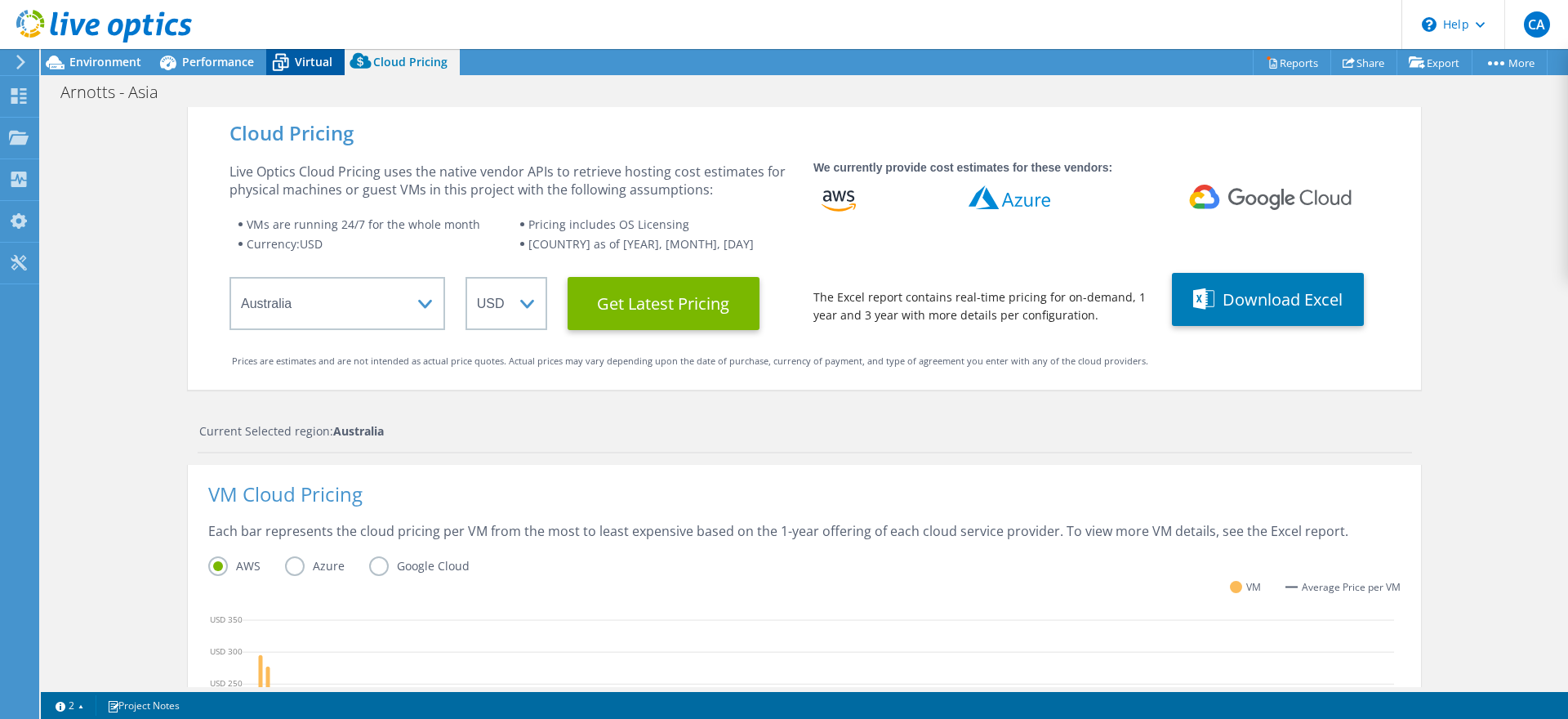click on "Virtual" at bounding box center (314, 61) 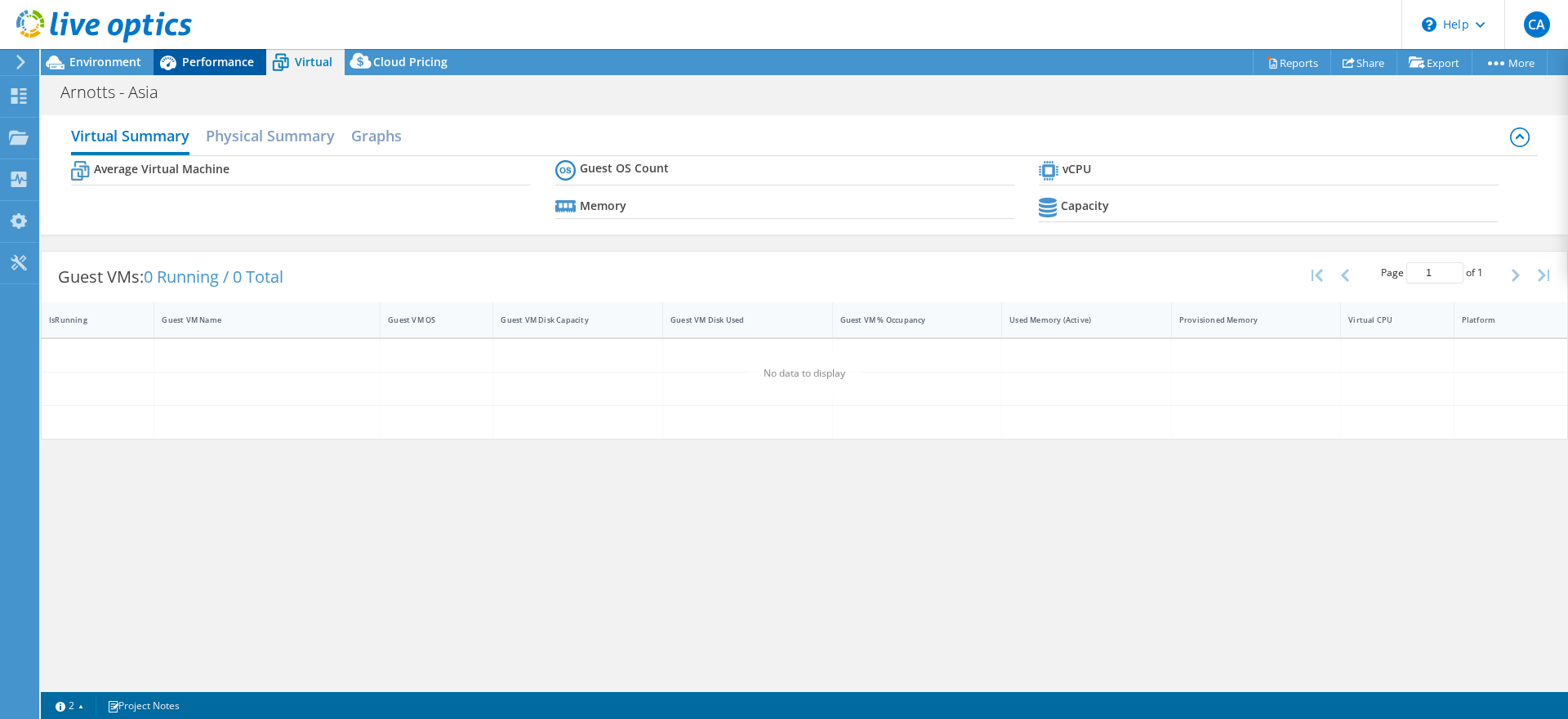click on "Performance" at bounding box center [218, 61] 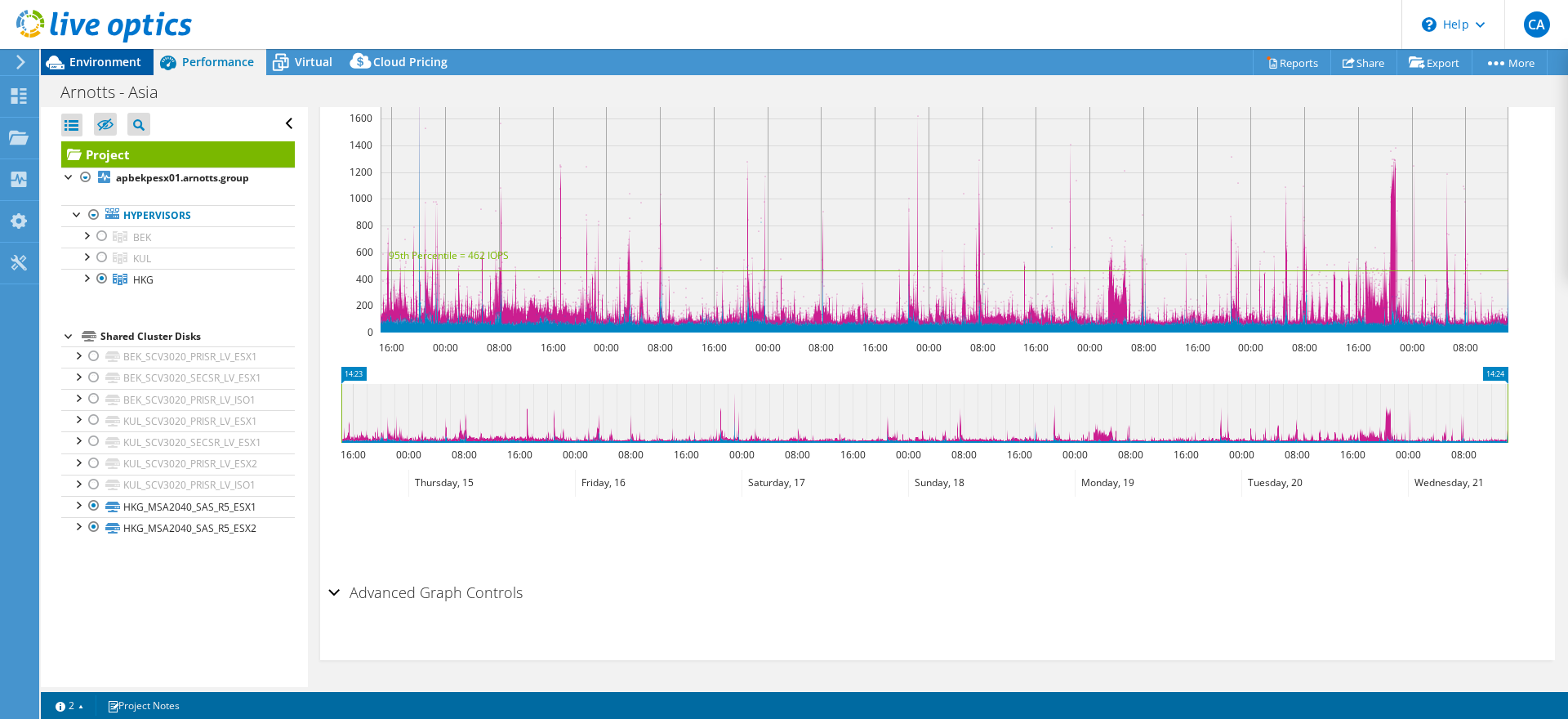 click on "Environment" at bounding box center [105, 61] 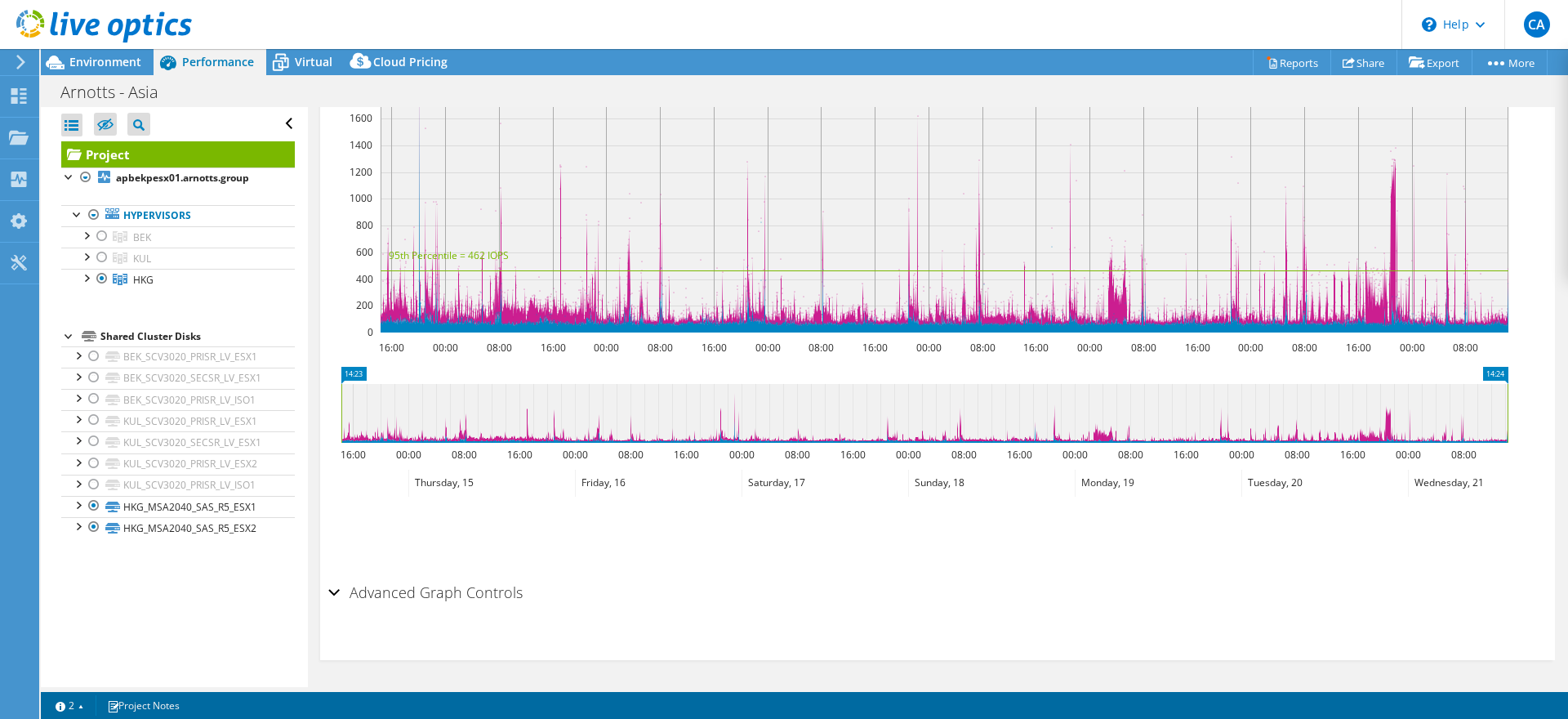 scroll, scrollTop: 673, scrollLeft: 0, axis: vertical 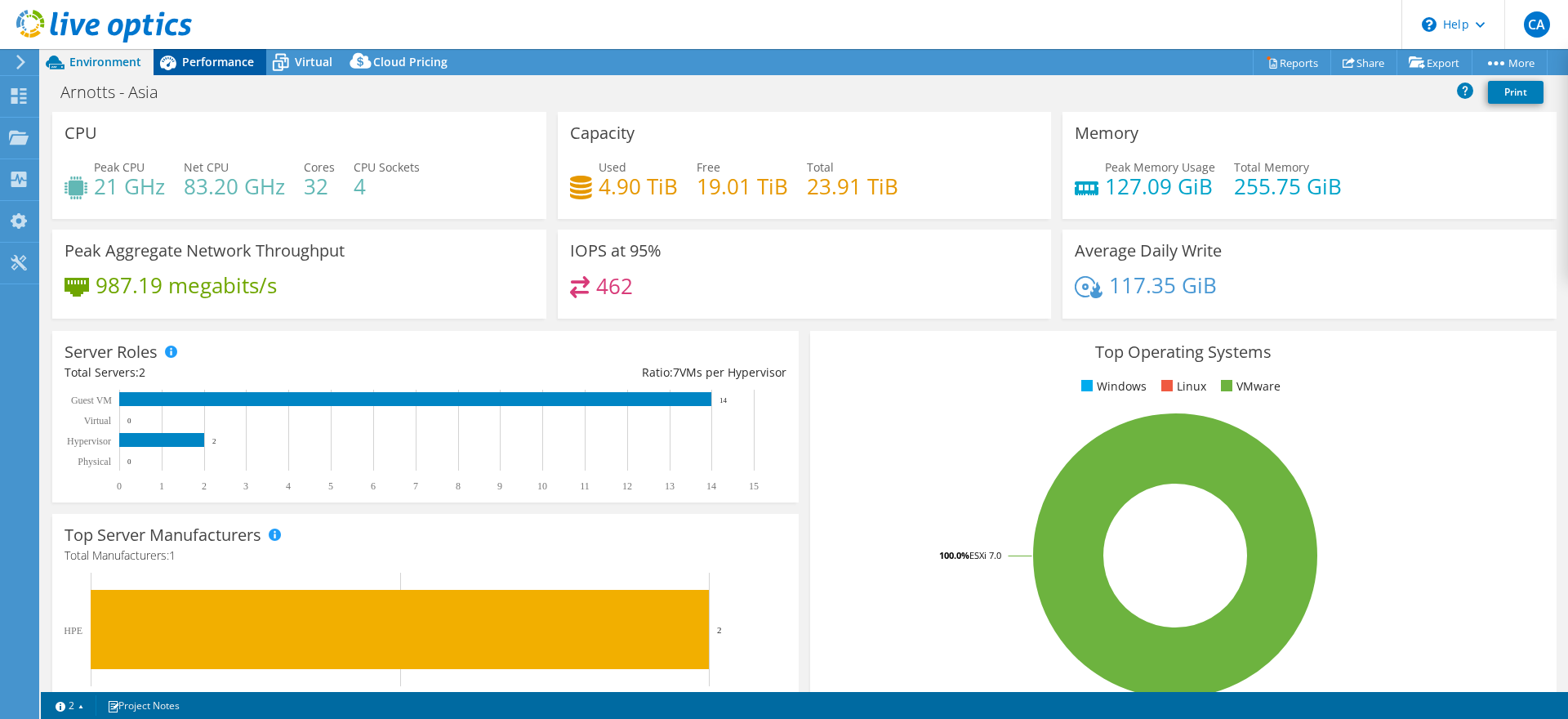 click on "Performance" at bounding box center [218, 61] 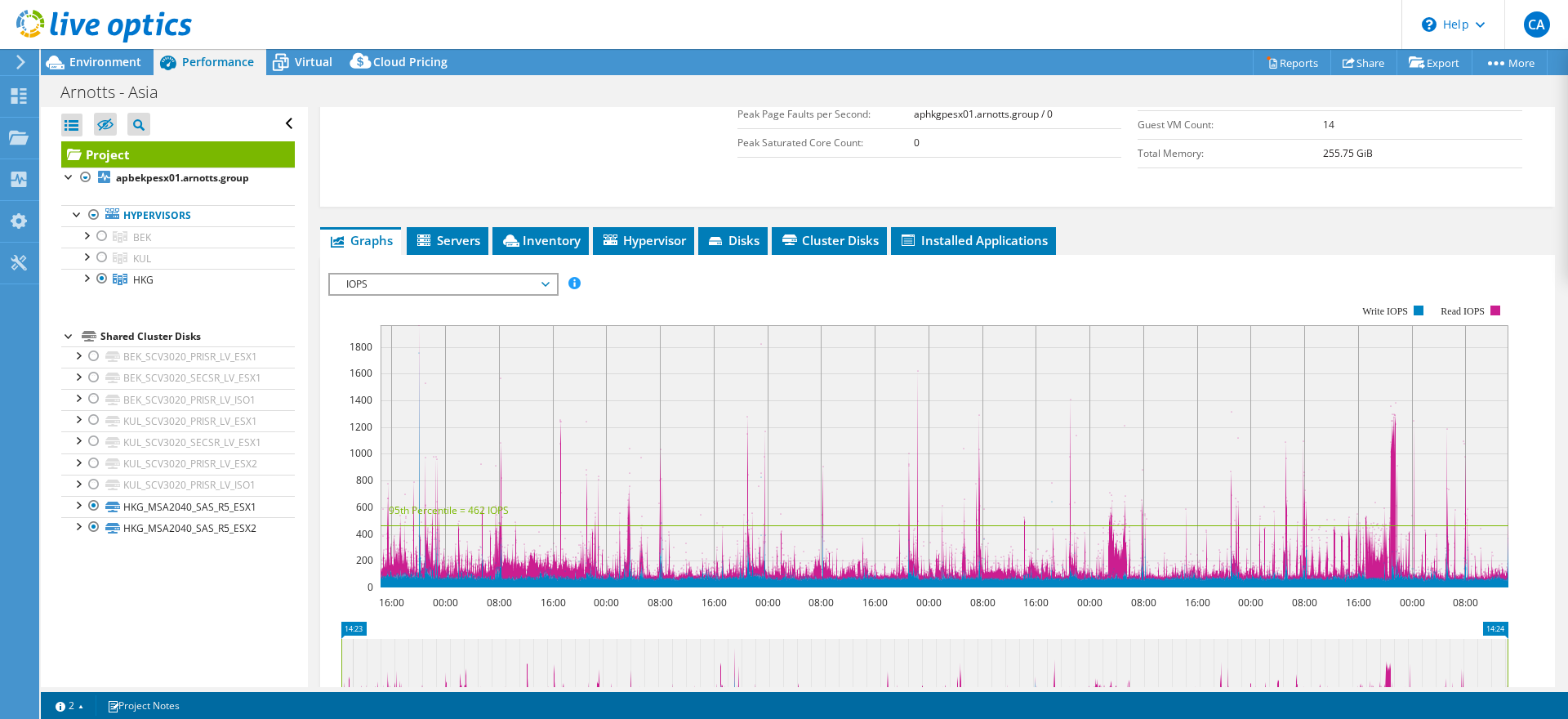 scroll, scrollTop: 500, scrollLeft: 0, axis: vertical 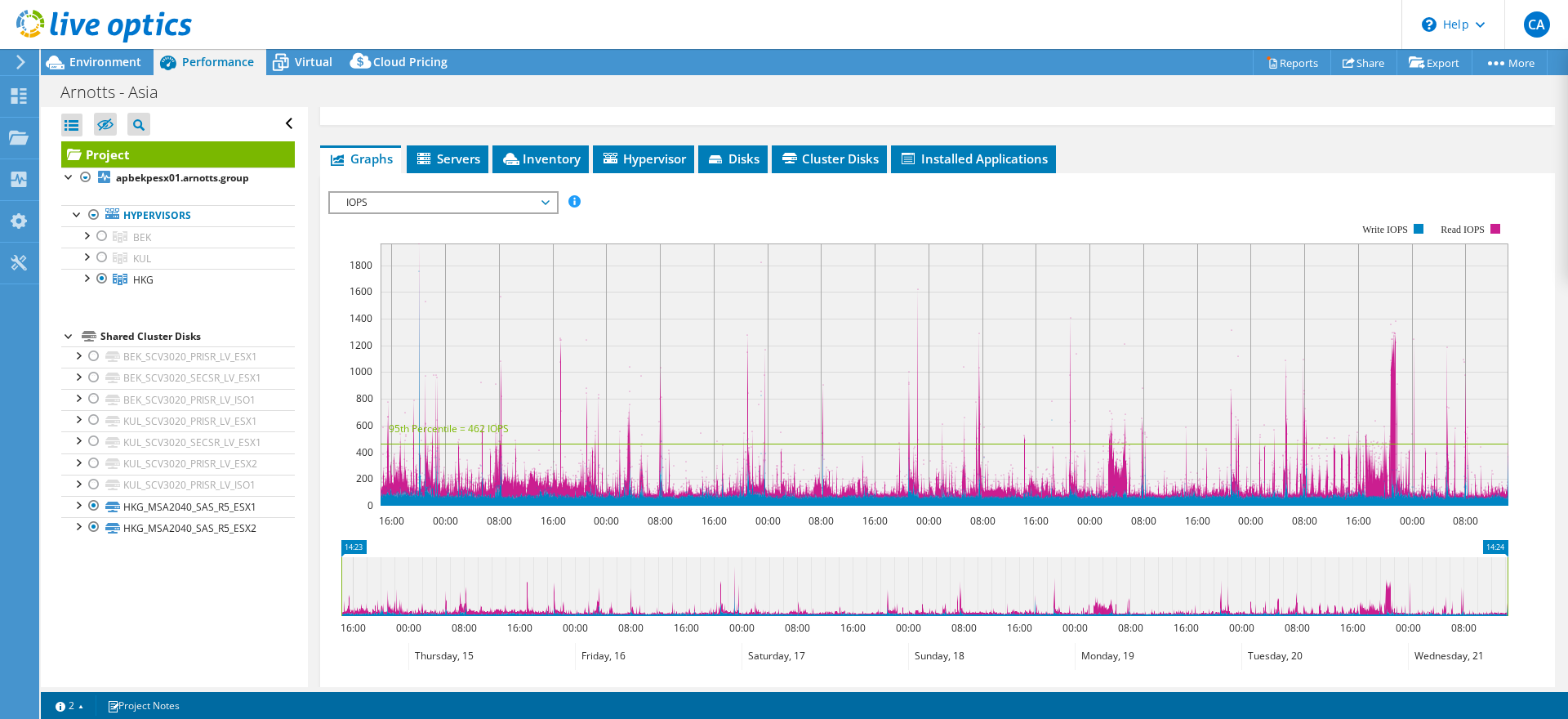 click on "IOPS" at bounding box center (443, 203) 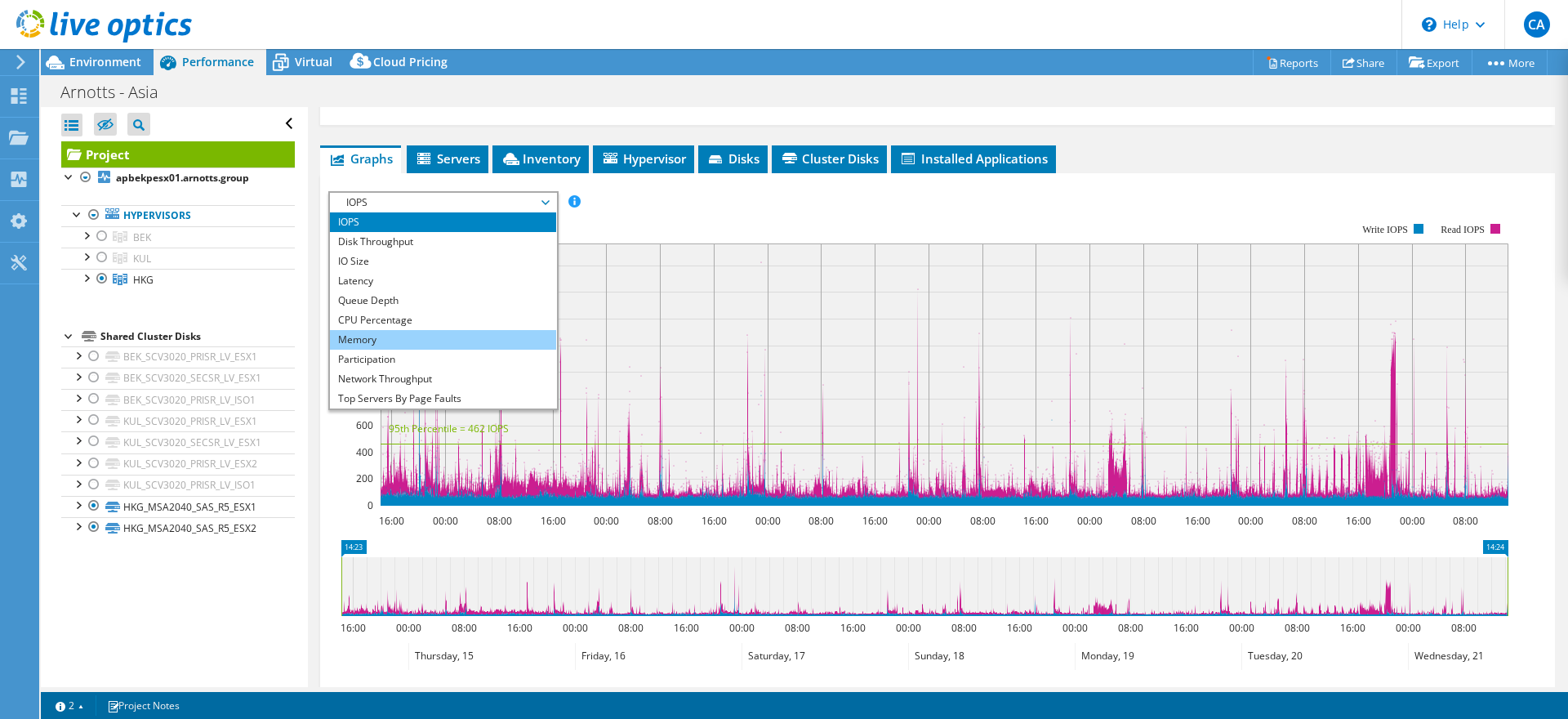 click on "Memory" at bounding box center (443, 340) 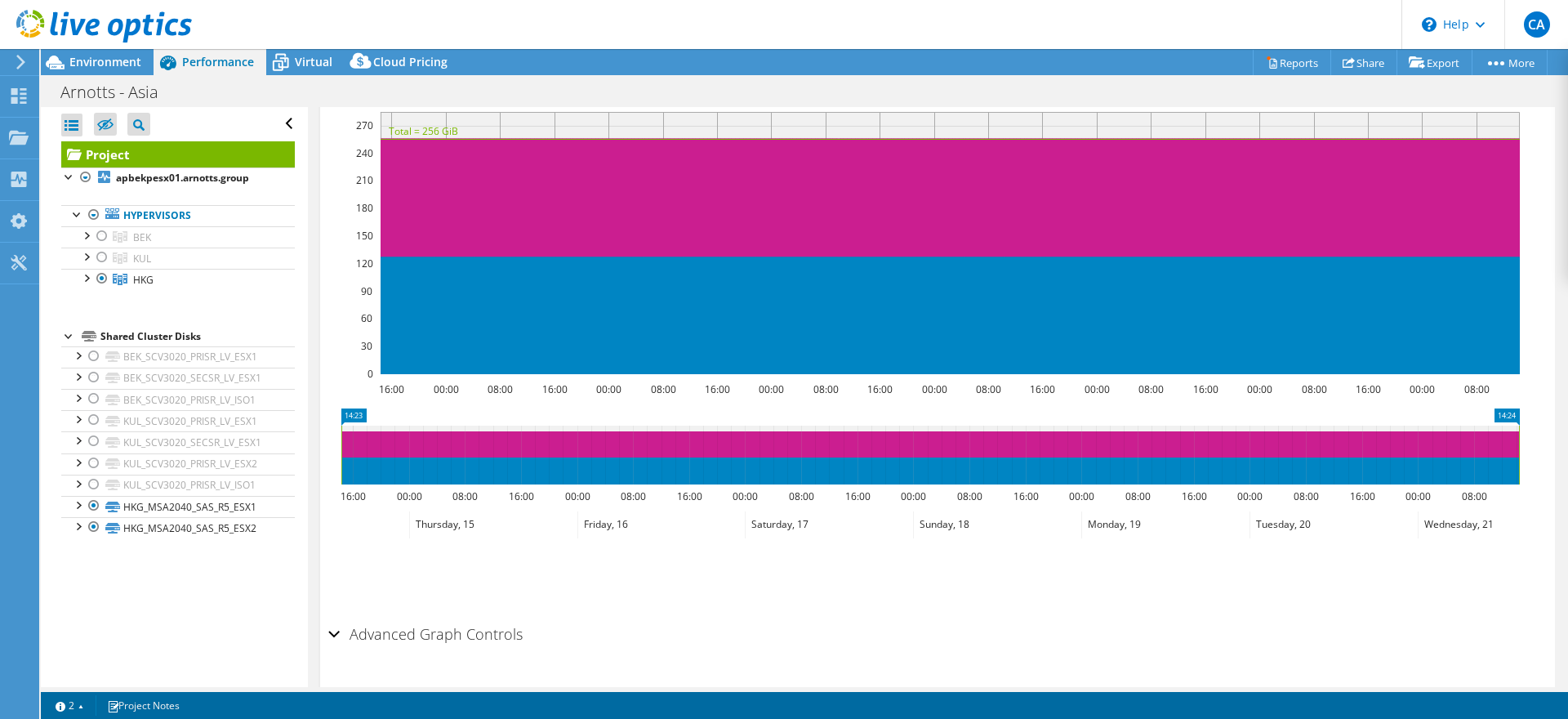 scroll, scrollTop: 673, scrollLeft: 0, axis: vertical 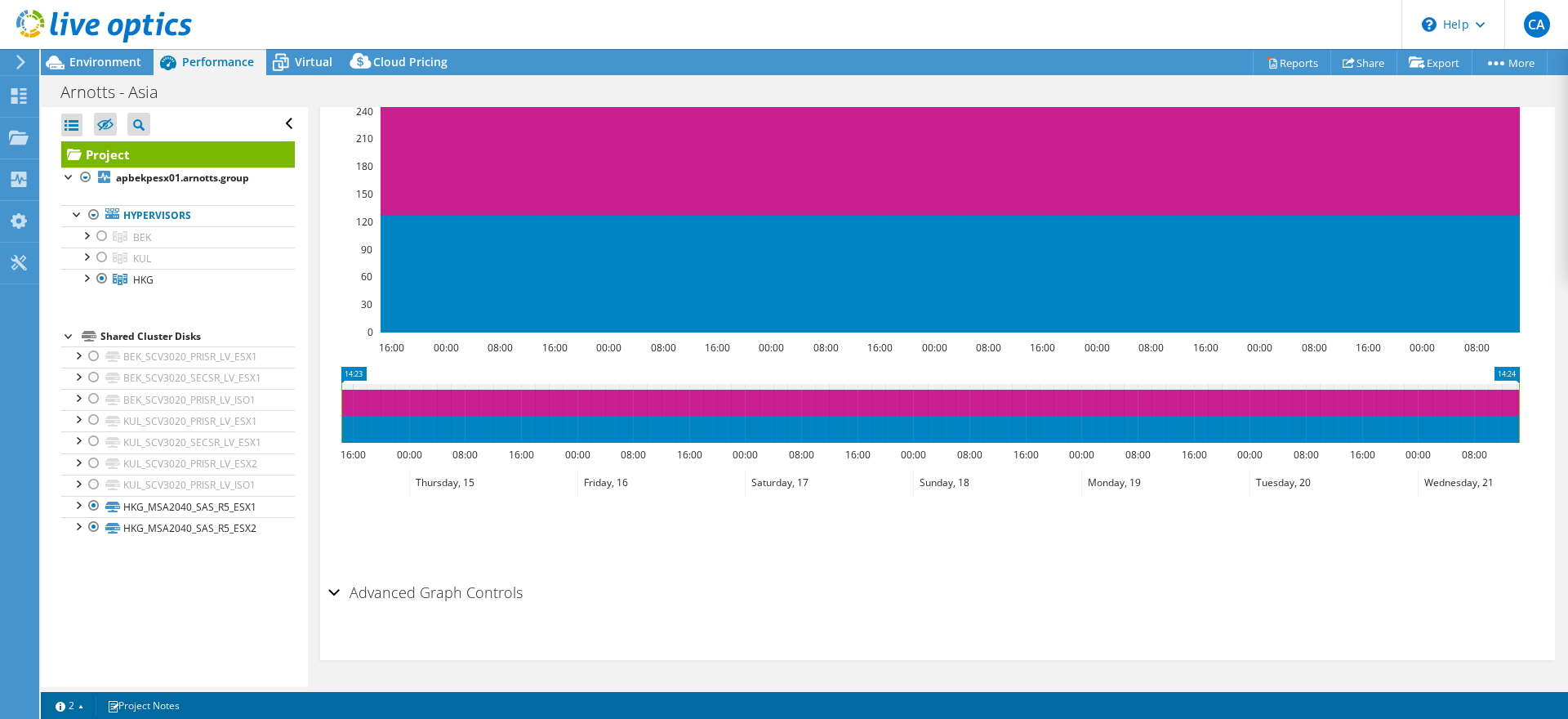 click on "Advanced Graph Controls" at bounding box center (425, 592) 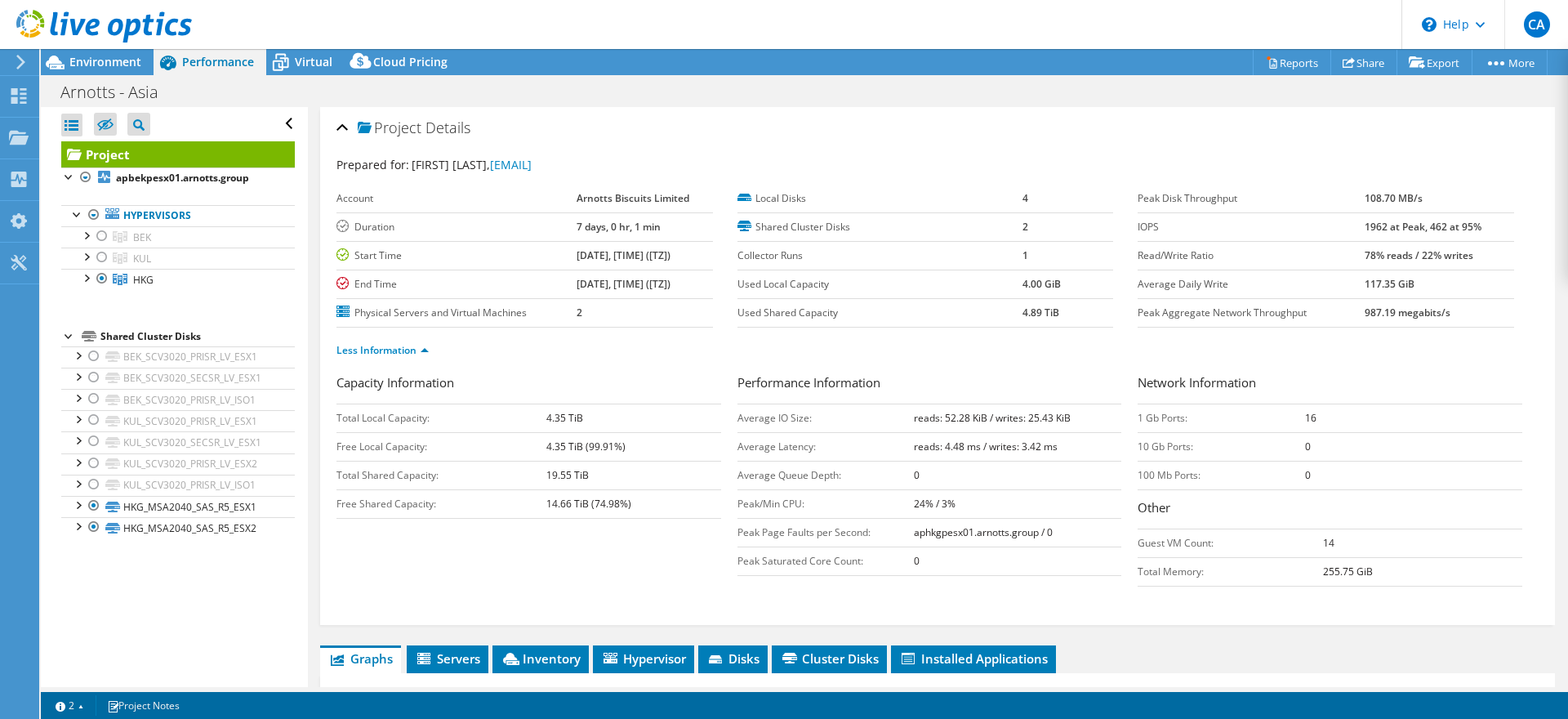 scroll, scrollTop: 417, scrollLeft: 0, axis: vertical 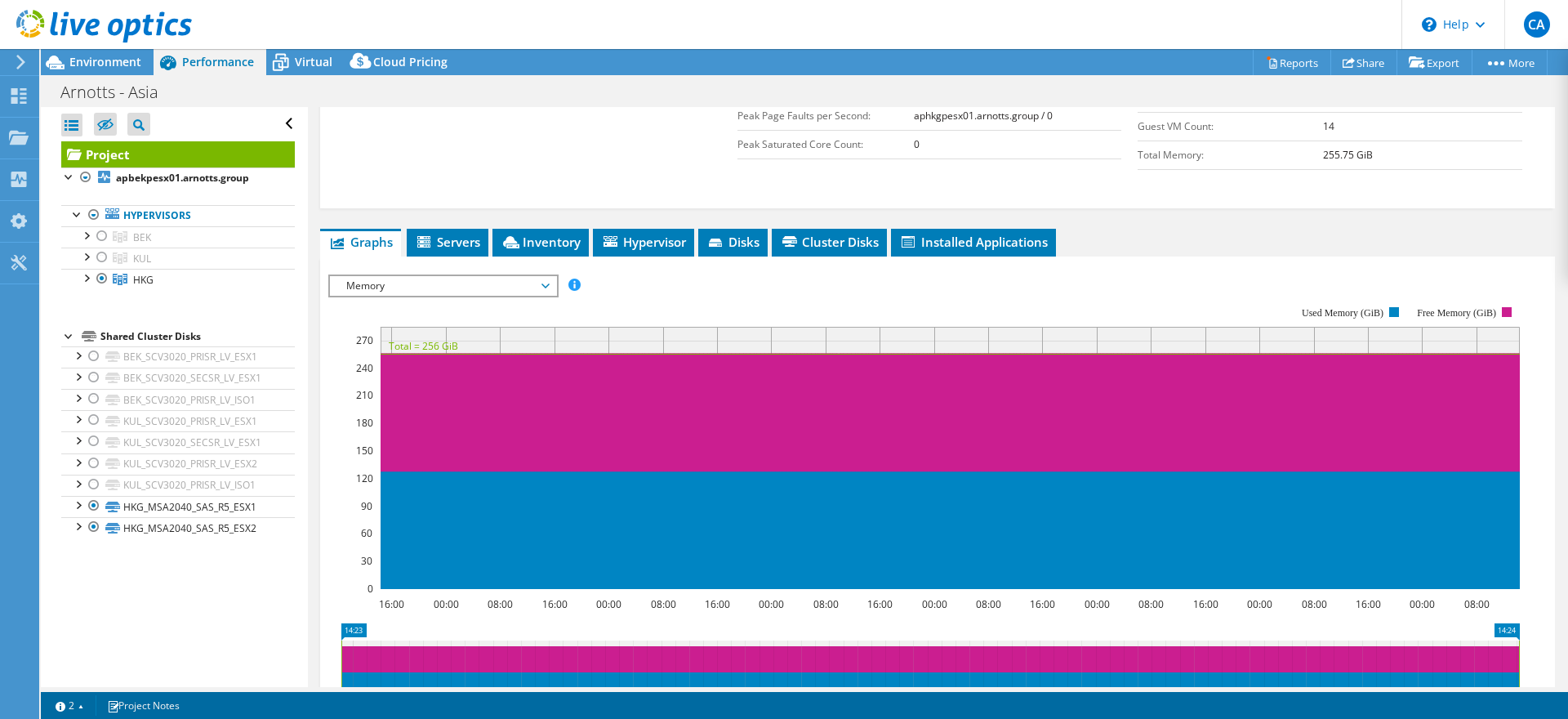 click on "Memory" at bounding box center (443, 286) 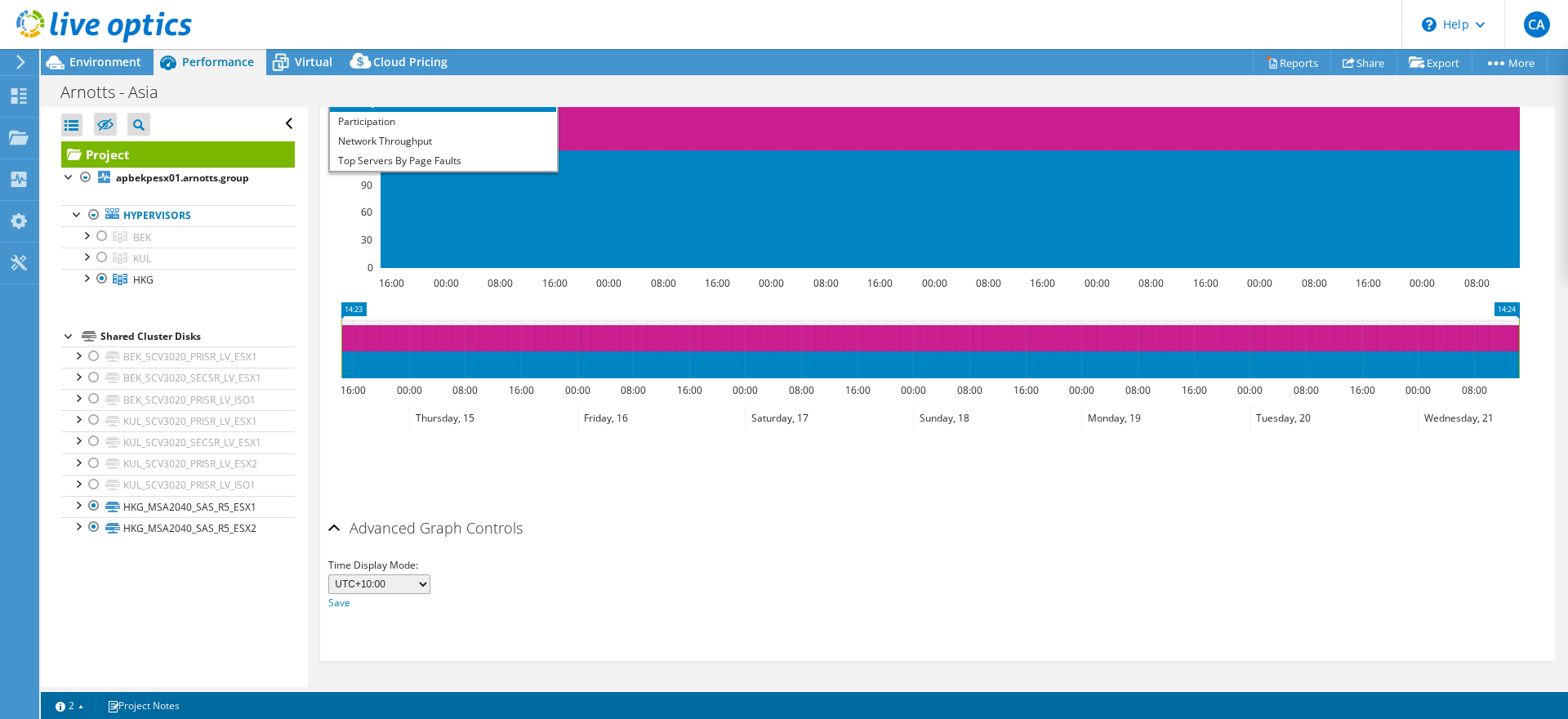 scroll, scrollTop: 404, scrollLeft: 0, axis: vertical 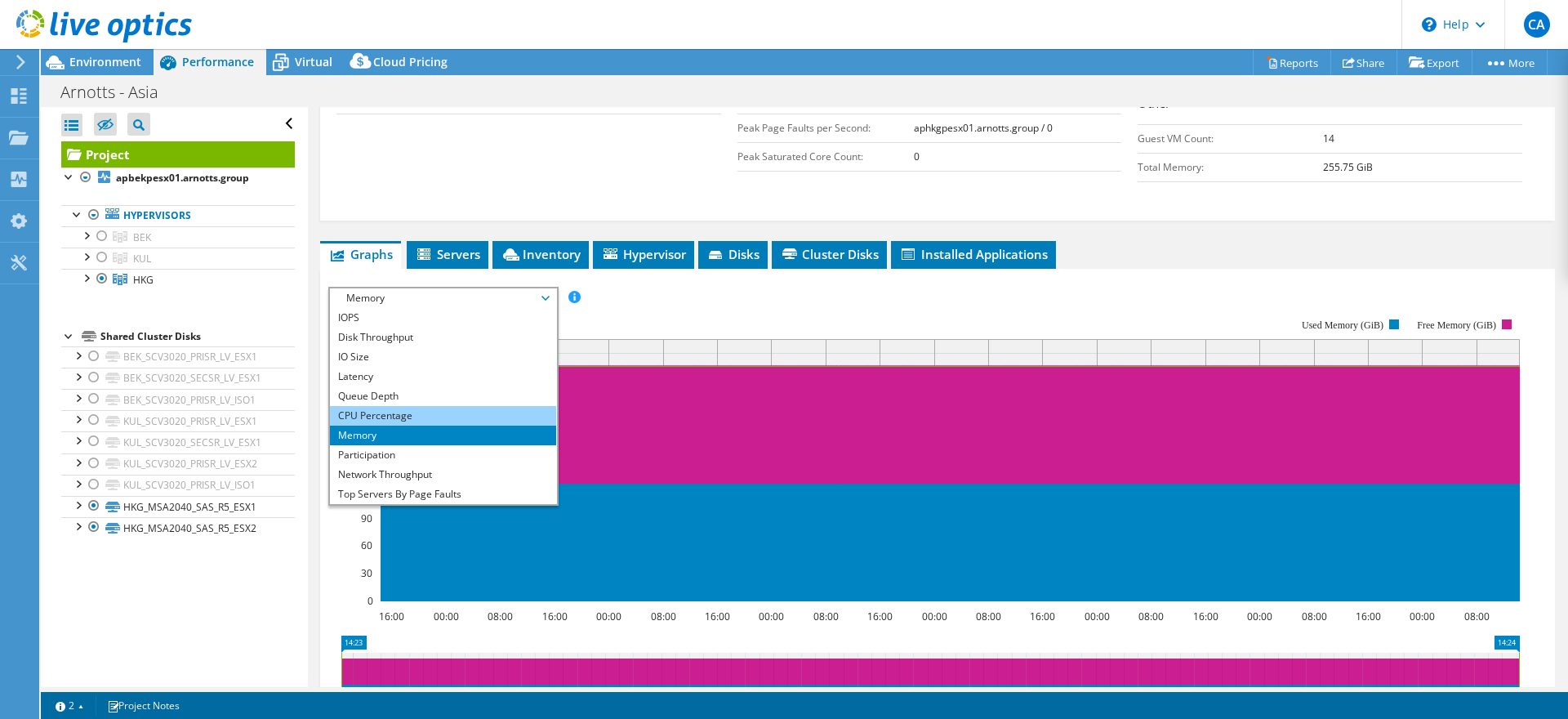 click on "CPU Percentage" at bounding box center (443, 416) 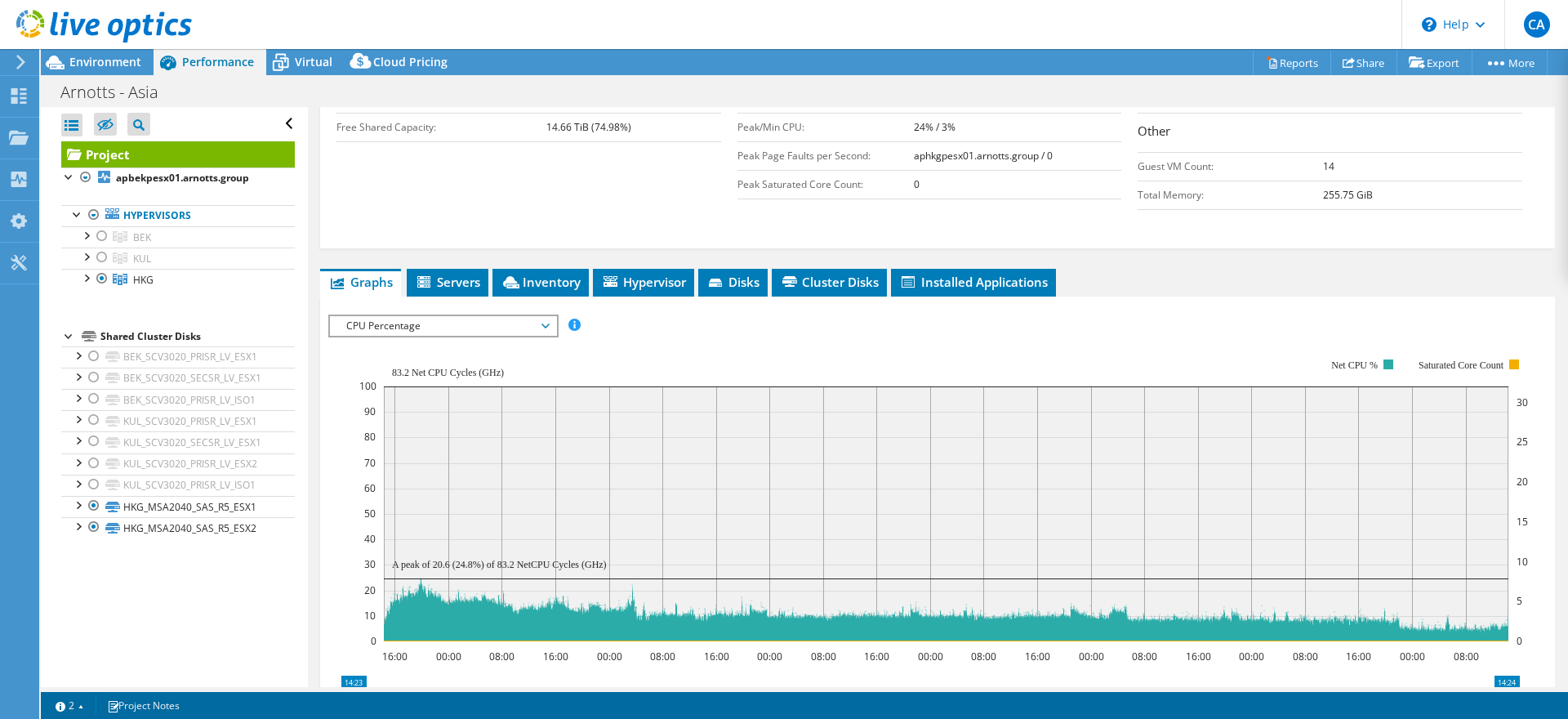 scroll, scrollTop: 404, scrollLeft: 0, axis: vertical 